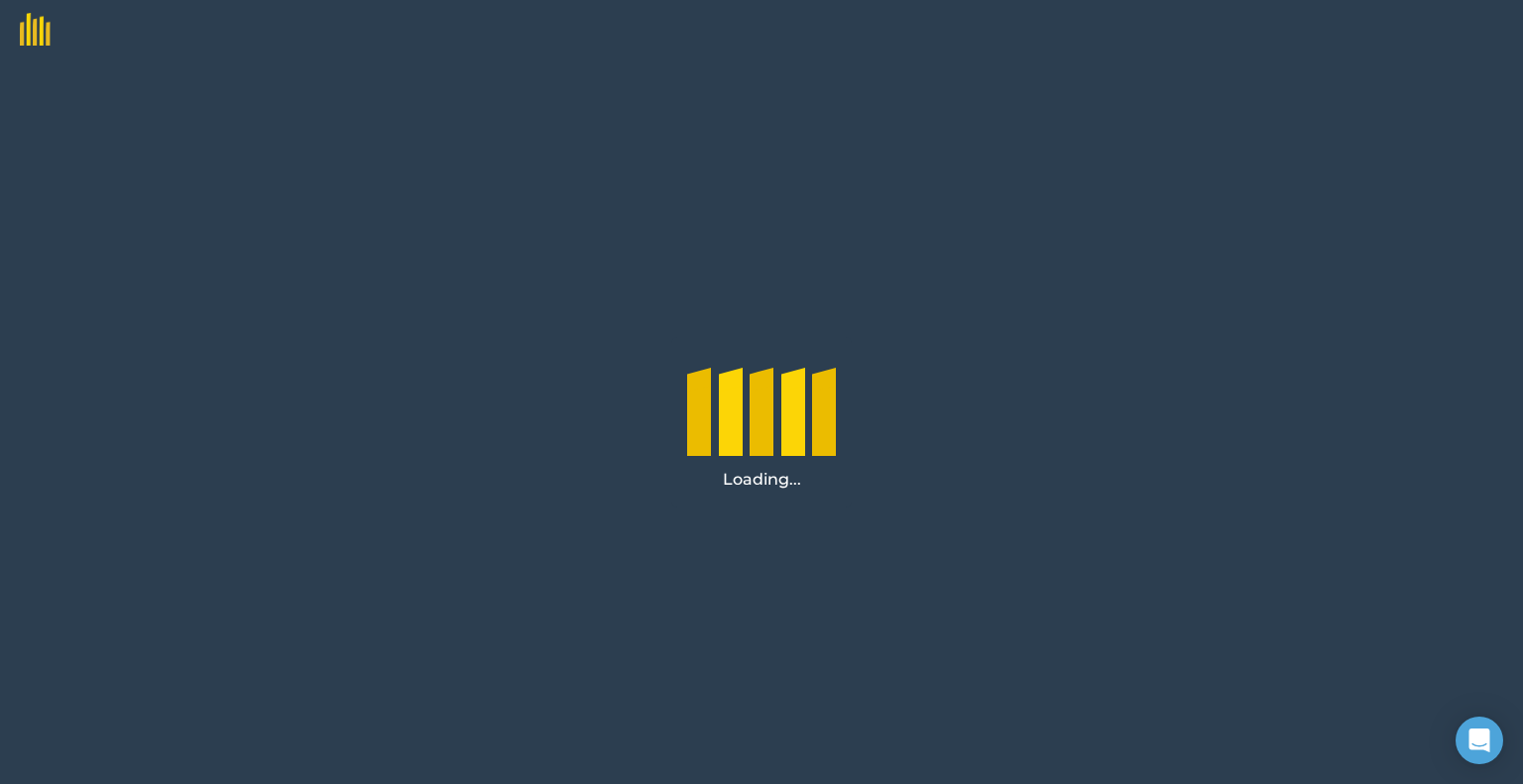 scroll, scrollTop: 0, scrollLeft: 0, axis: both 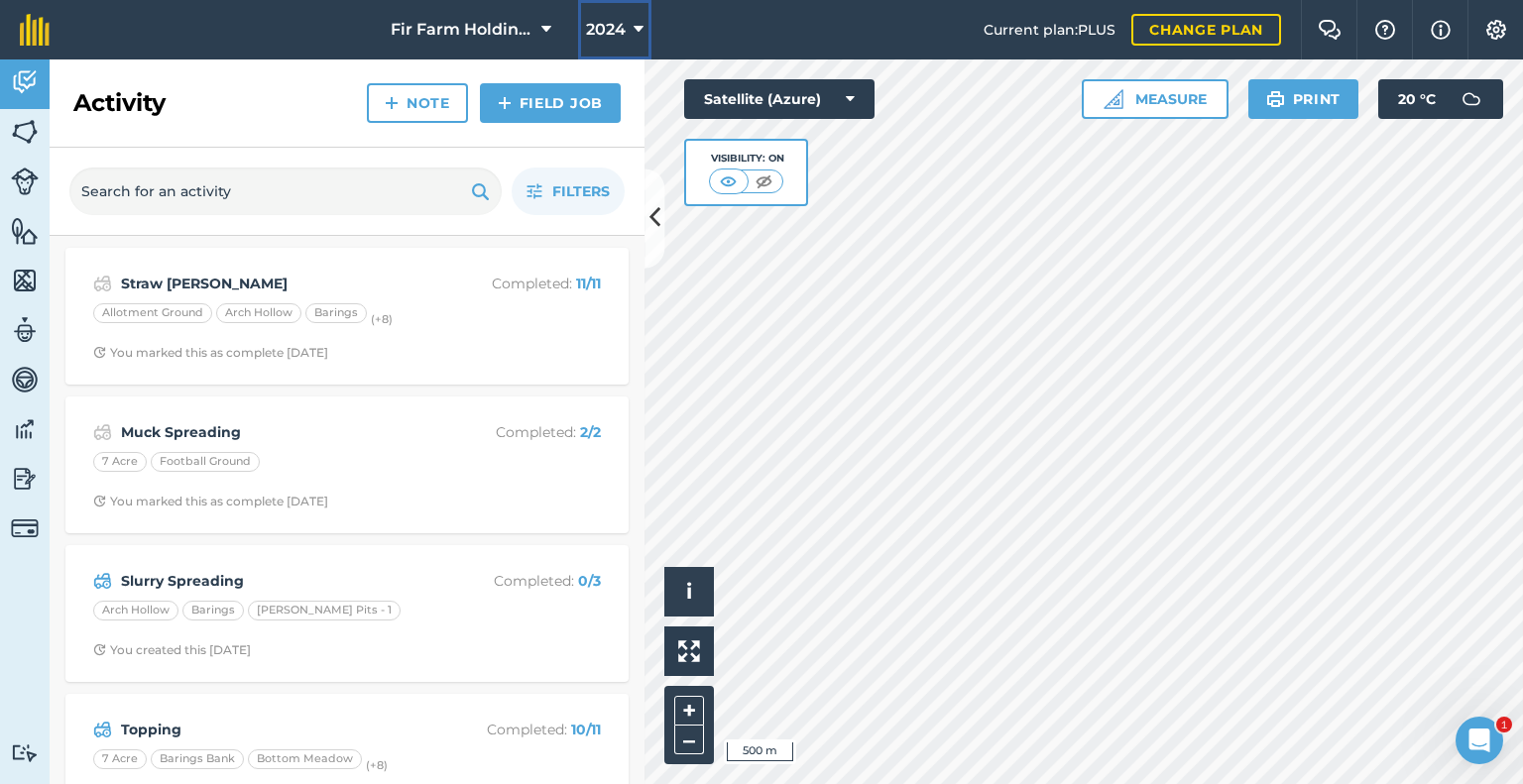 click on "2024" at bounding box center (606, 30) 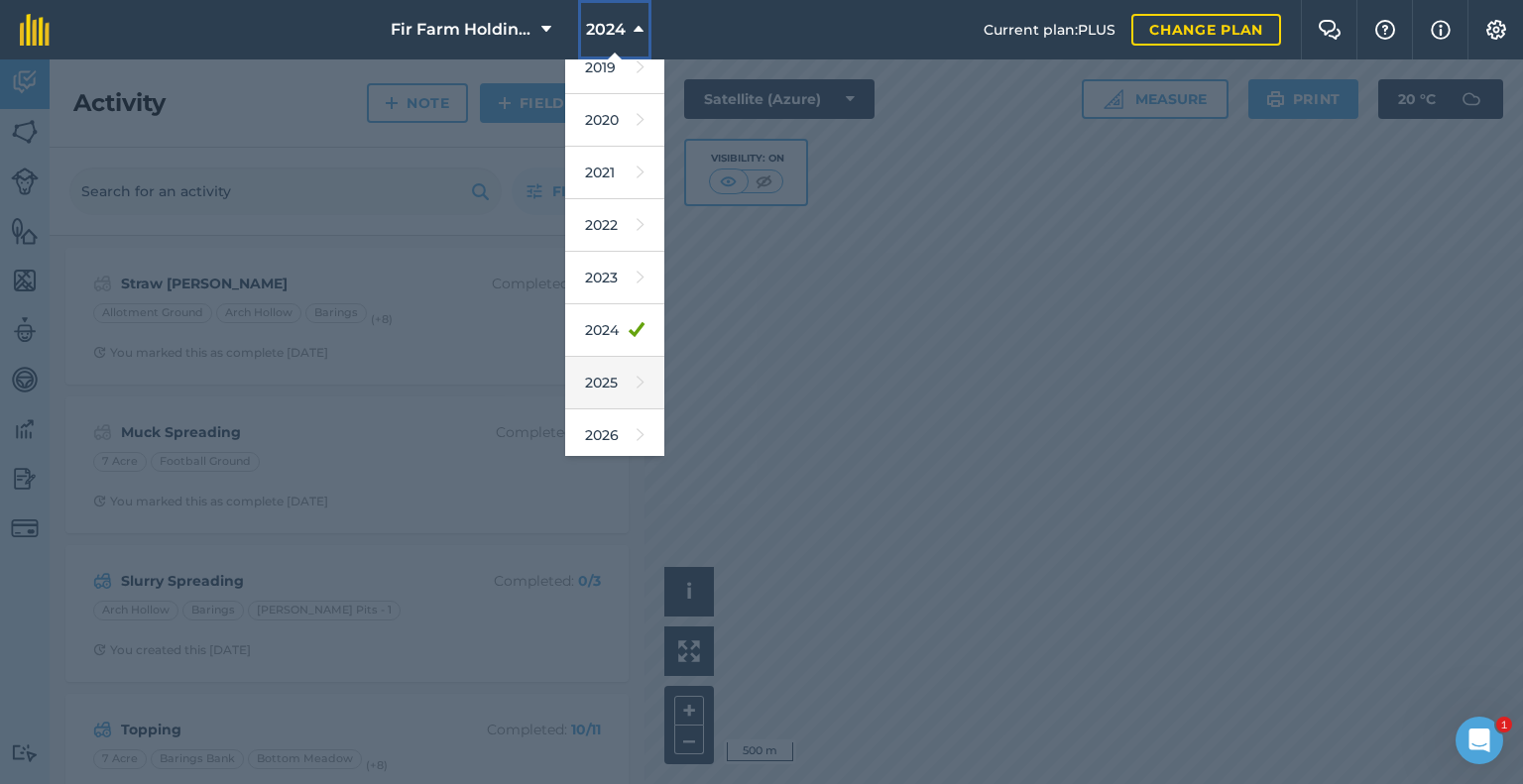 scroll, scrollTop: 99, scrollLeft: 0, axis: vertical 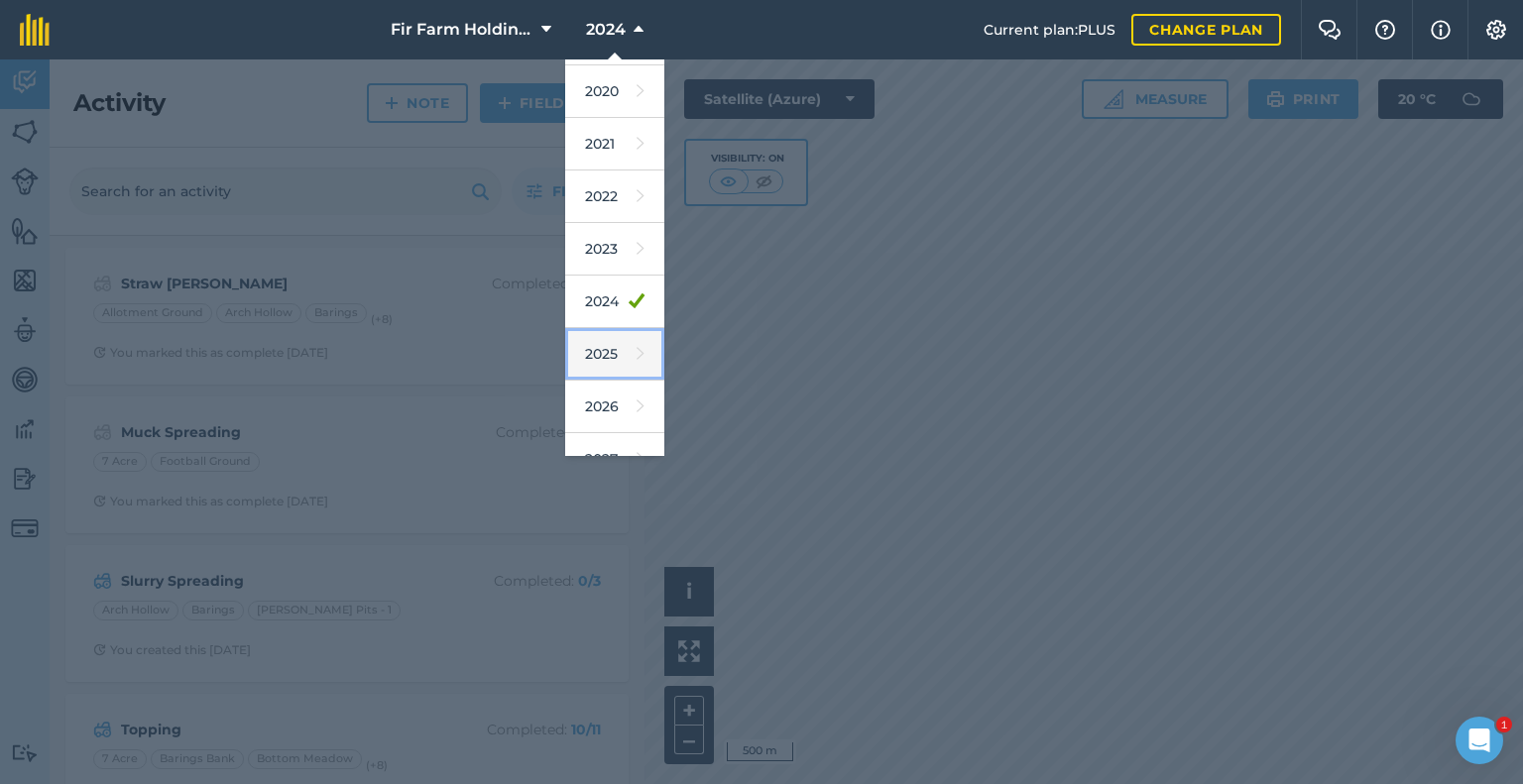 click on "2025" at bounding box center (615, 354) 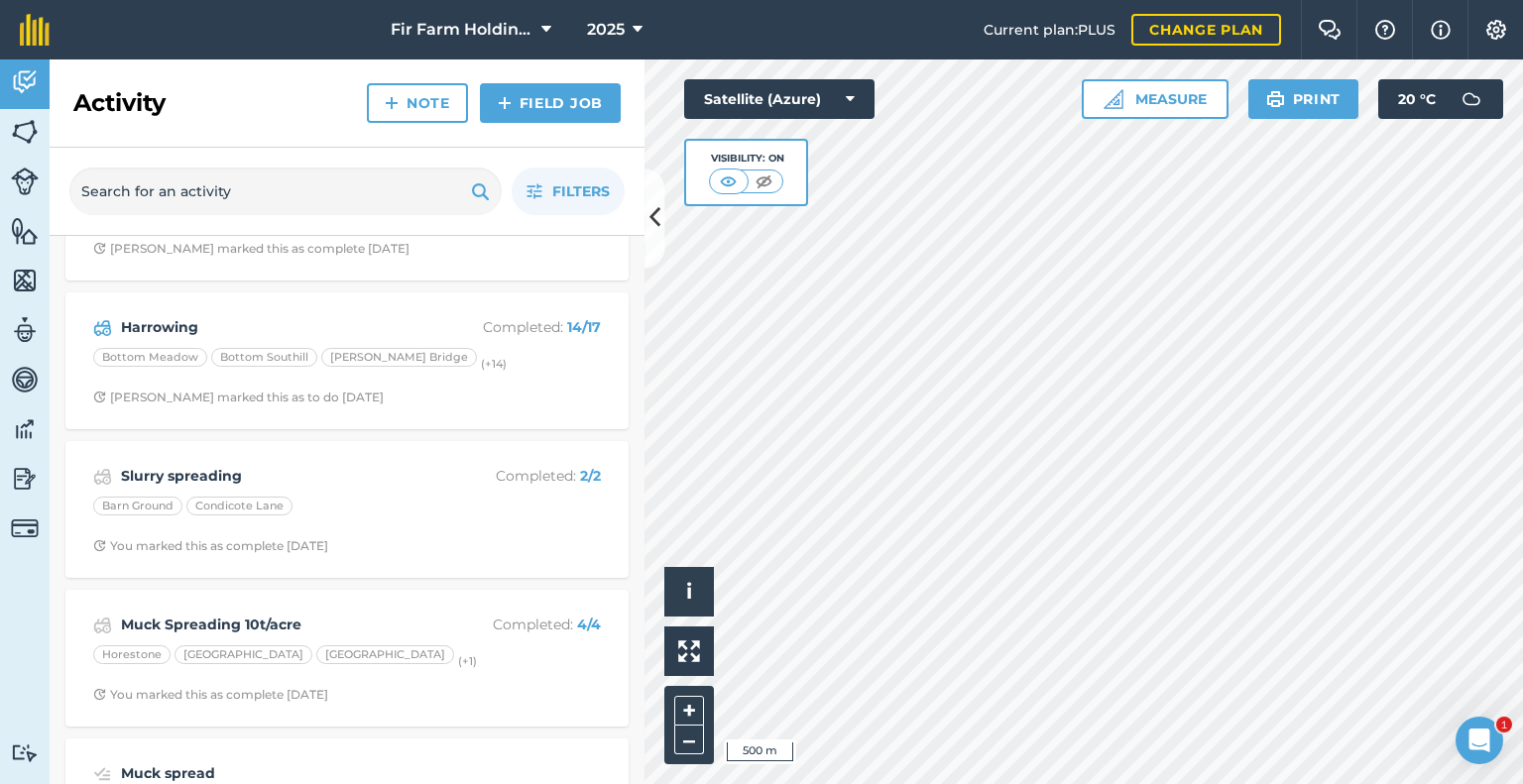 scroll, scrollTop: 3466, scrollLeft: 0, axis: vertical 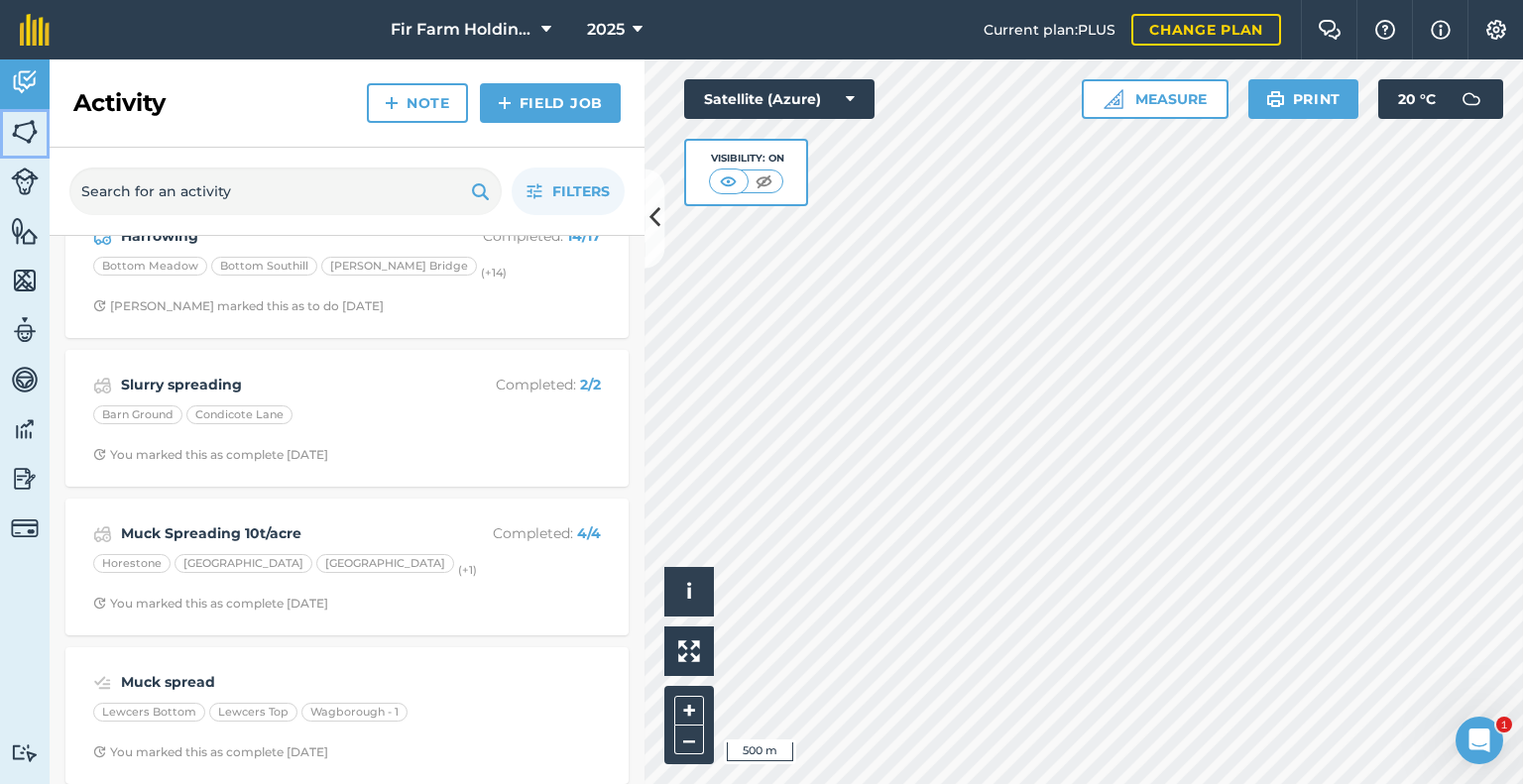 click at bounding box center (25, 132) 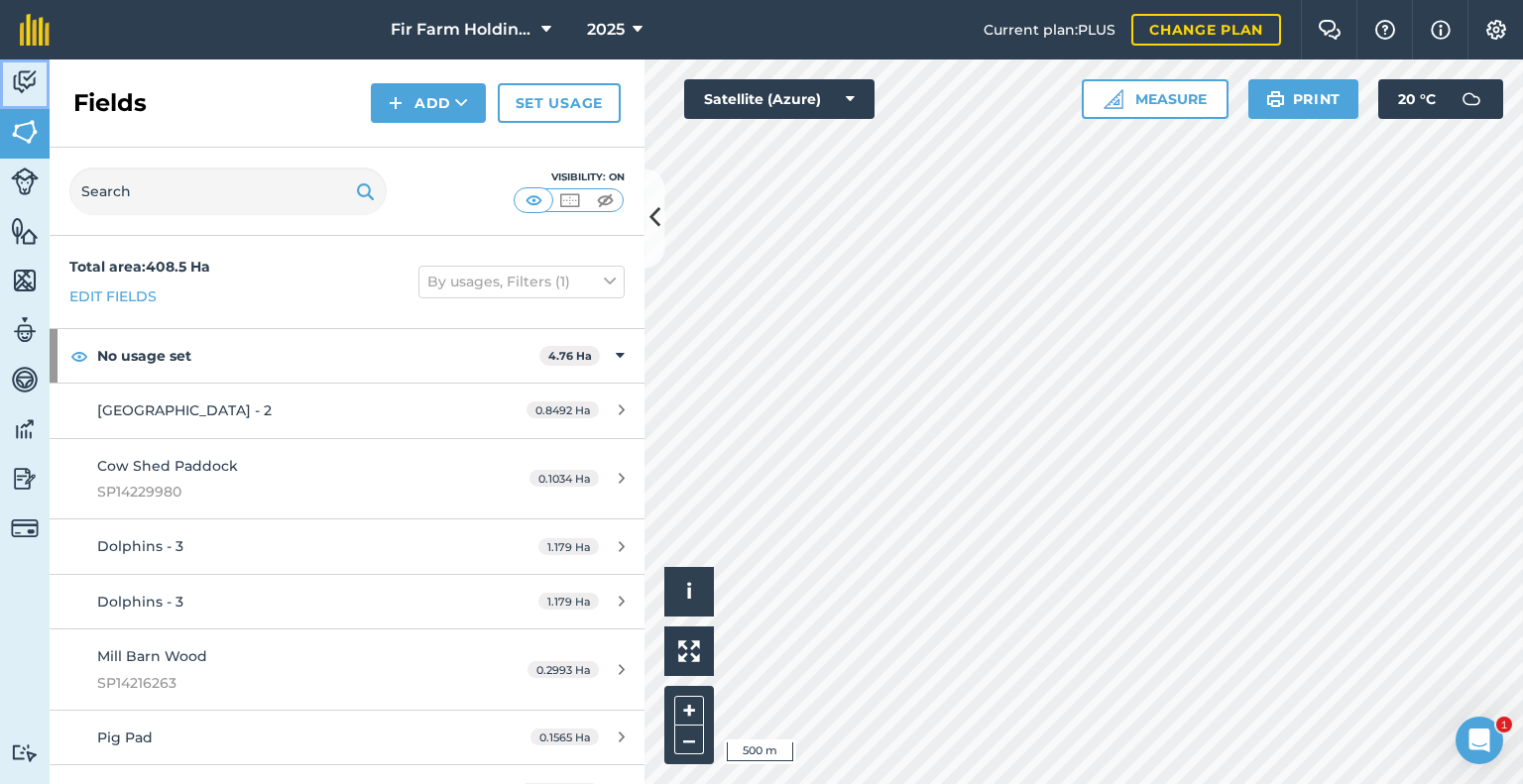 click at bounding box center [25, 82] 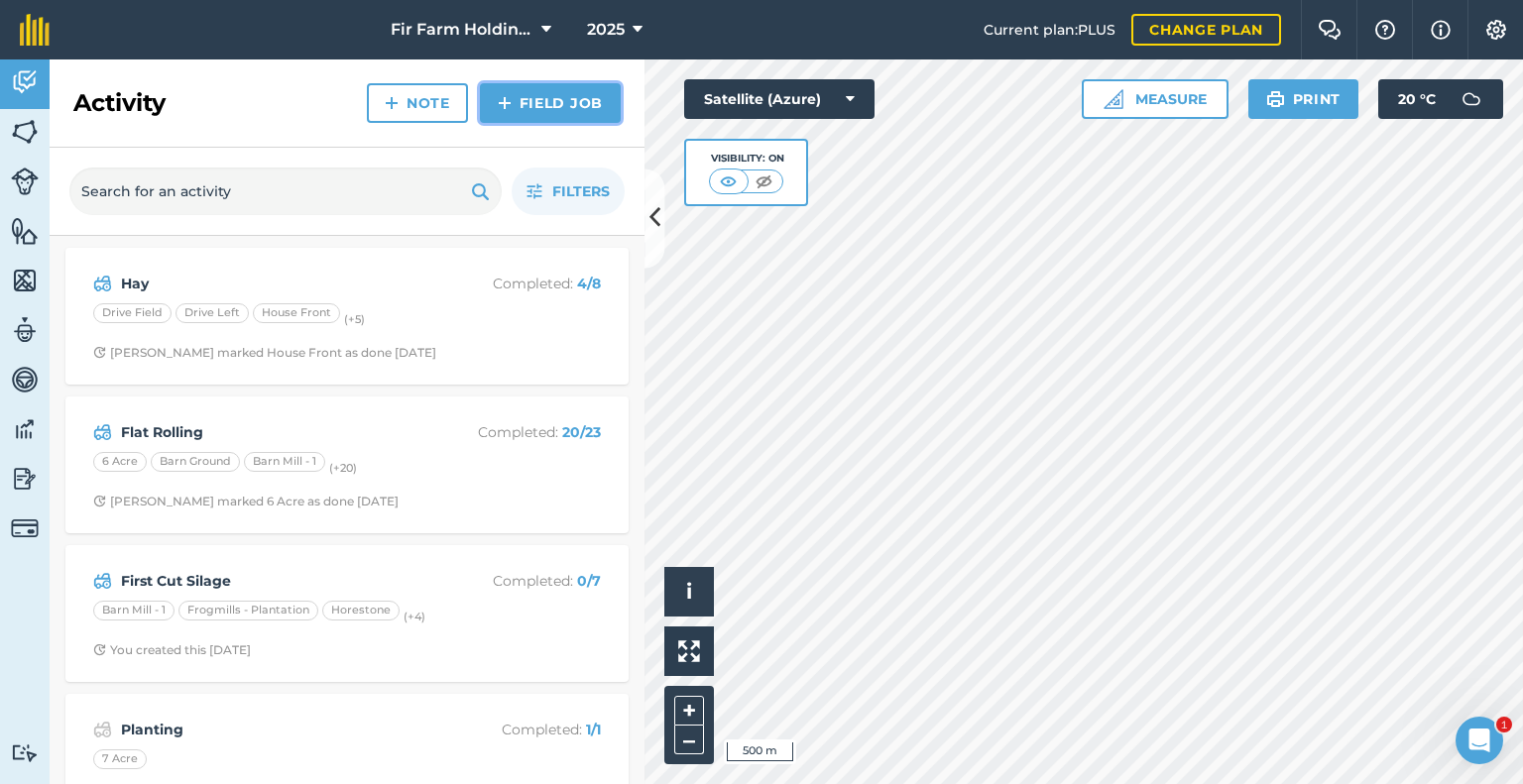 click on "Field Job" at bounding box center (550, 103) 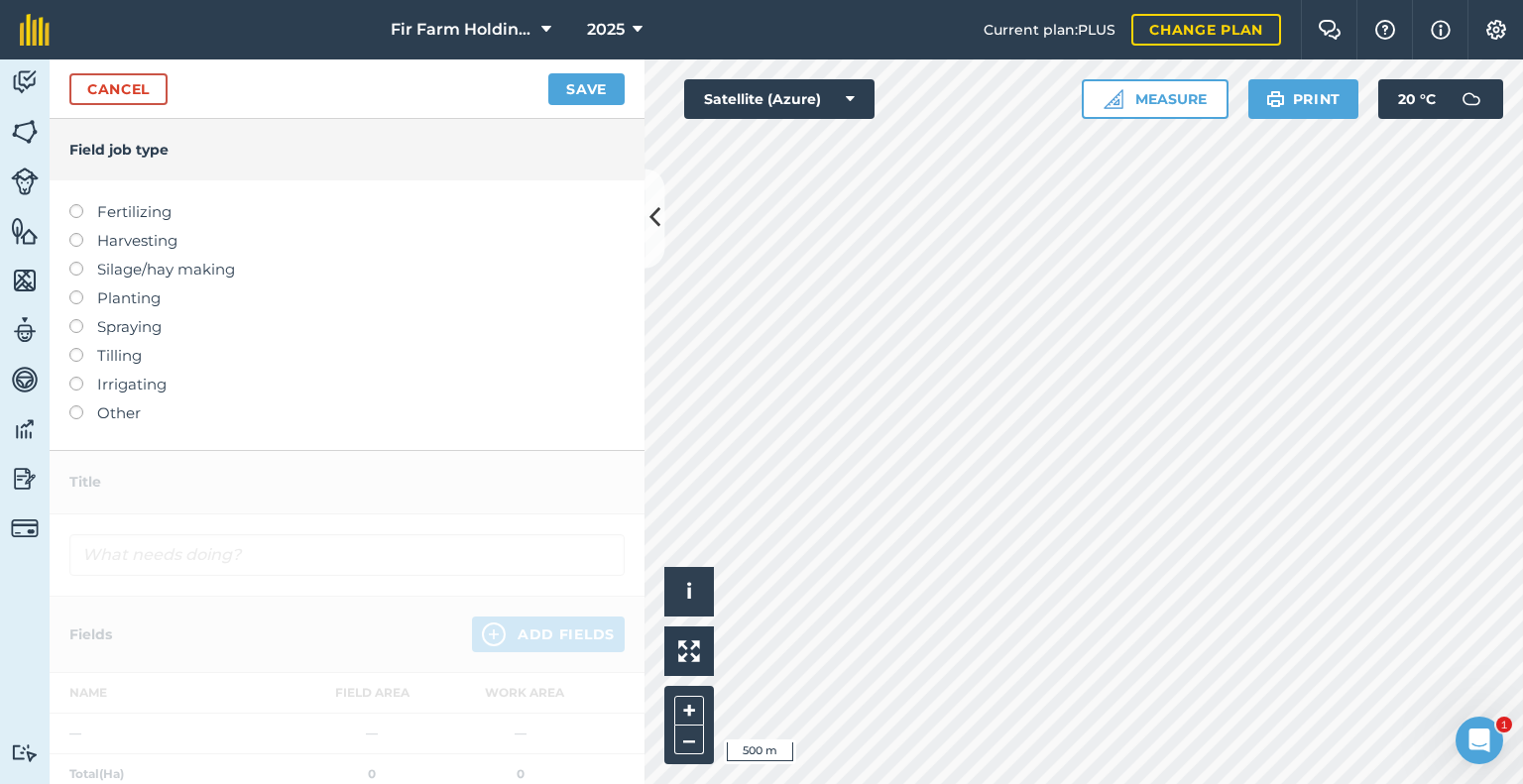 click on "Harvesting" at bounding box center [347, 241] 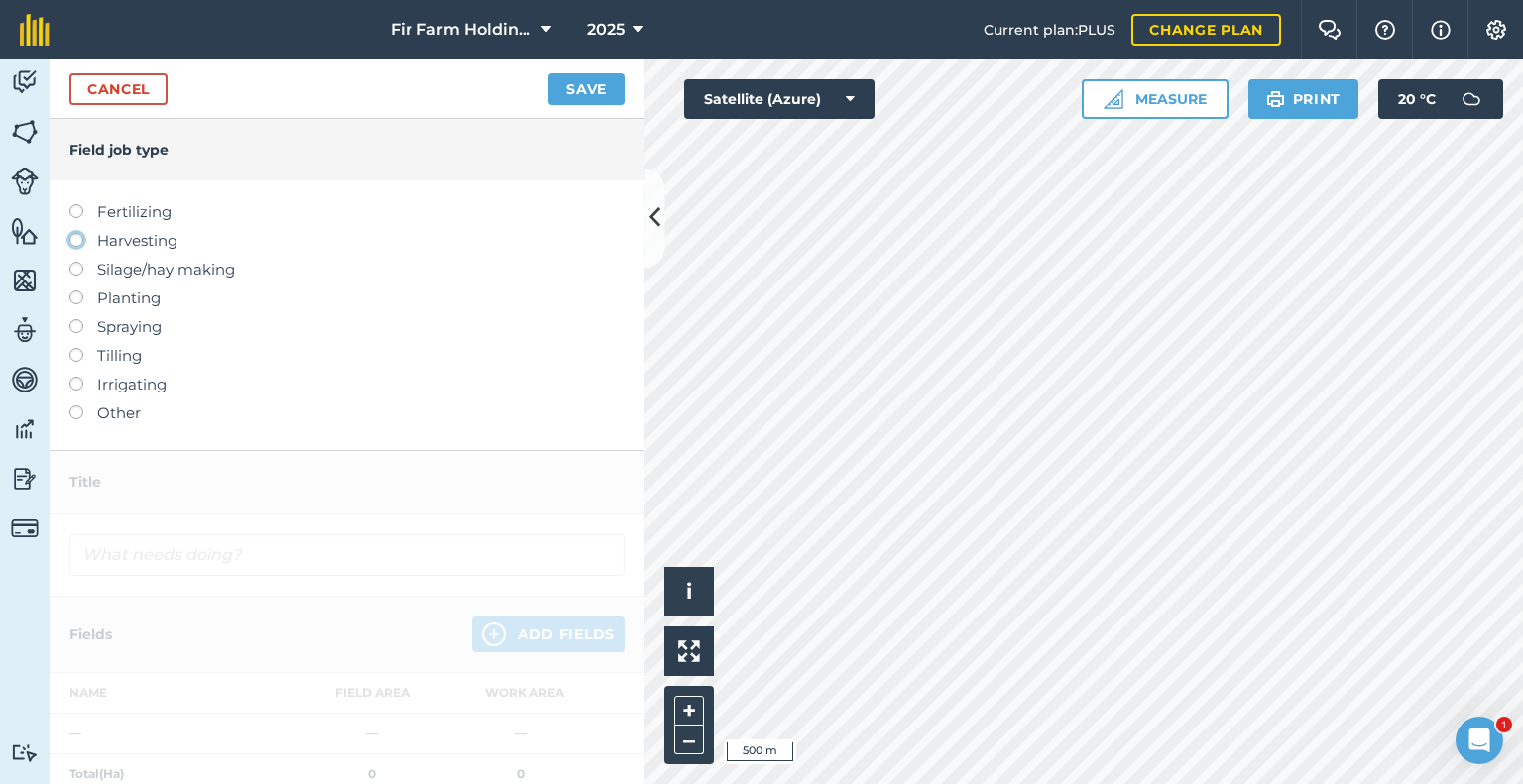 click on "Harvesting" at bounding box center (-9859, 239) 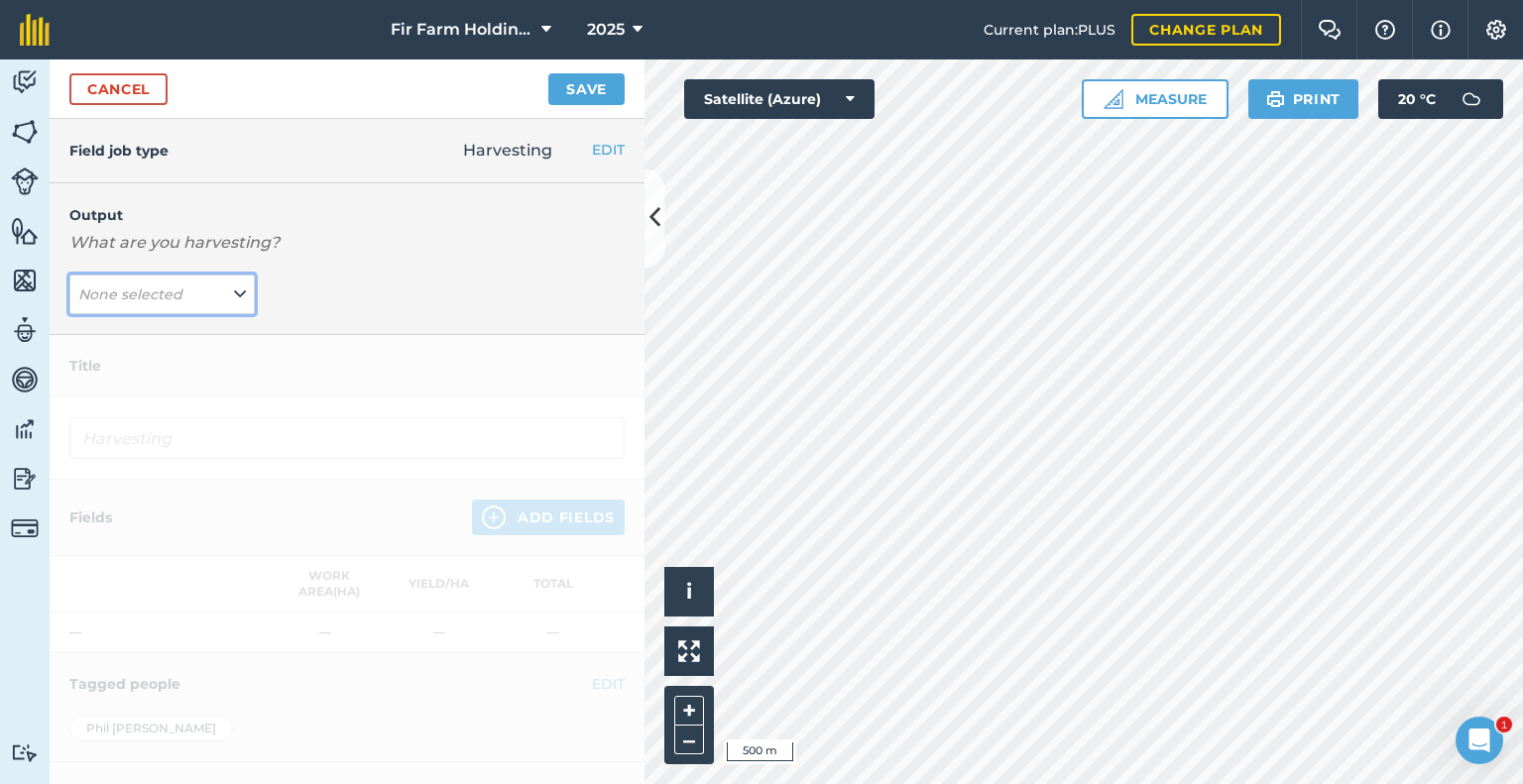 click on "None selected" at bounding box center (162, 294) 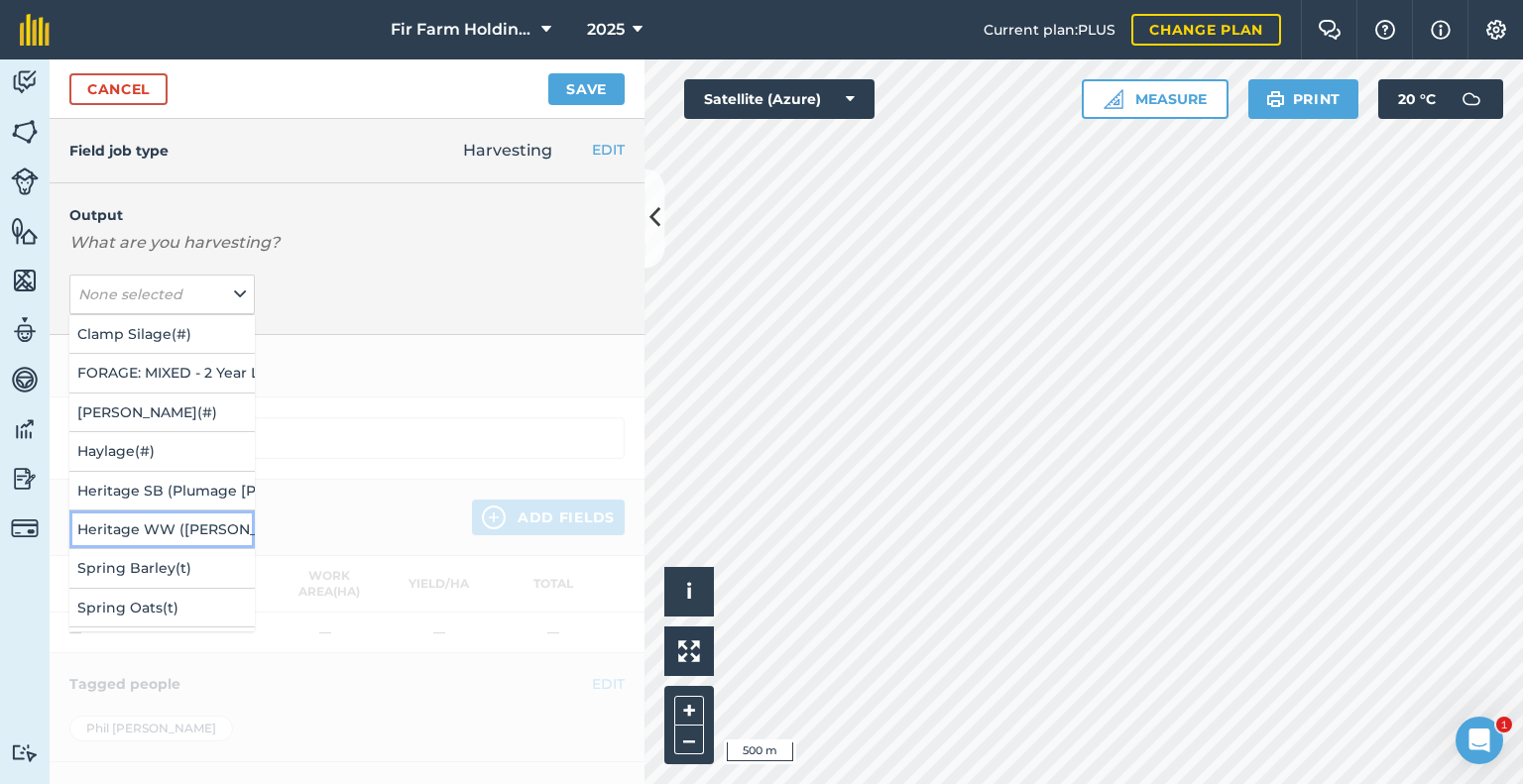click on "Heritage WW ([PERSON_NAME])  ( t )" at bounding box center (162, 529) 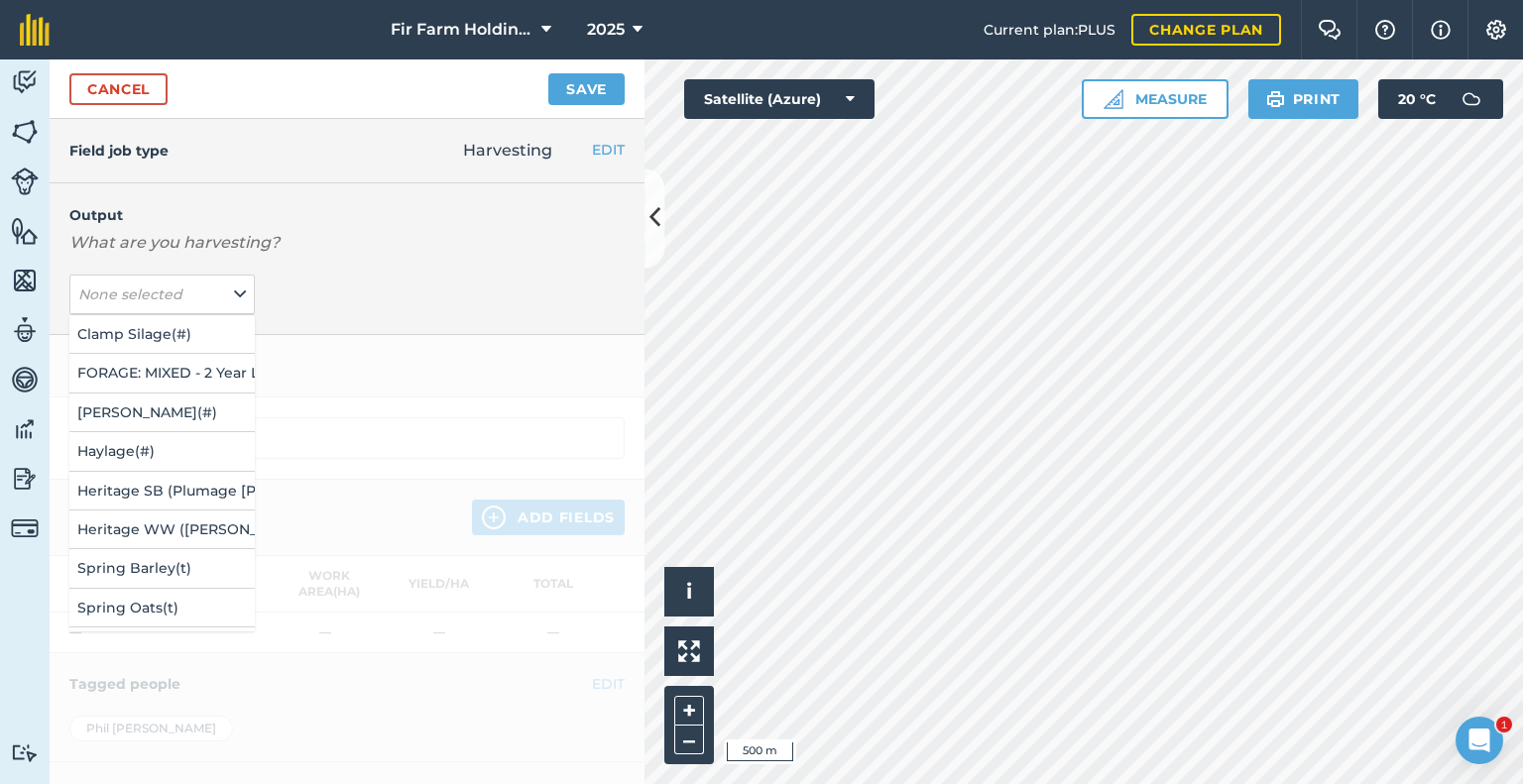 type on "Harvesting Heritage WW ([PERSON_NAME])" 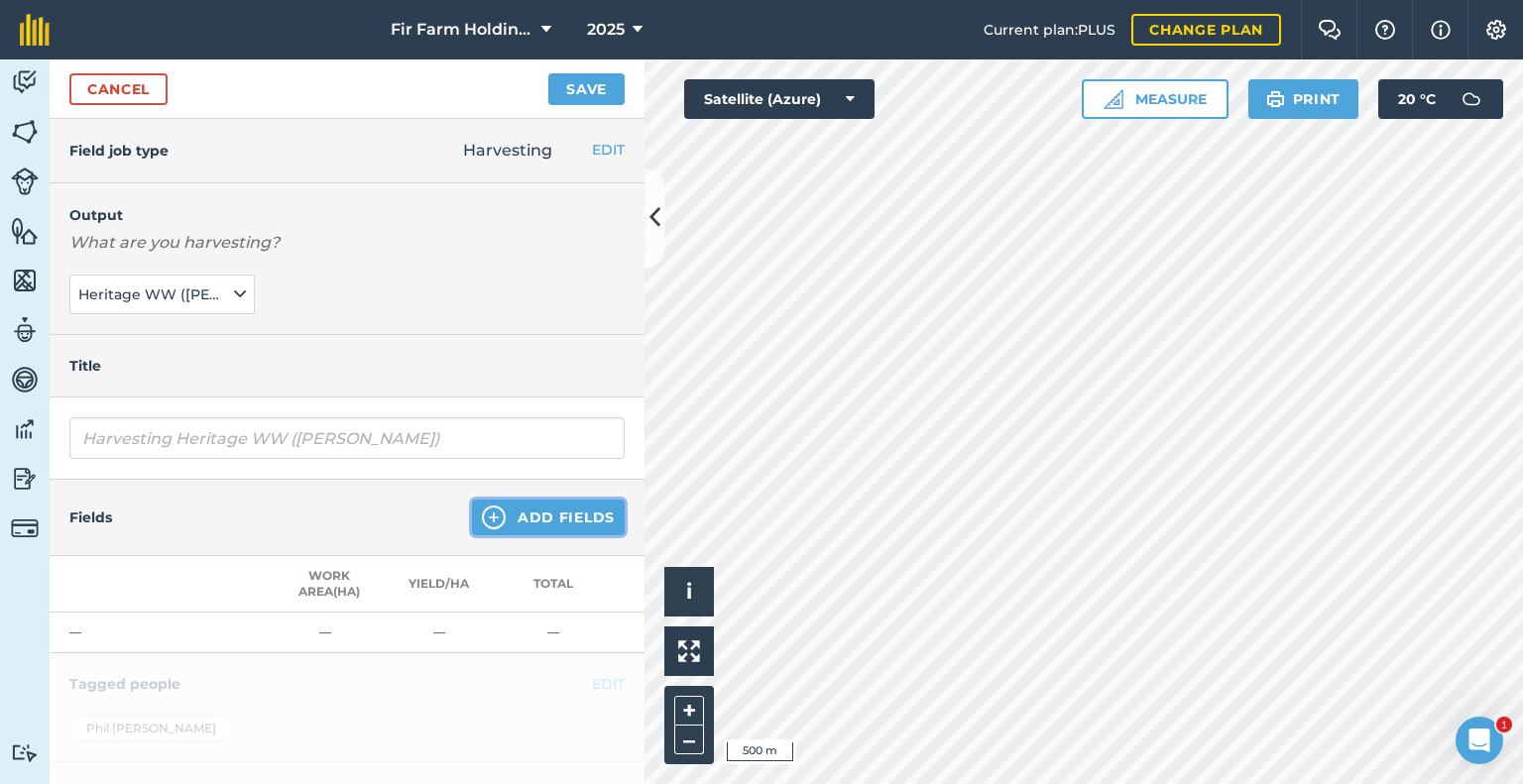 click on "Add Fields" at bounding box center (548, 517) 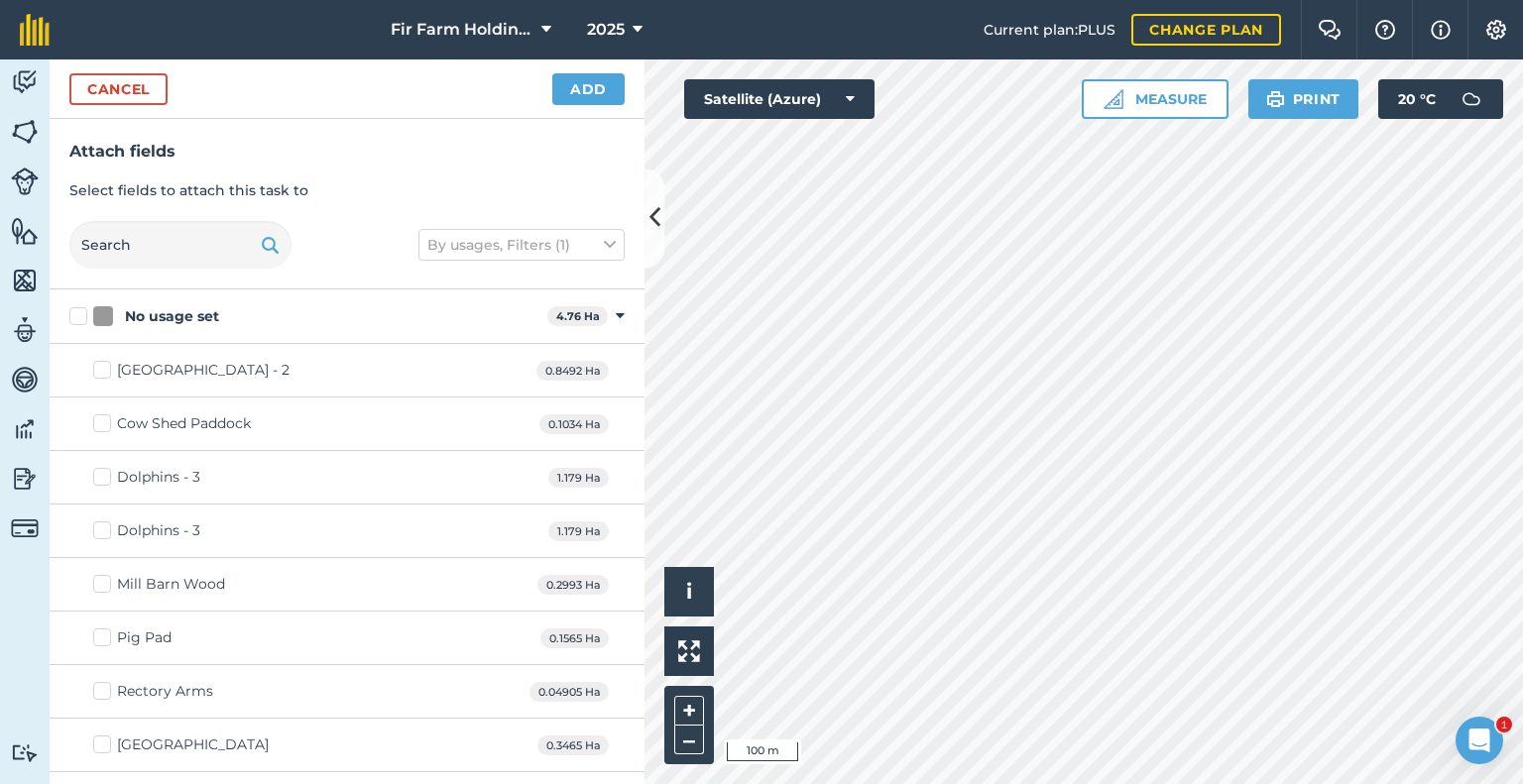 checkbox on "true" 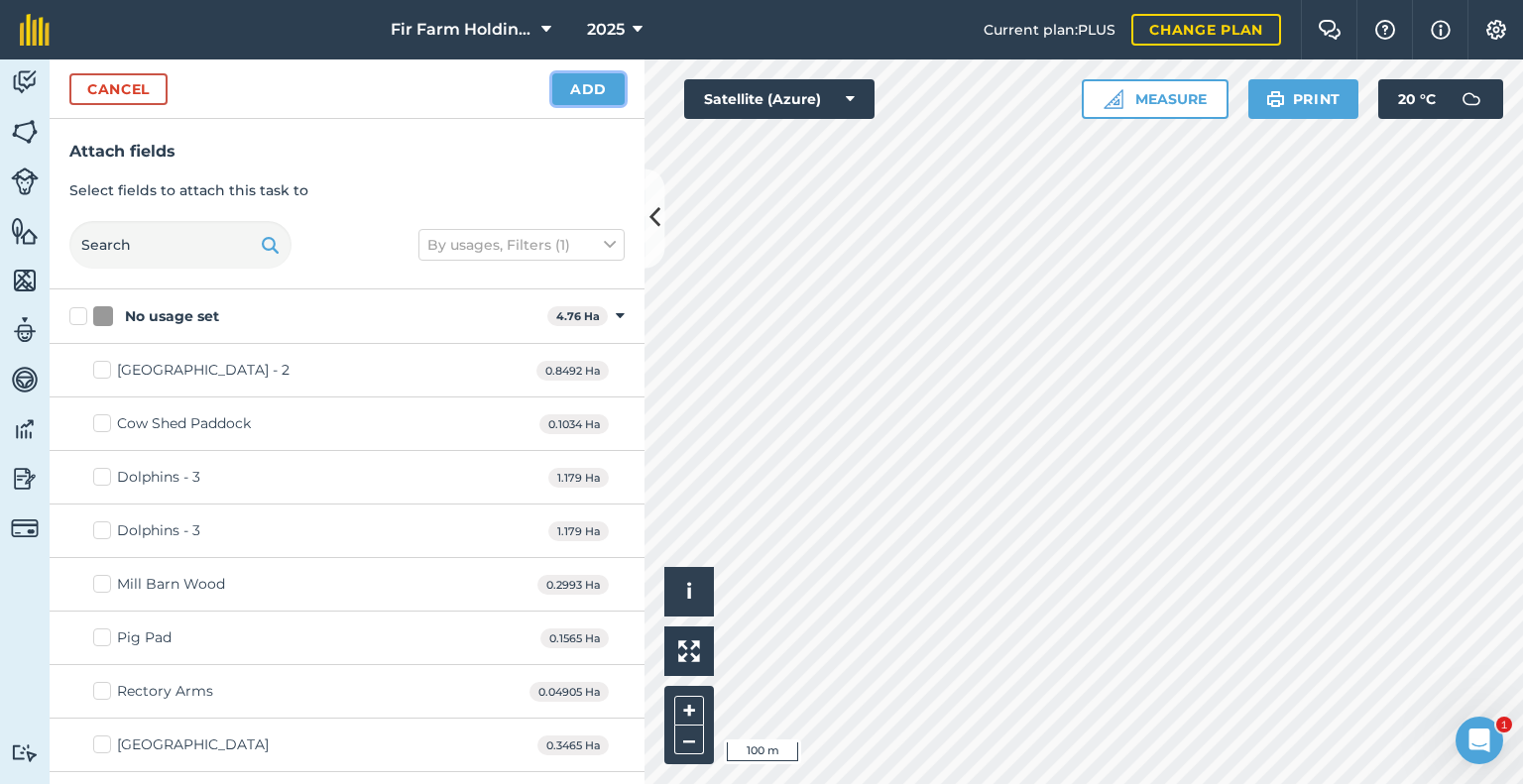 click on "Add" at bounding box center [588, 89] 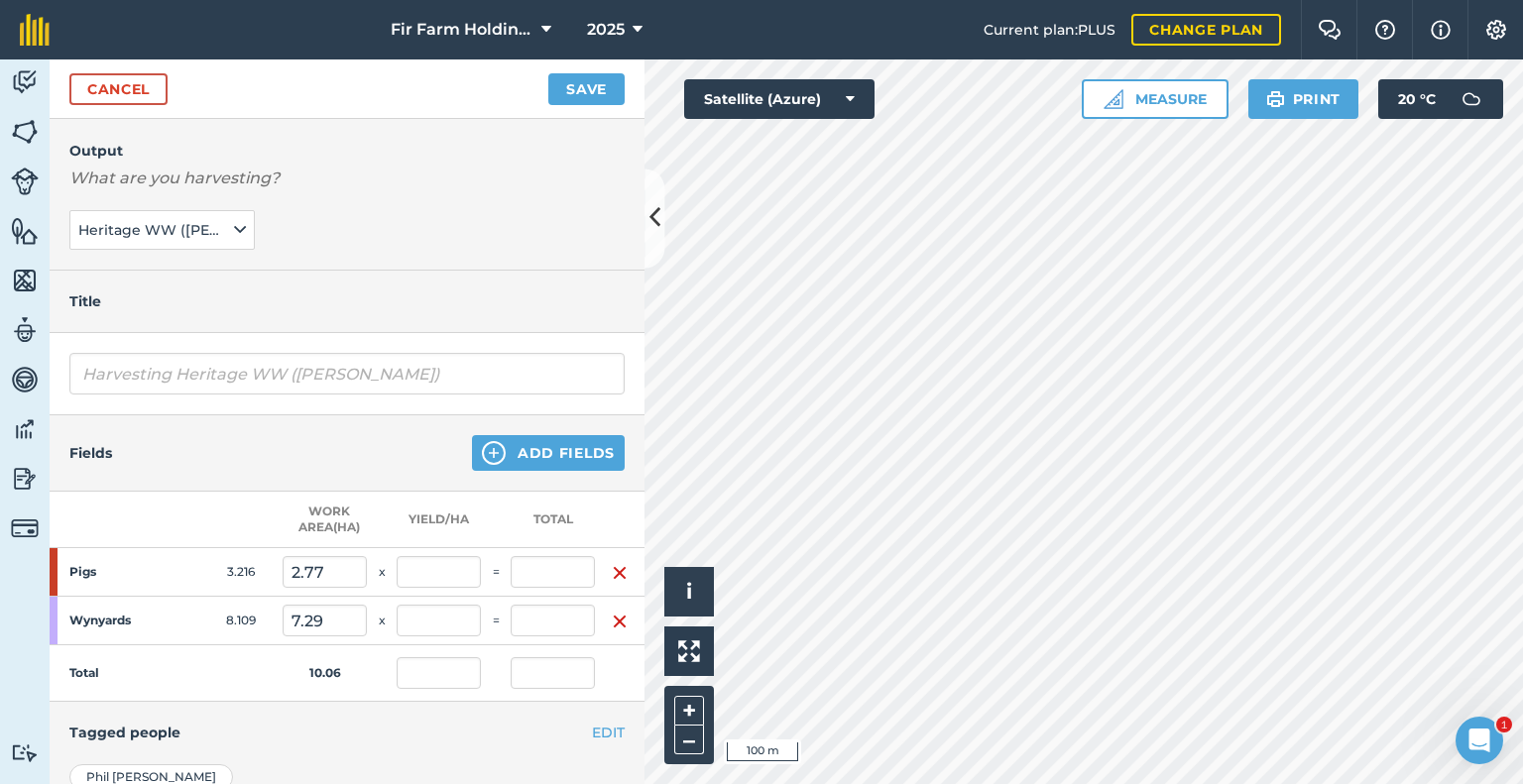 scroll, scrollTop: 99, scrollLeft: 0, axis: vertical 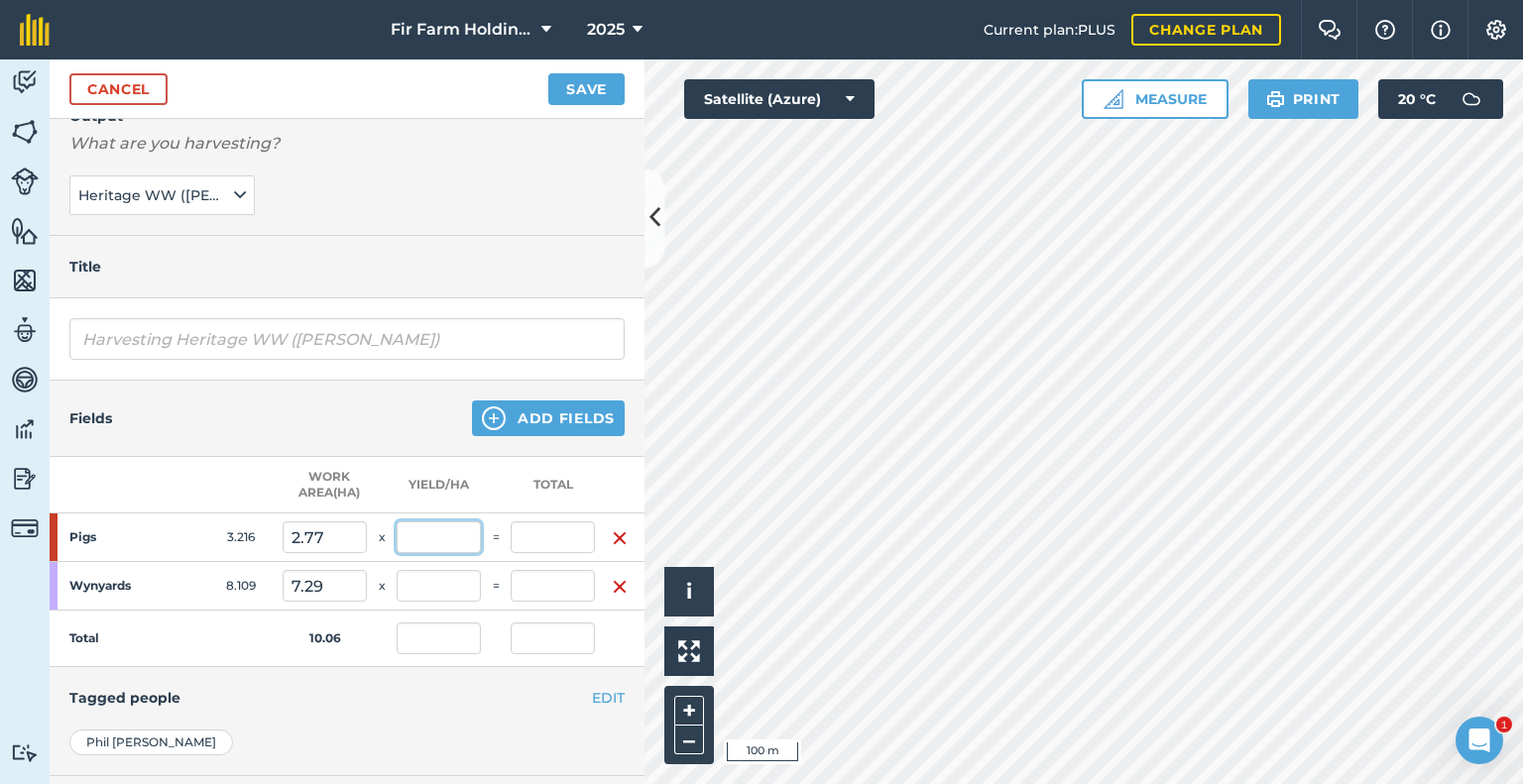 click at bounding box center (438, 537) 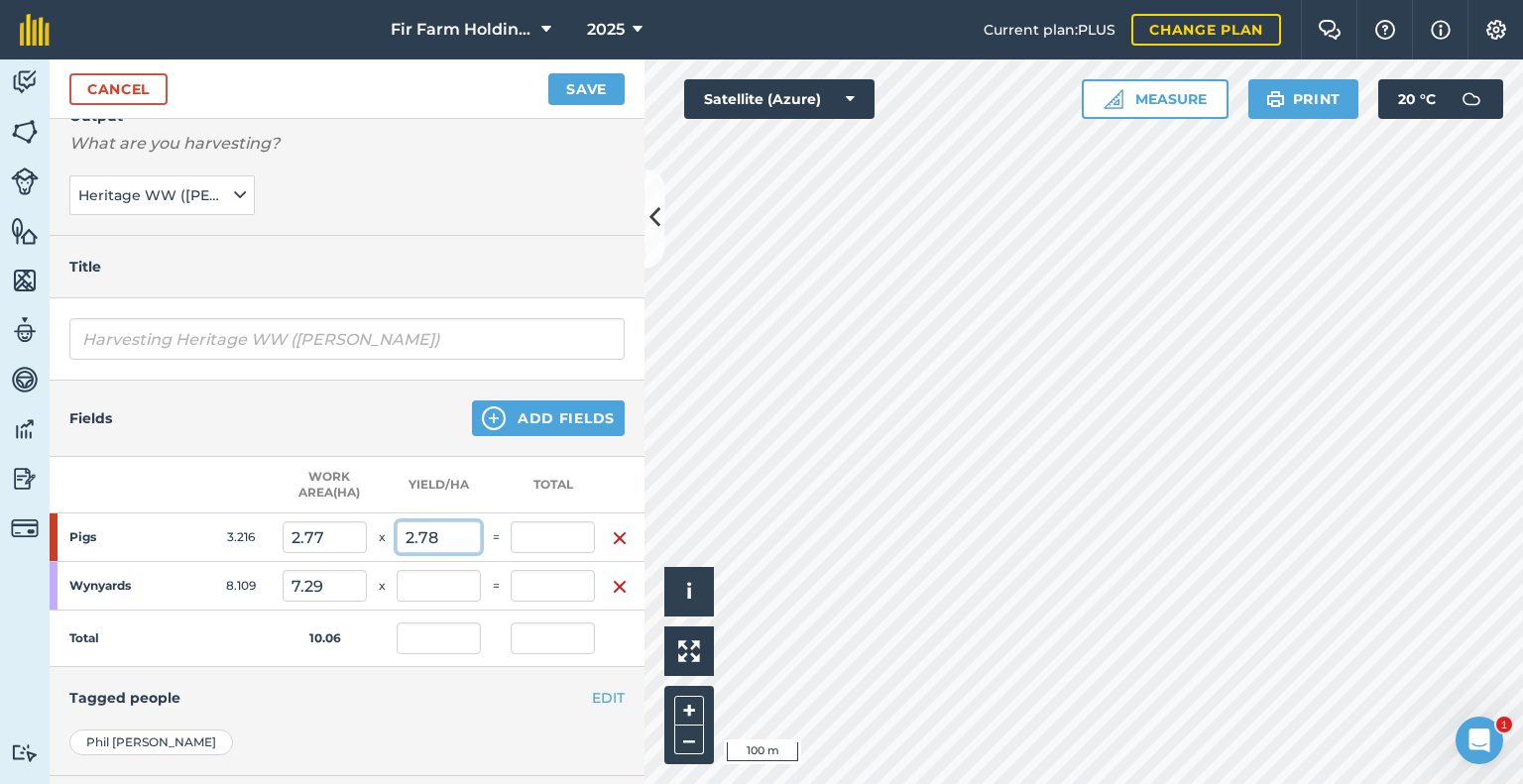 type on "2.78" 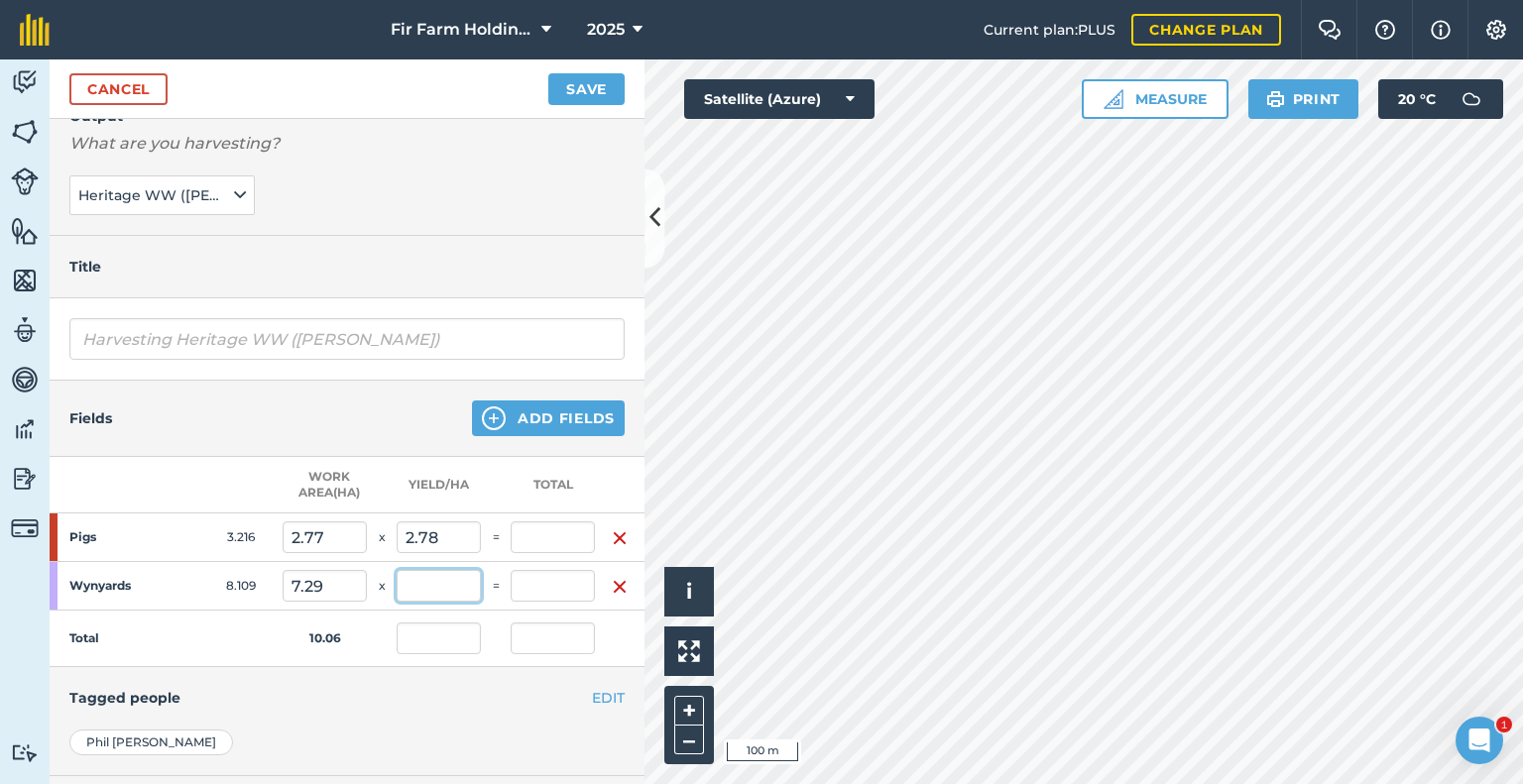 type on "7.701" 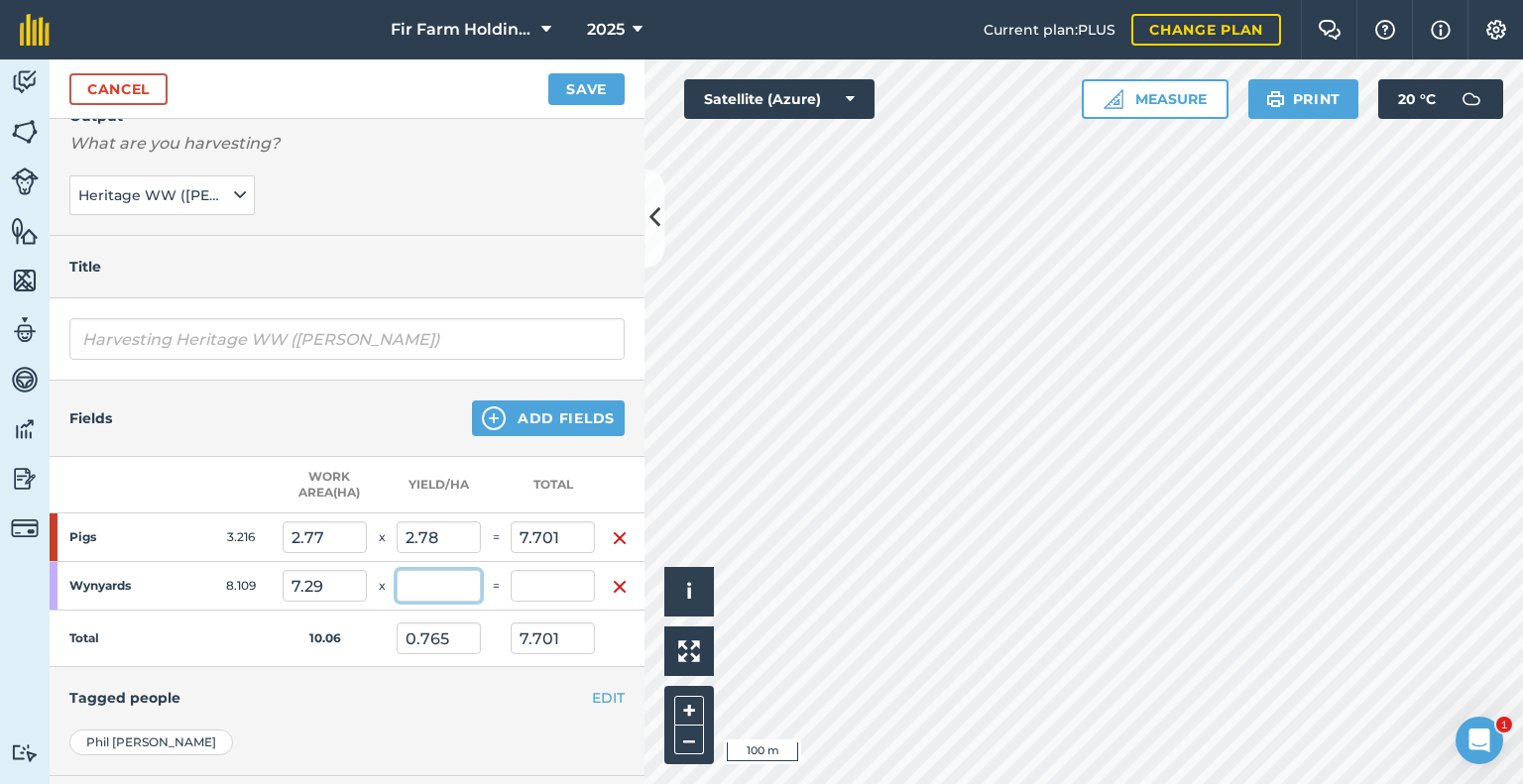 click at bounding box center (438, 586) 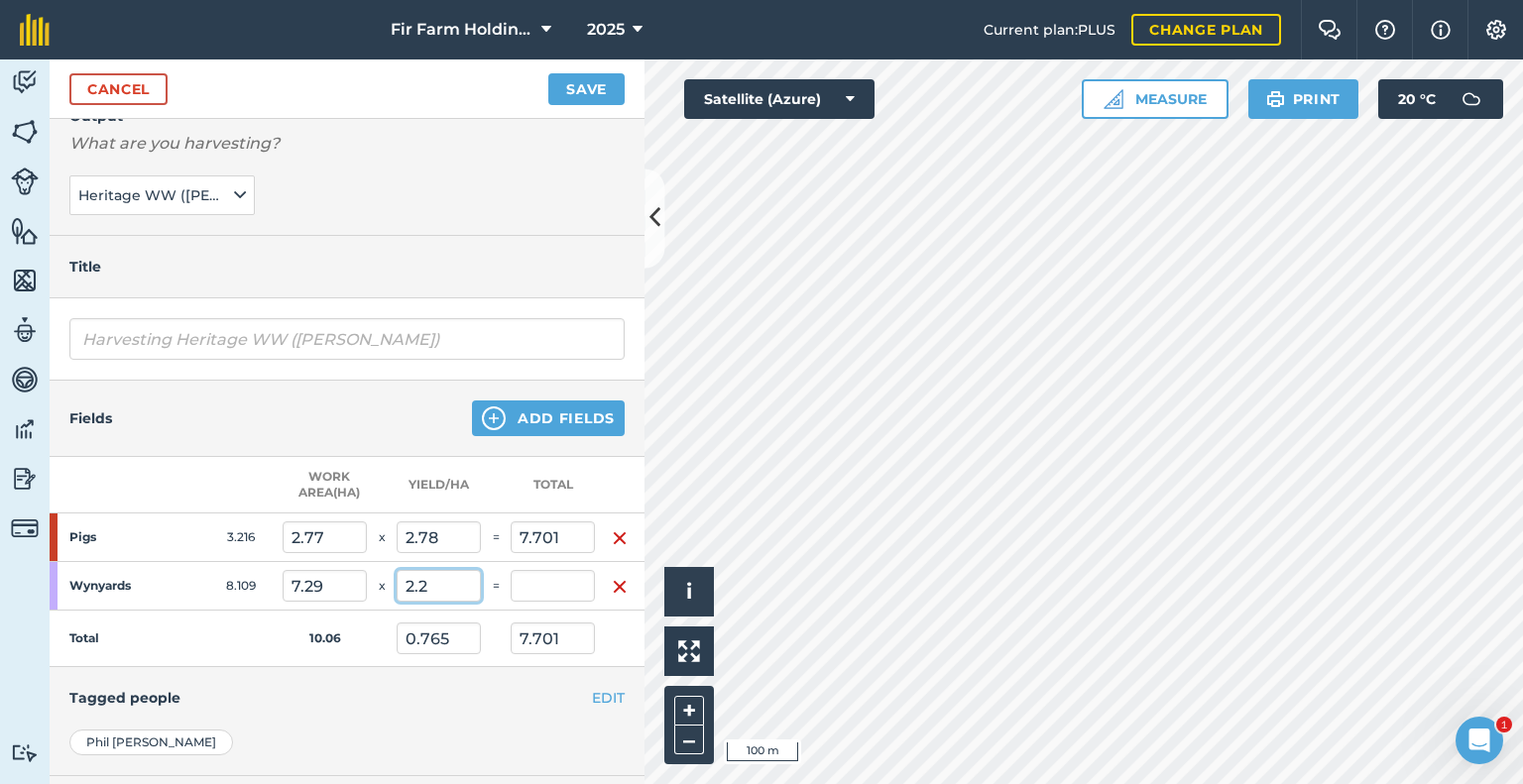 click on "2.2" at bounding box center [438, 586] 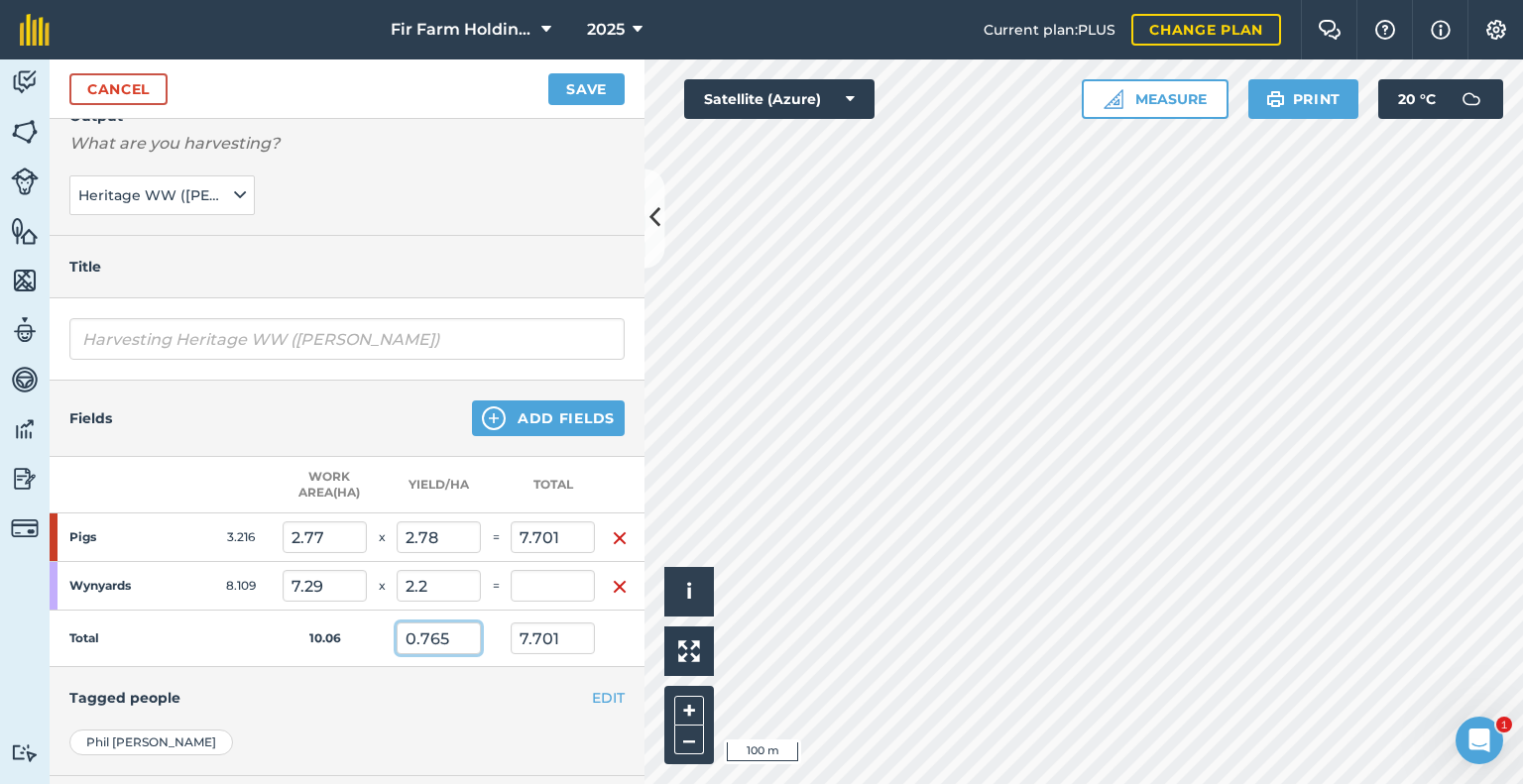 type on "2.36" 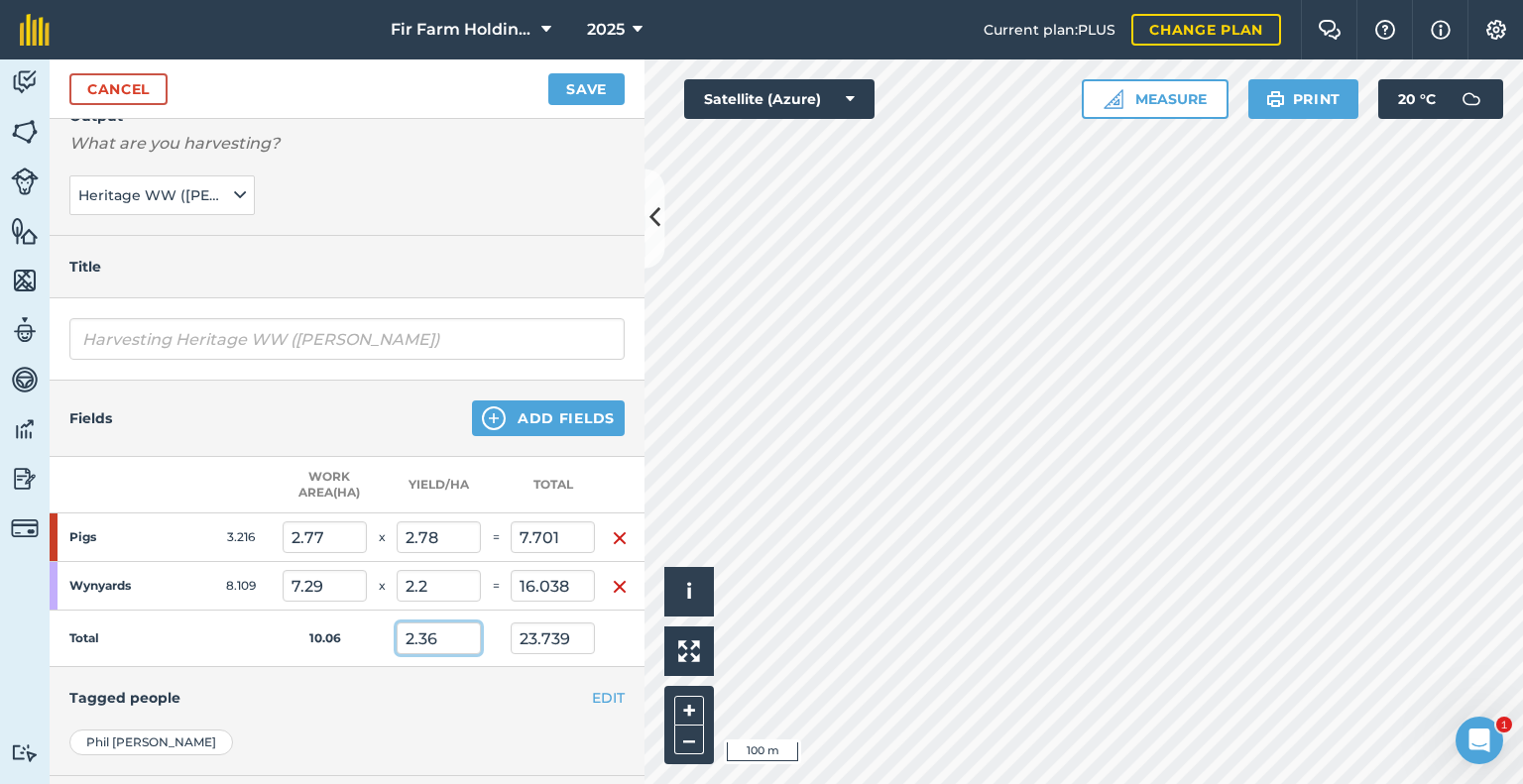 click on "2.36" at bounding box center [438, 638] 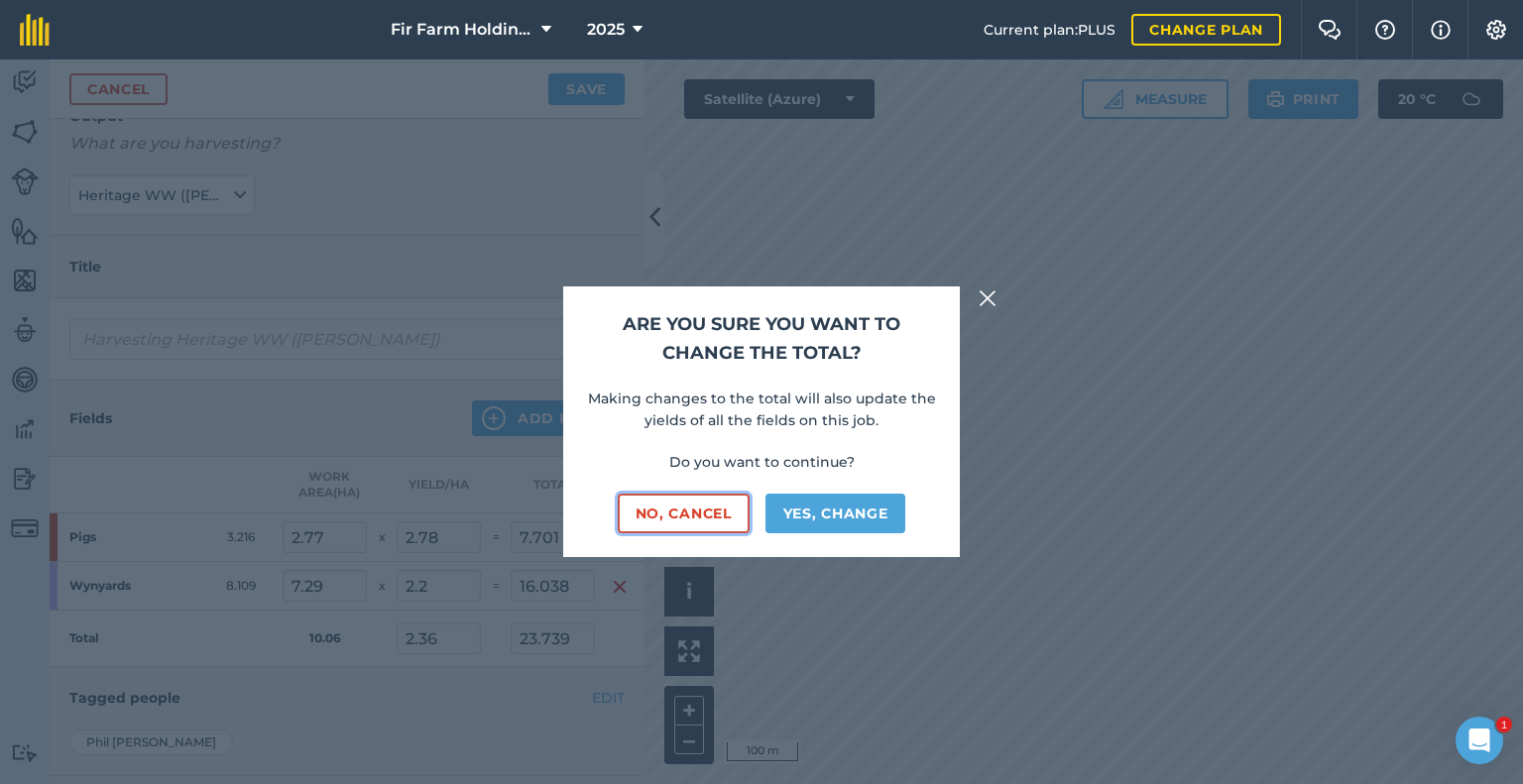 type on "2.36" 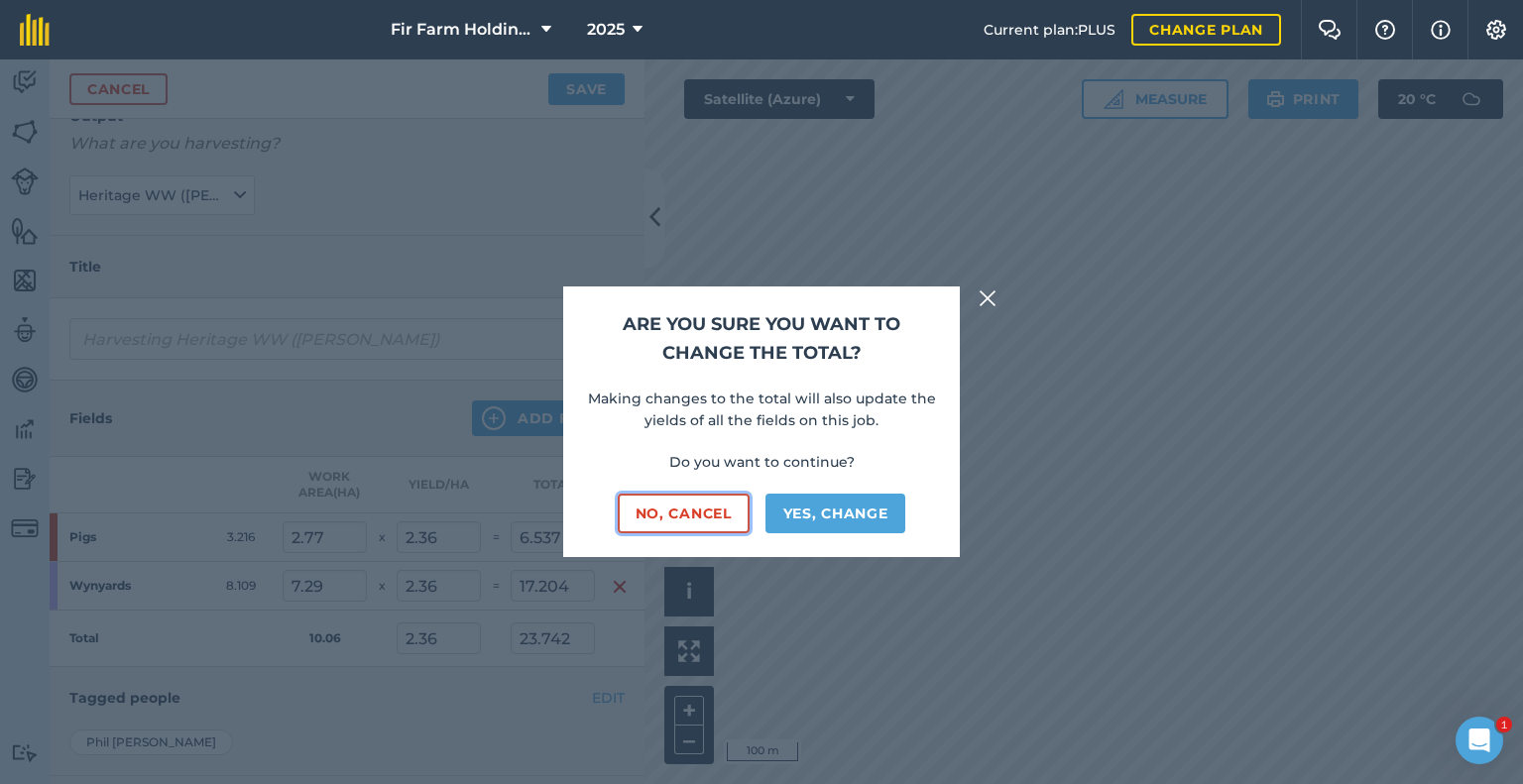 click on "No, cancel" at bounding box center [683, 513] 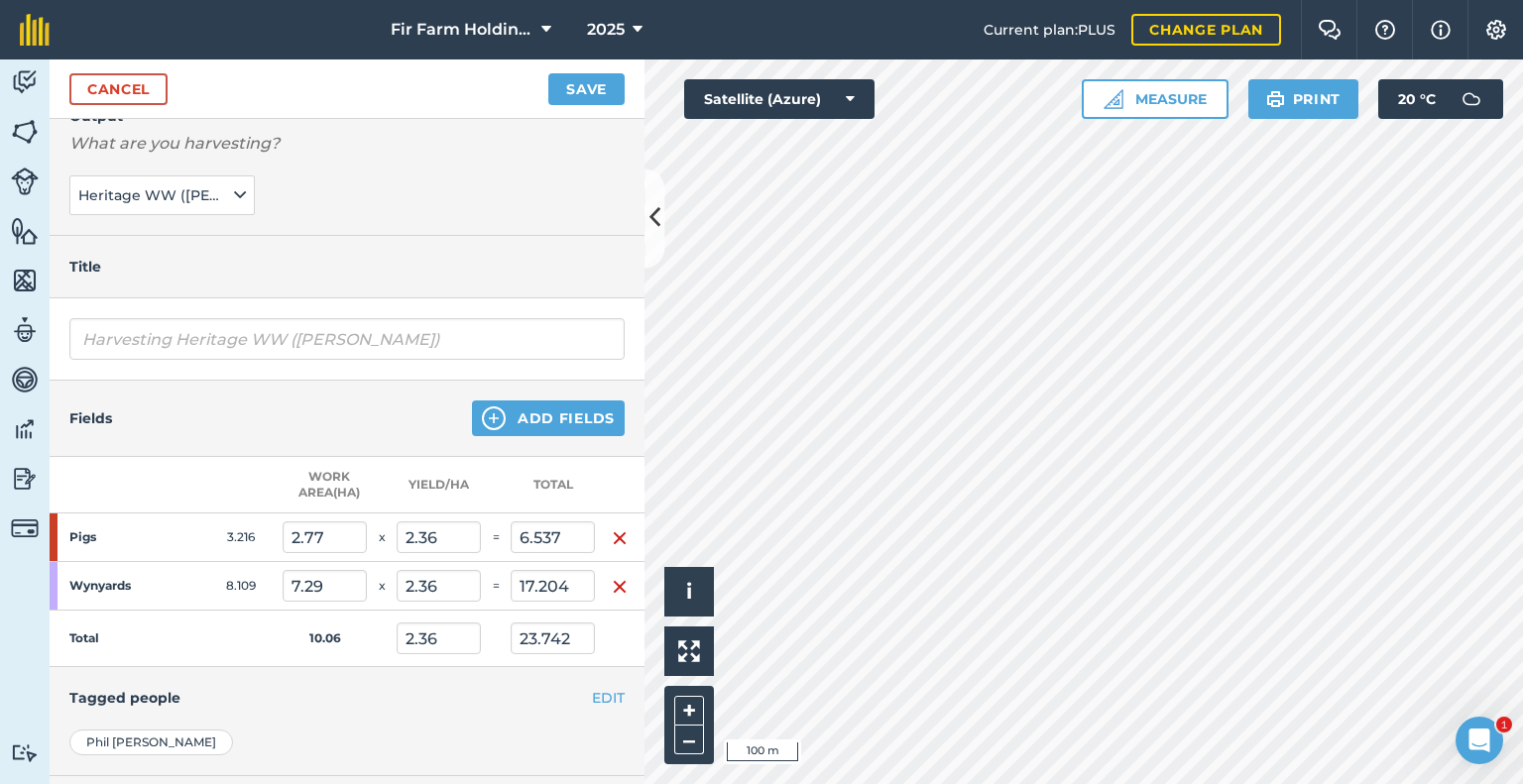 click on "=" at bounding box center (496, 537) 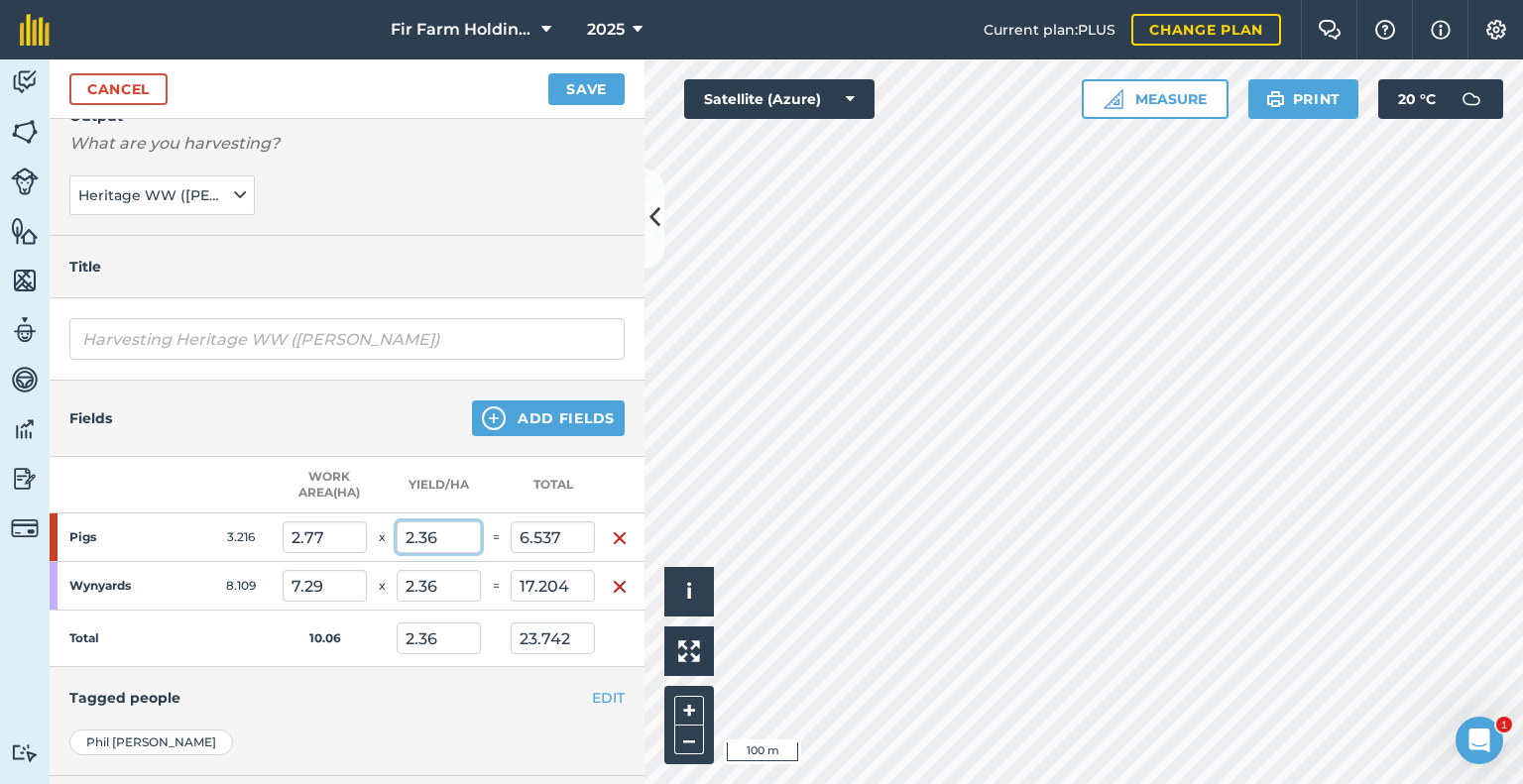 click on "2.36" at bounding box center [438, 537] 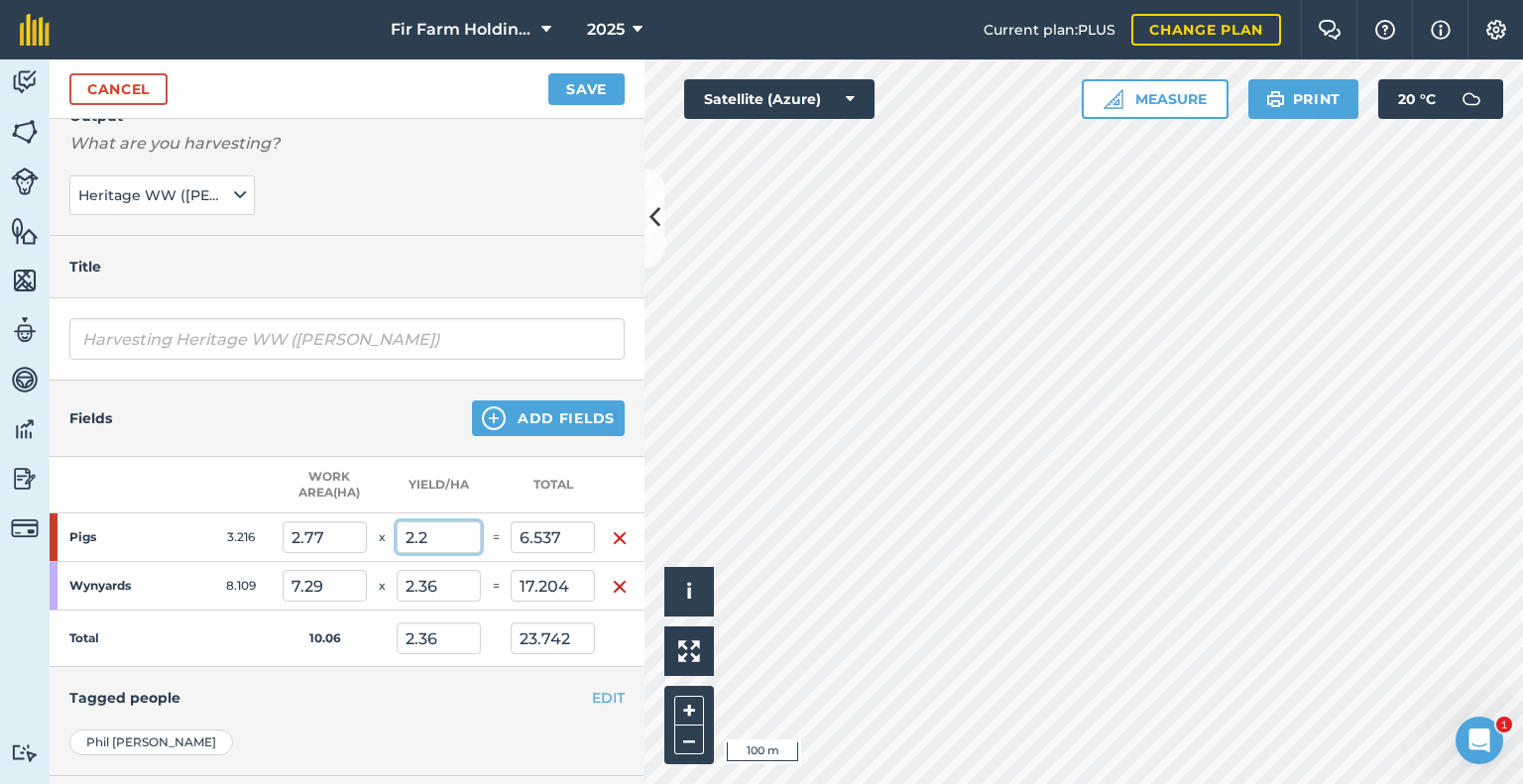 type on "2.2" 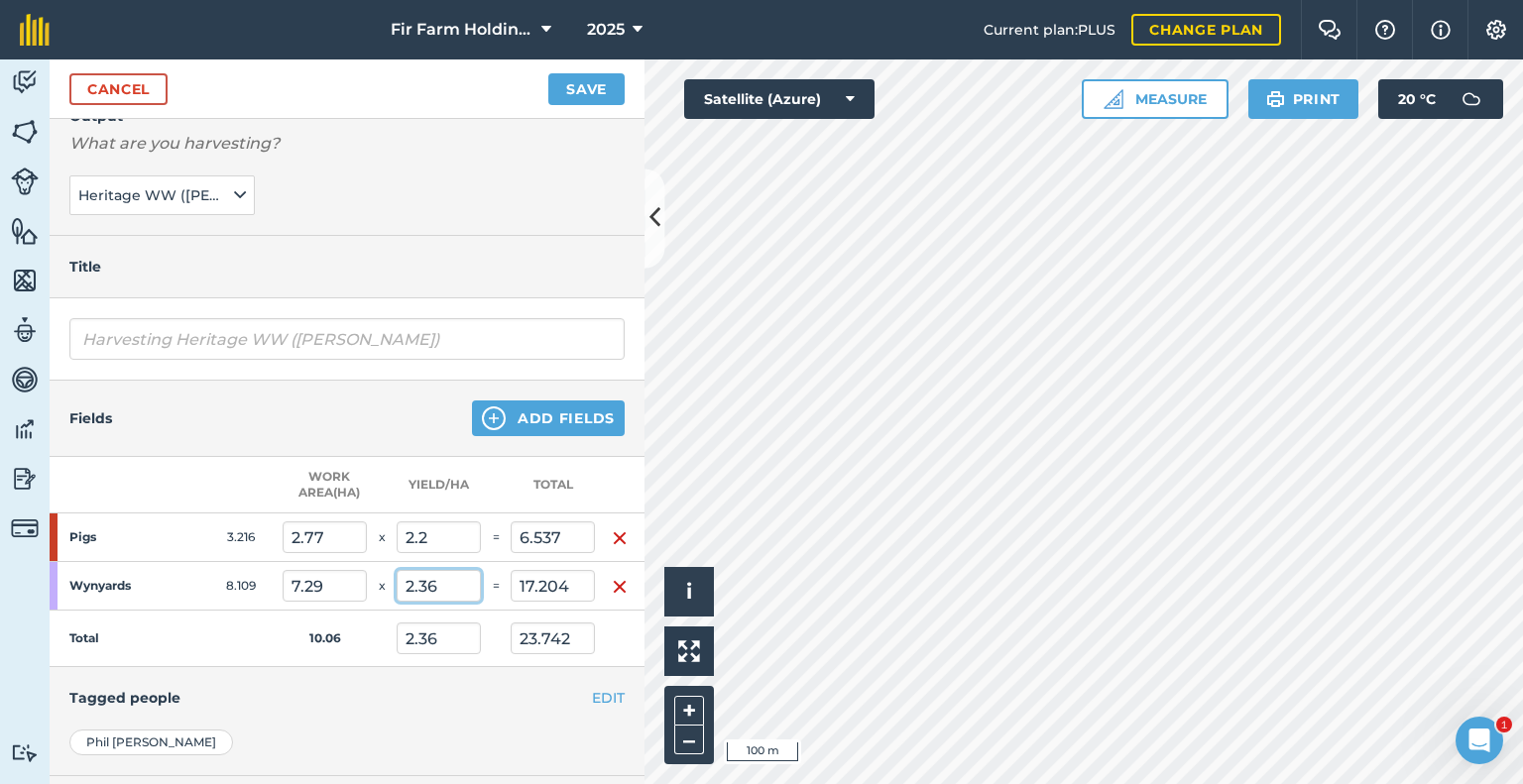 type on "6.094" 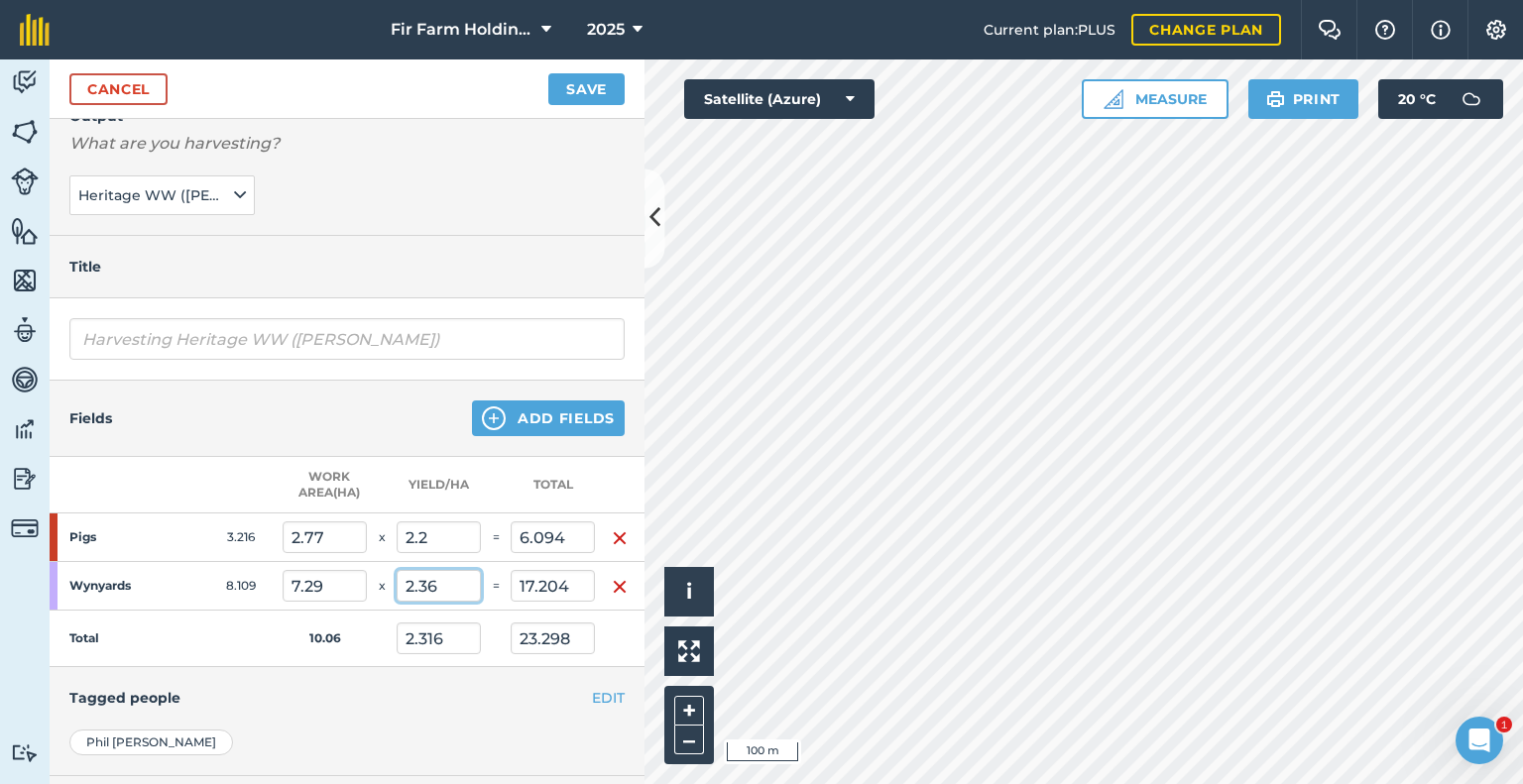 click on "2.36" at bounding box center [438, 586] 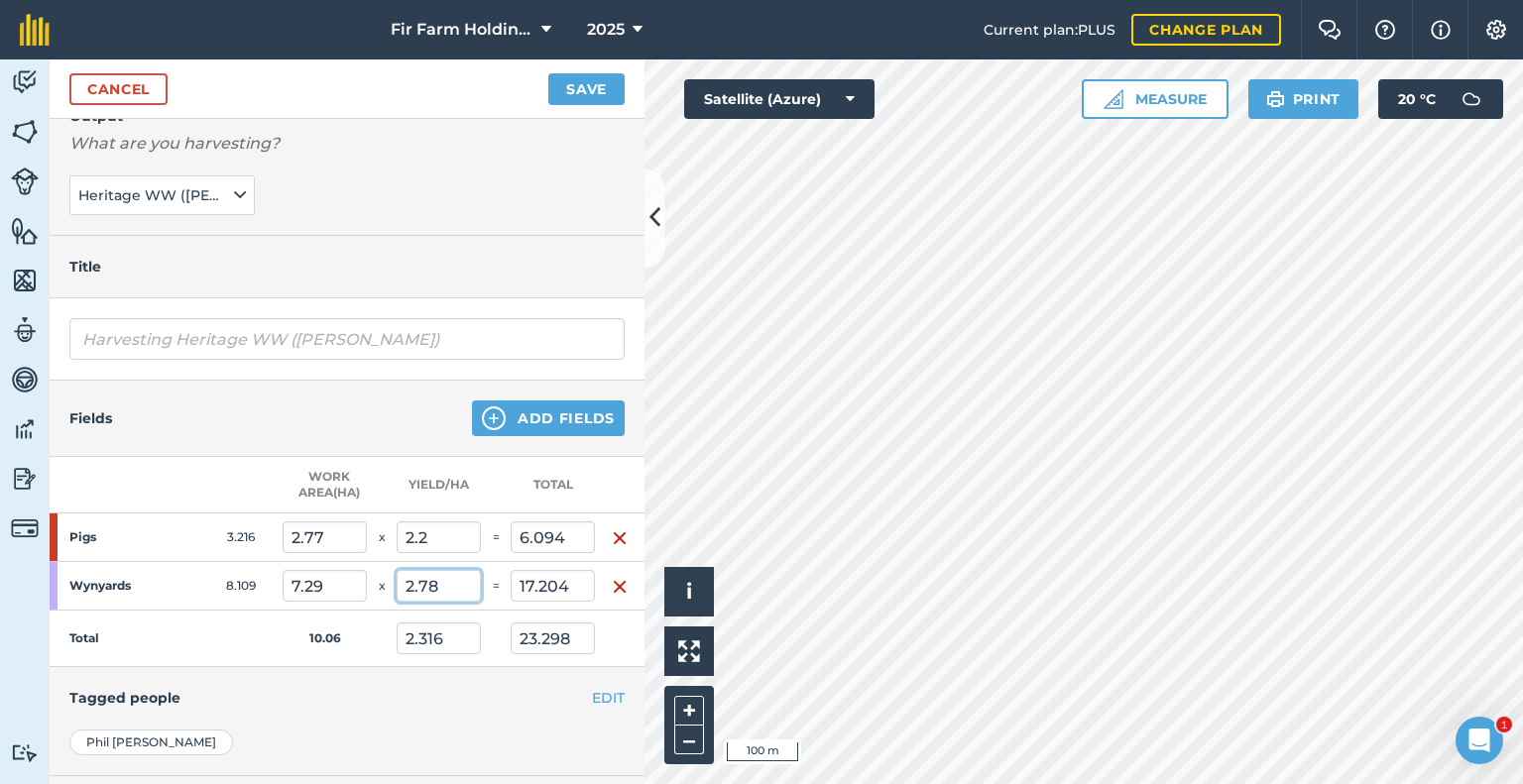 type on "2.78" 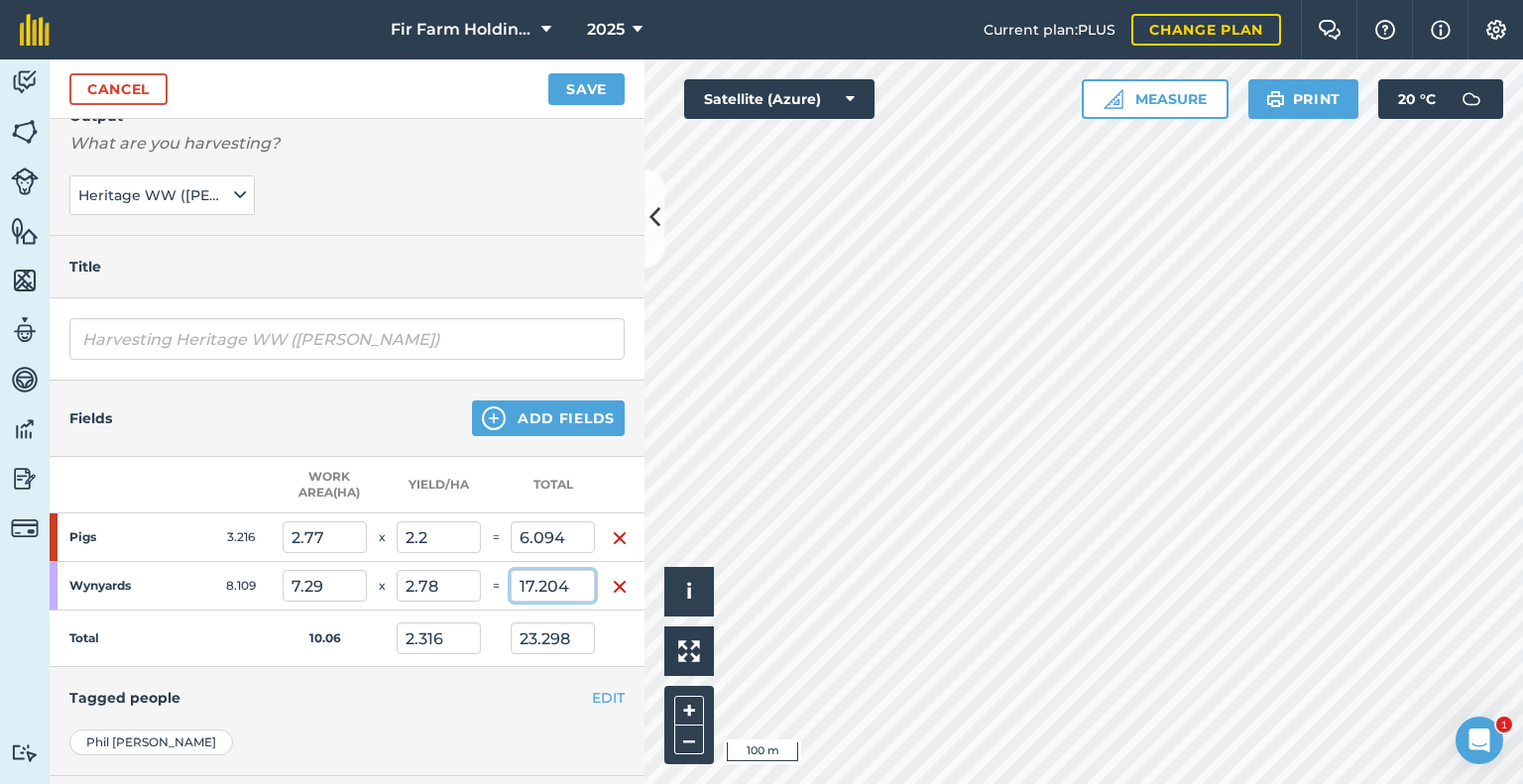 type on "2.62" 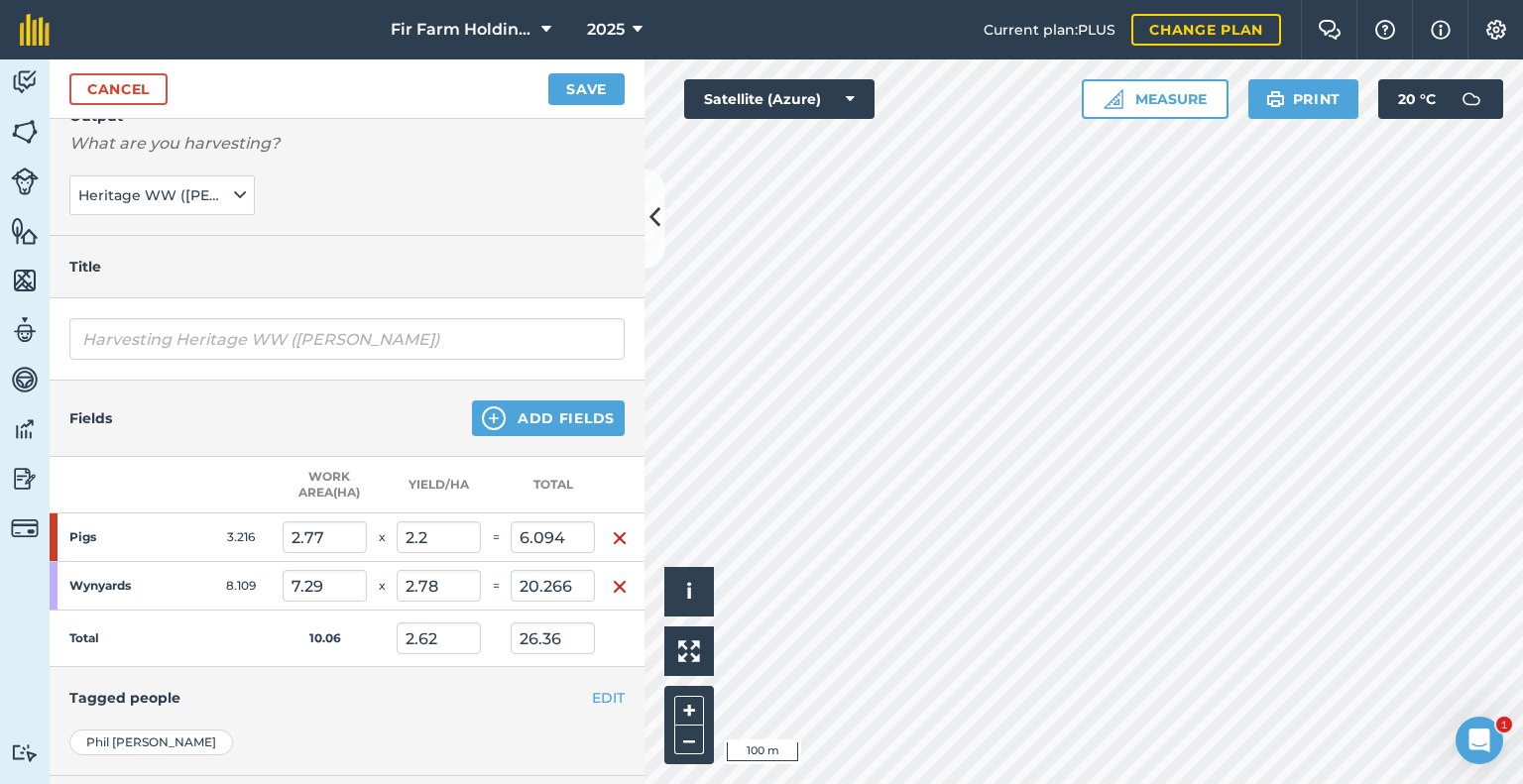 click on "Tagged people" at bounding box center [347, 698] 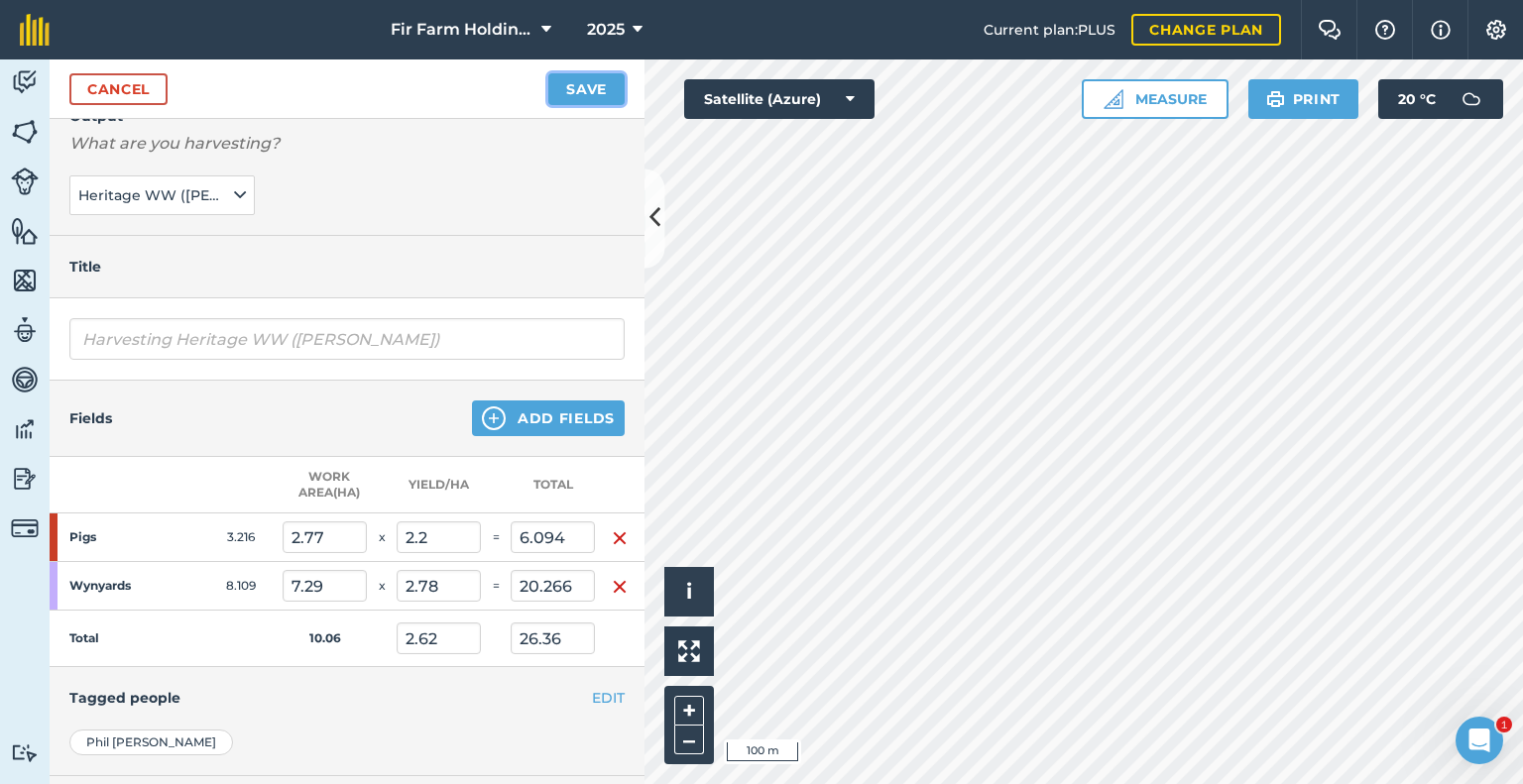 click on "Save" at bounding box center (586, 89) 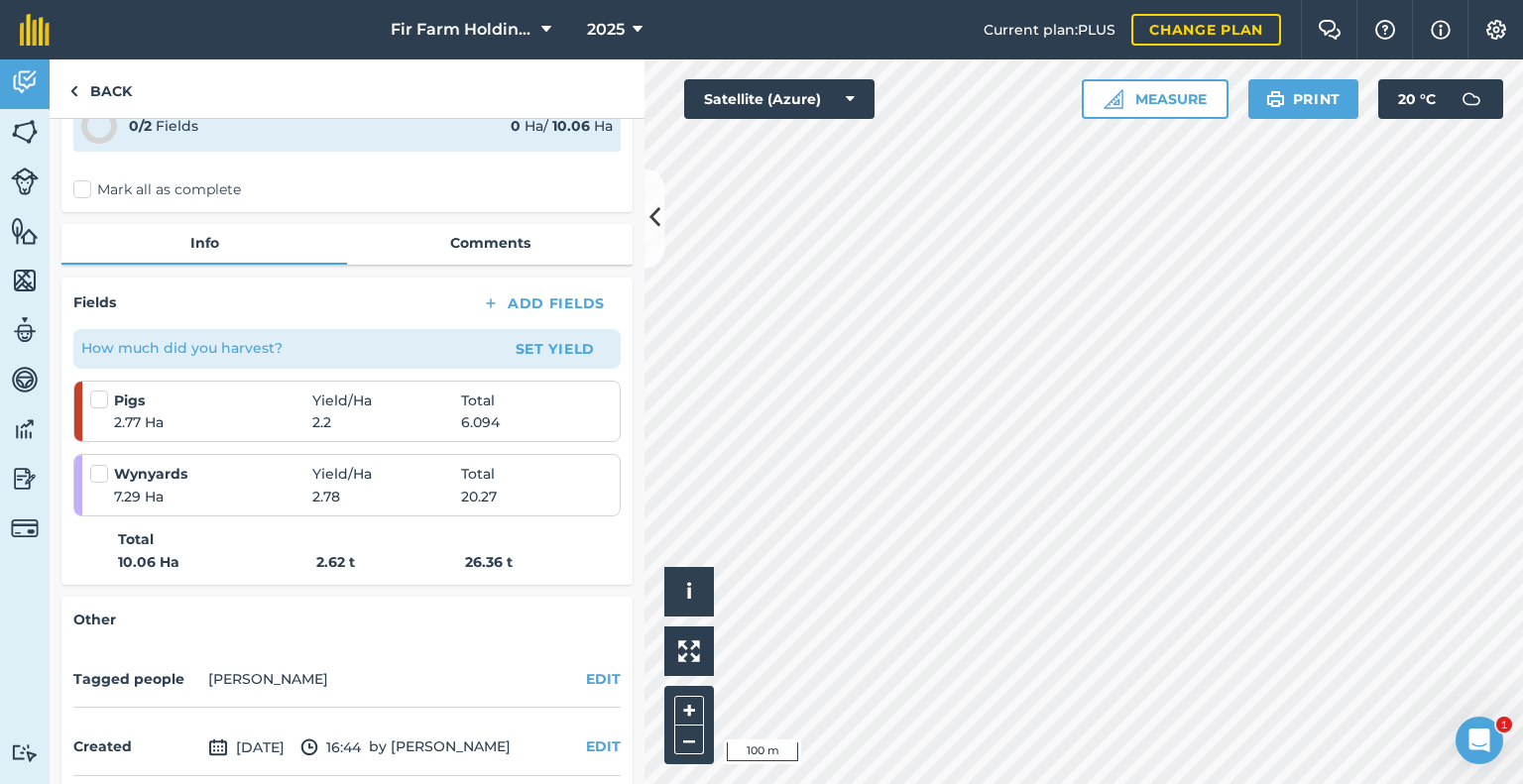 scroll, scrollTop: 198, scrollLeft: 0, axis: vertical 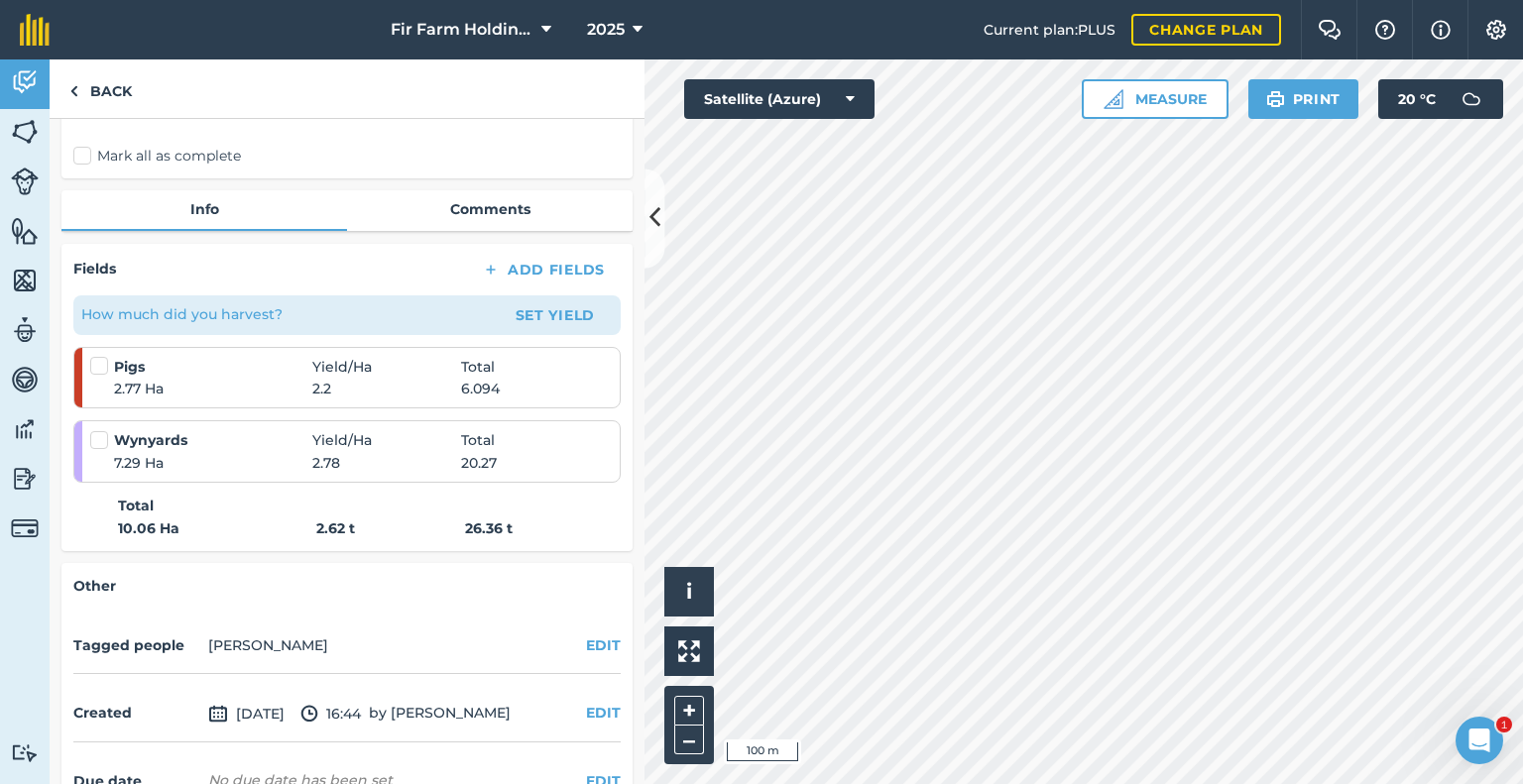 click on "Mark all as complete" at bounding box center [157, 156] 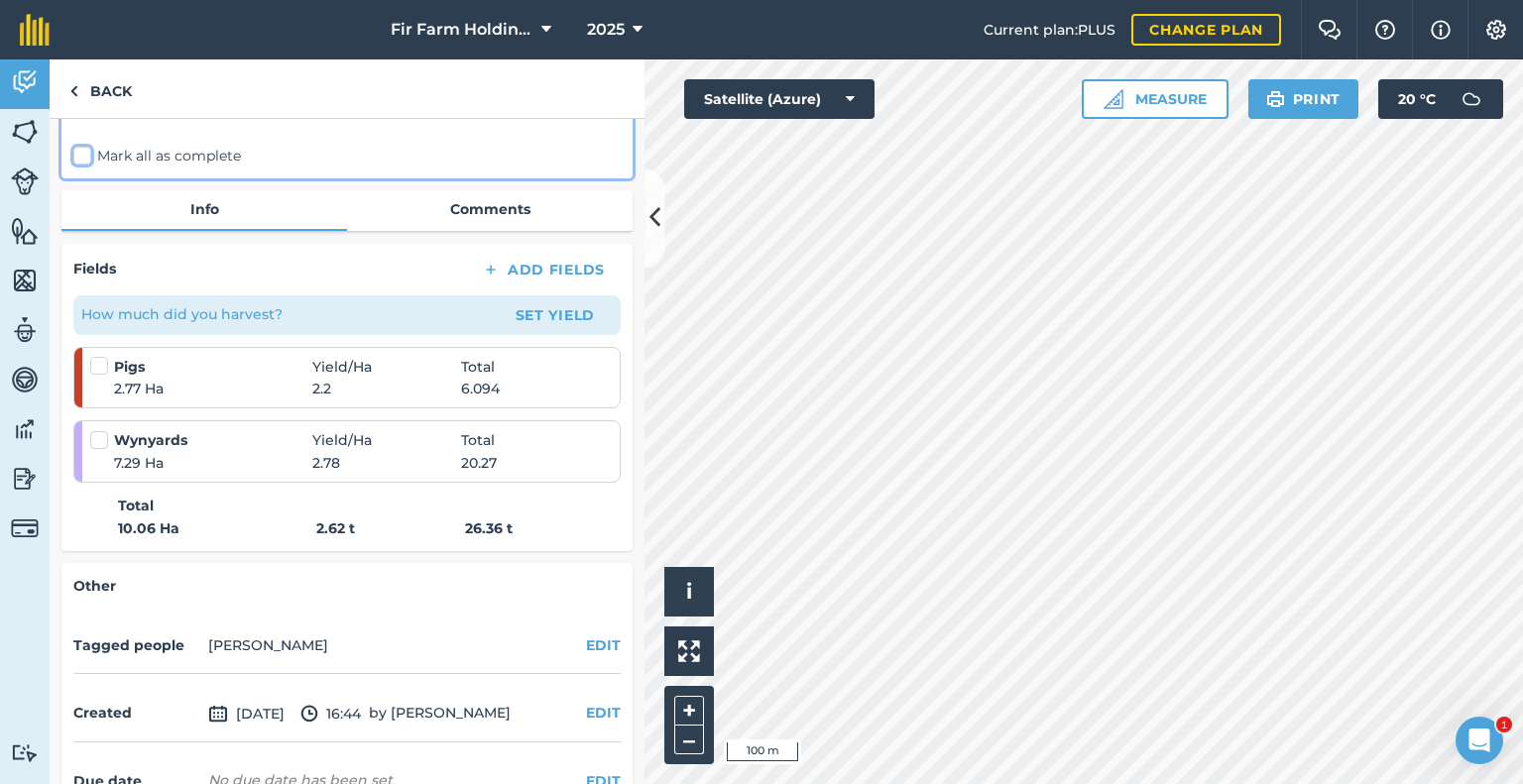 click on "Mark all as complete" at bounding box center [79, 350] 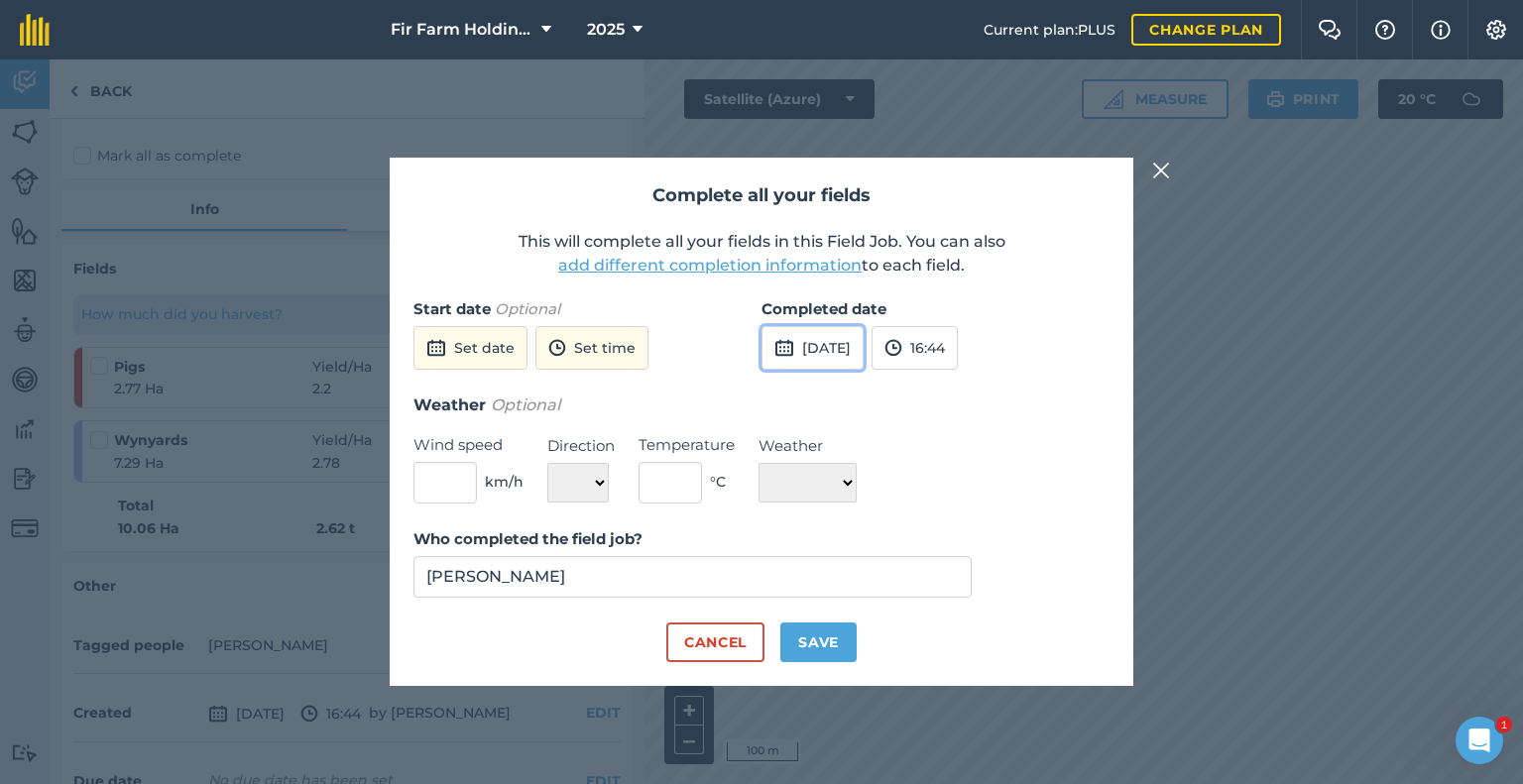 click on "[DATE]" at bounding box center [812, 348] 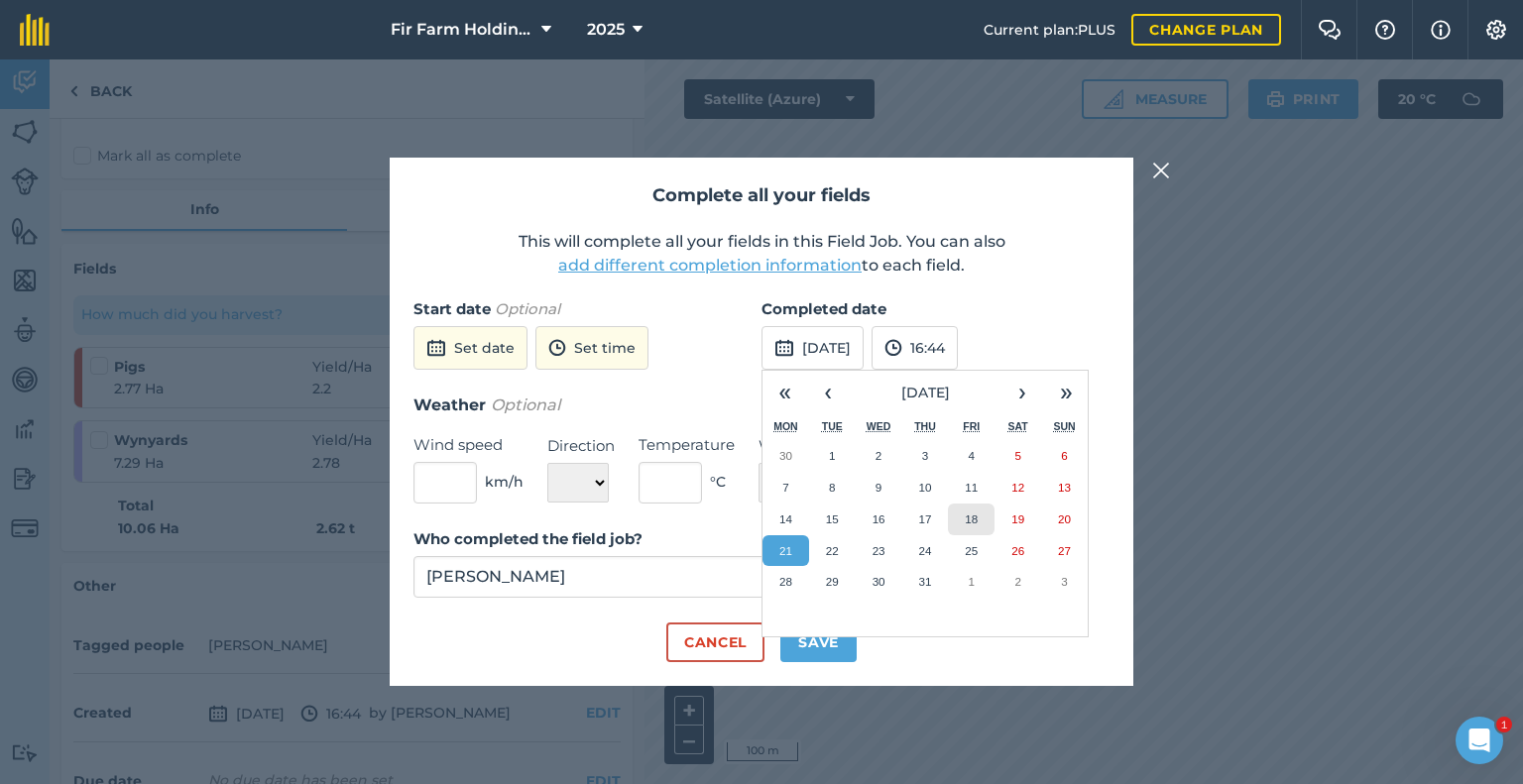 click on "18" at bounding box center (971, 519) 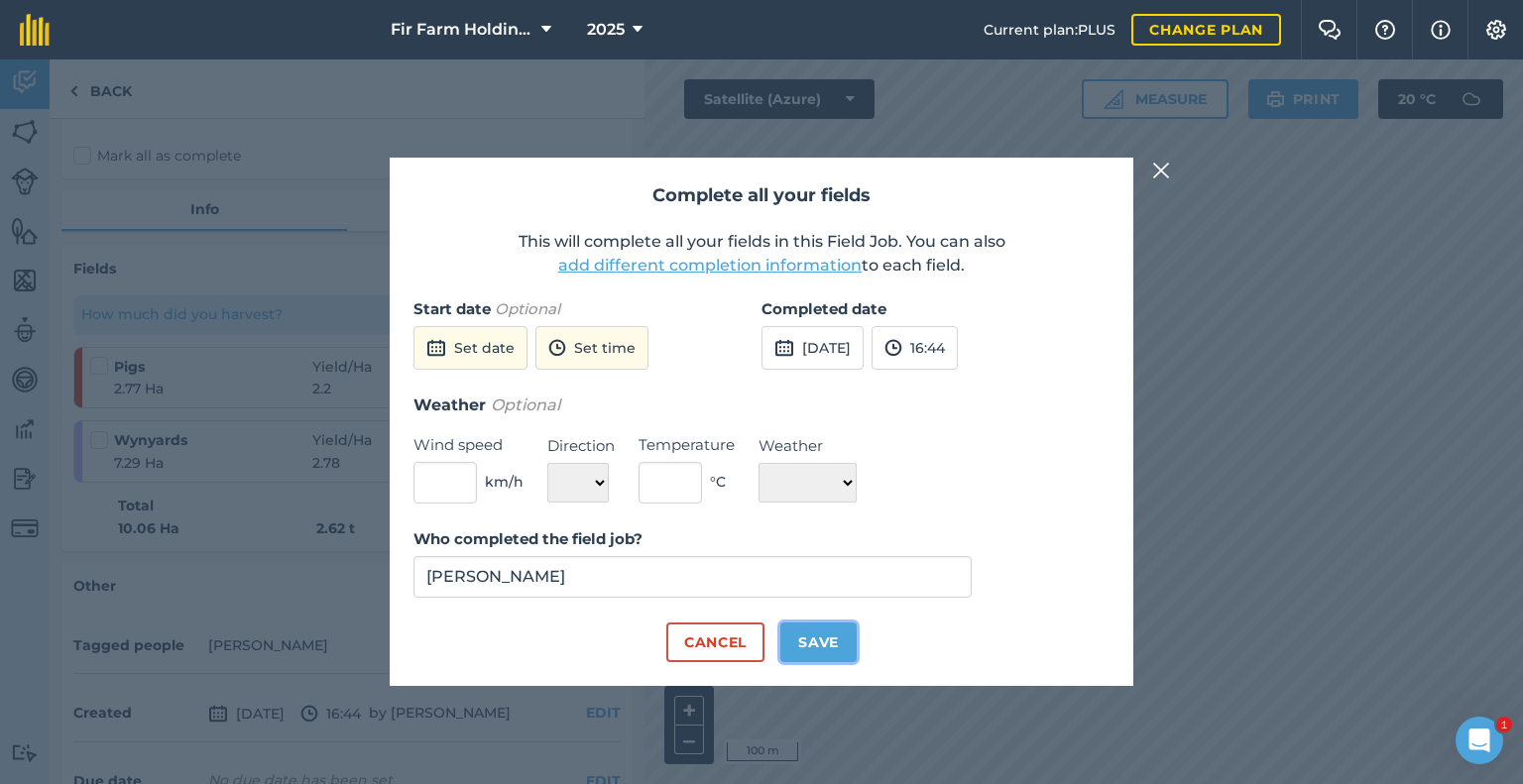 click on "Save" at bounding box center (818, 642) 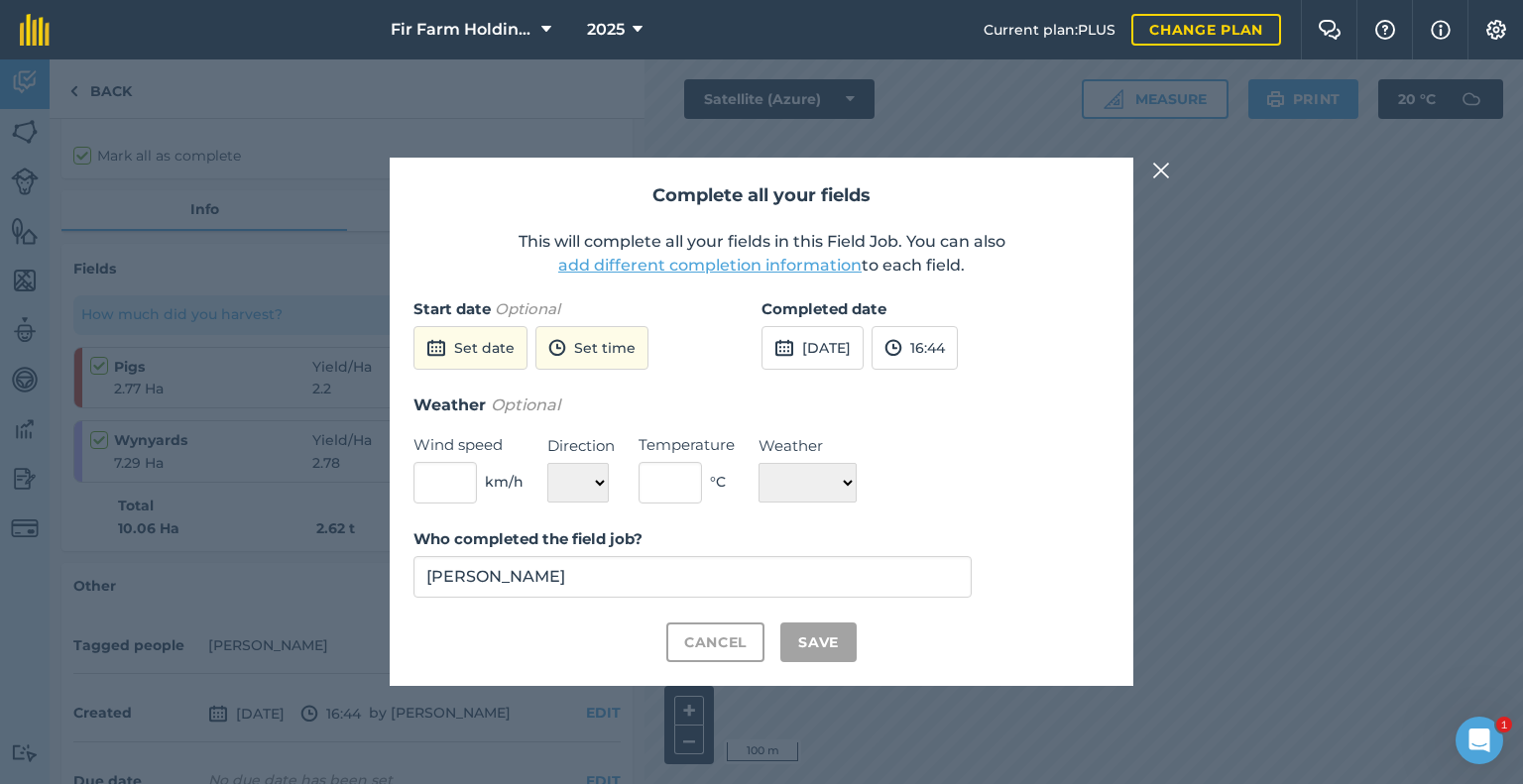 checkbox on "true" 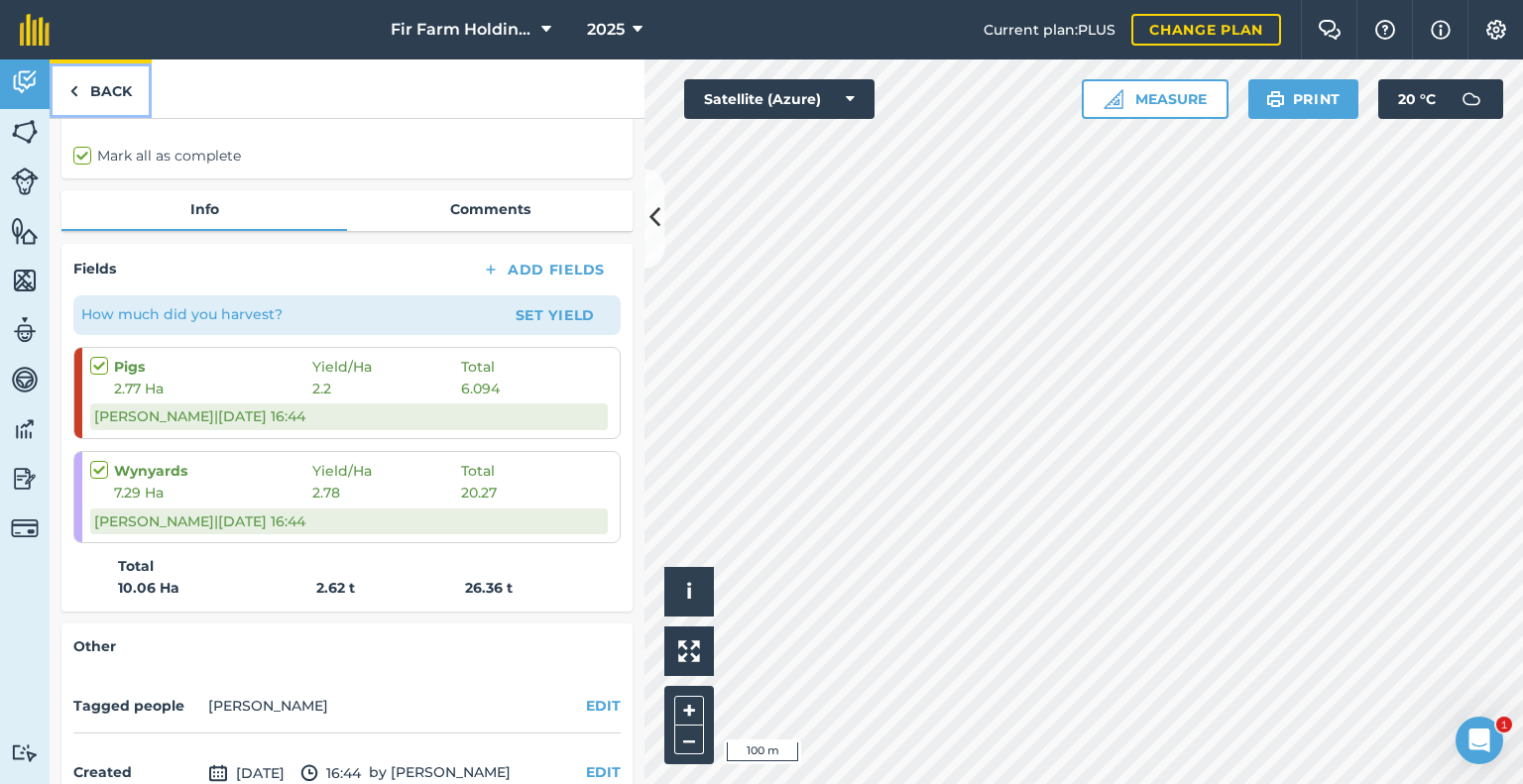 click on "Back" at bounding box center (100, 88) 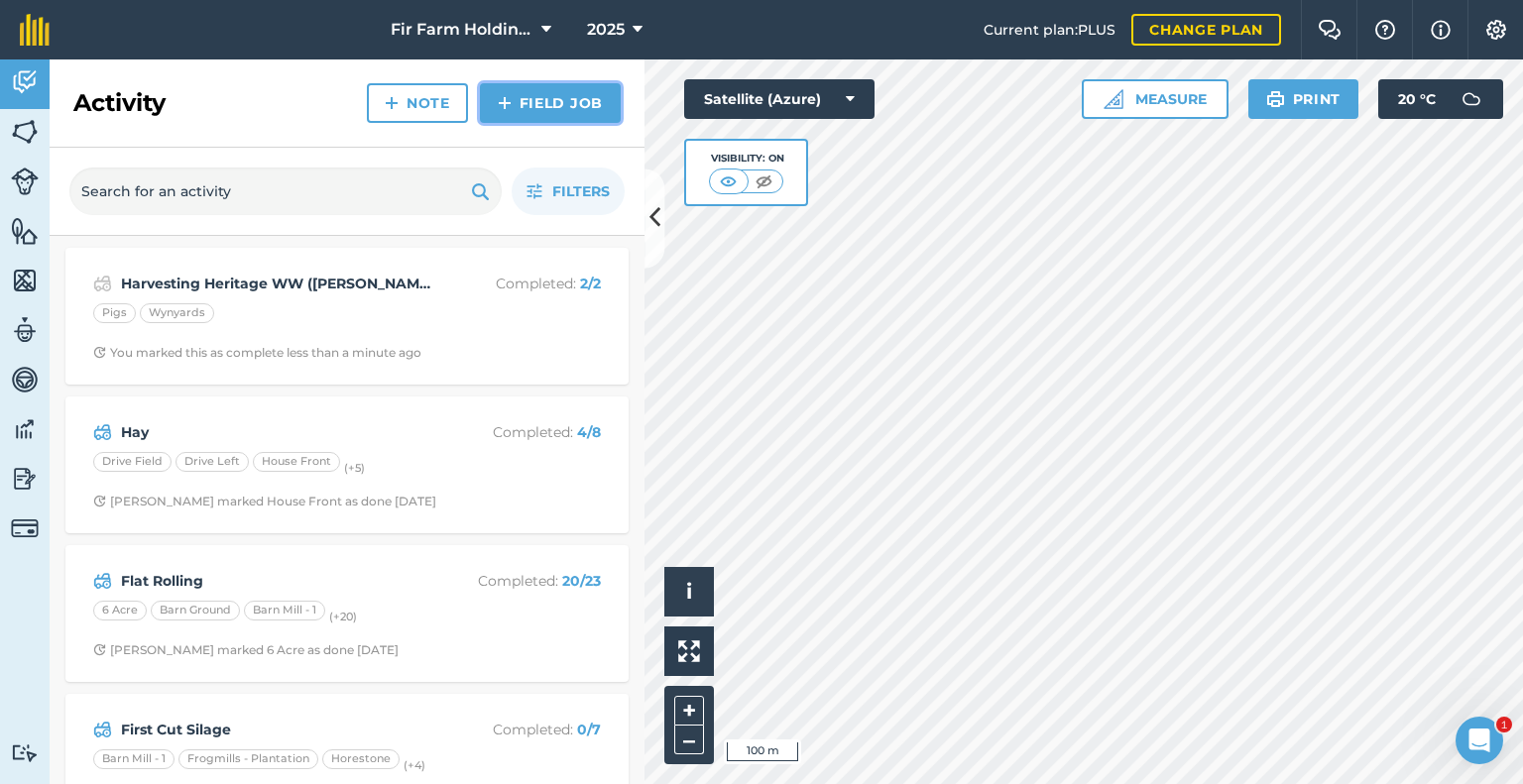 click on "Field Job" at bounding box center [550, 103] 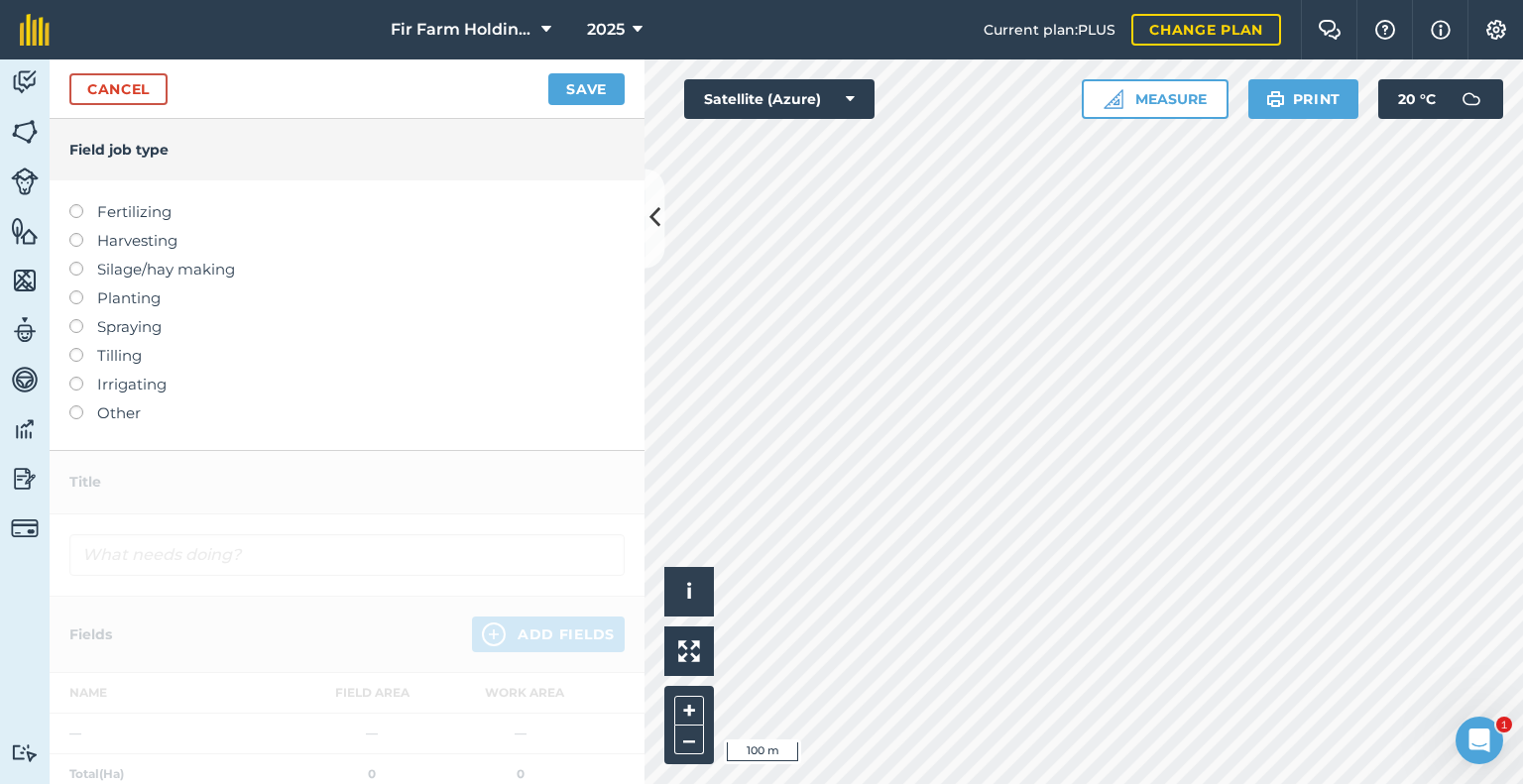 click on "Harvesting" at bounding box center (347, 241) 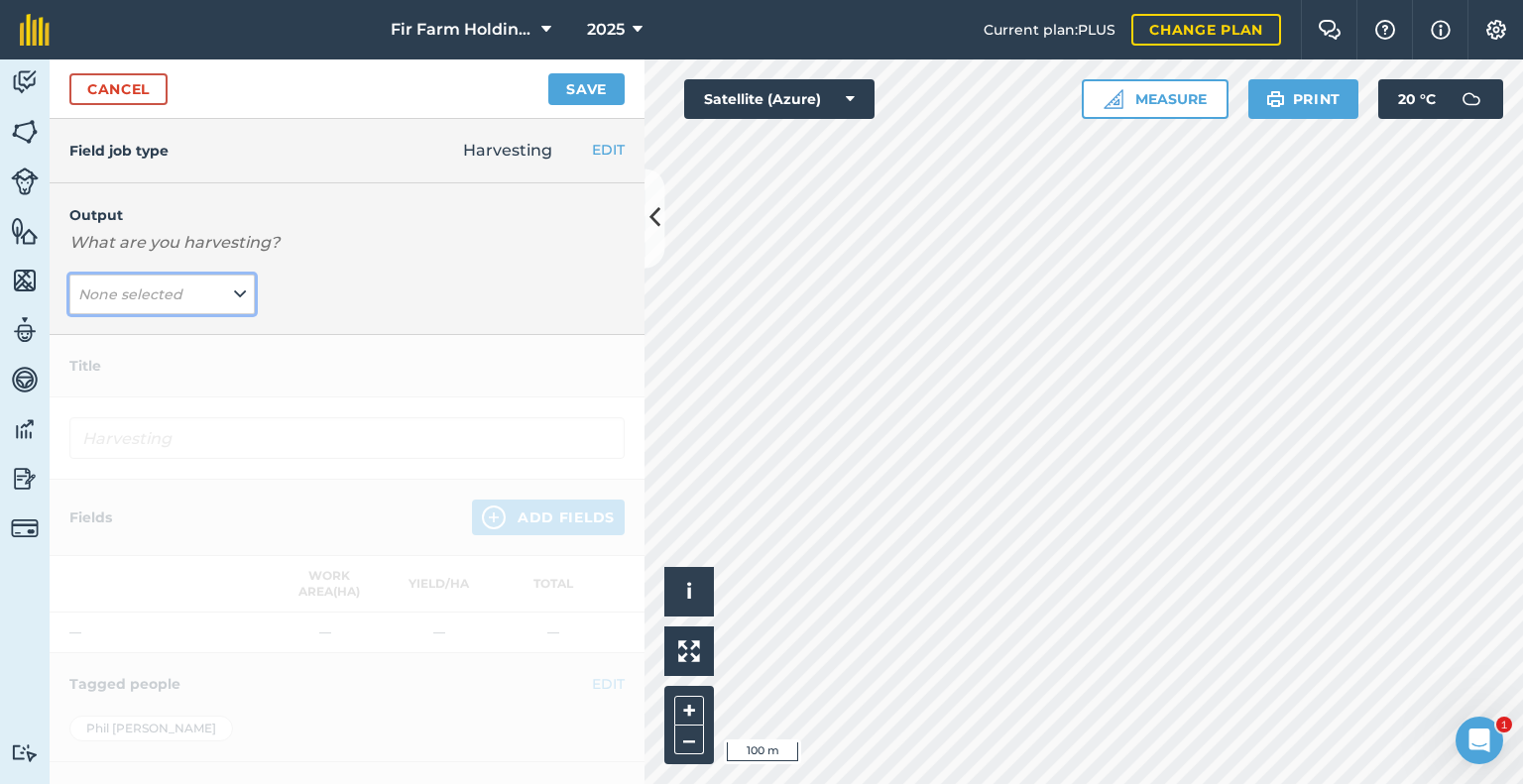 click on "None selected" at bounding box center (162, 294) 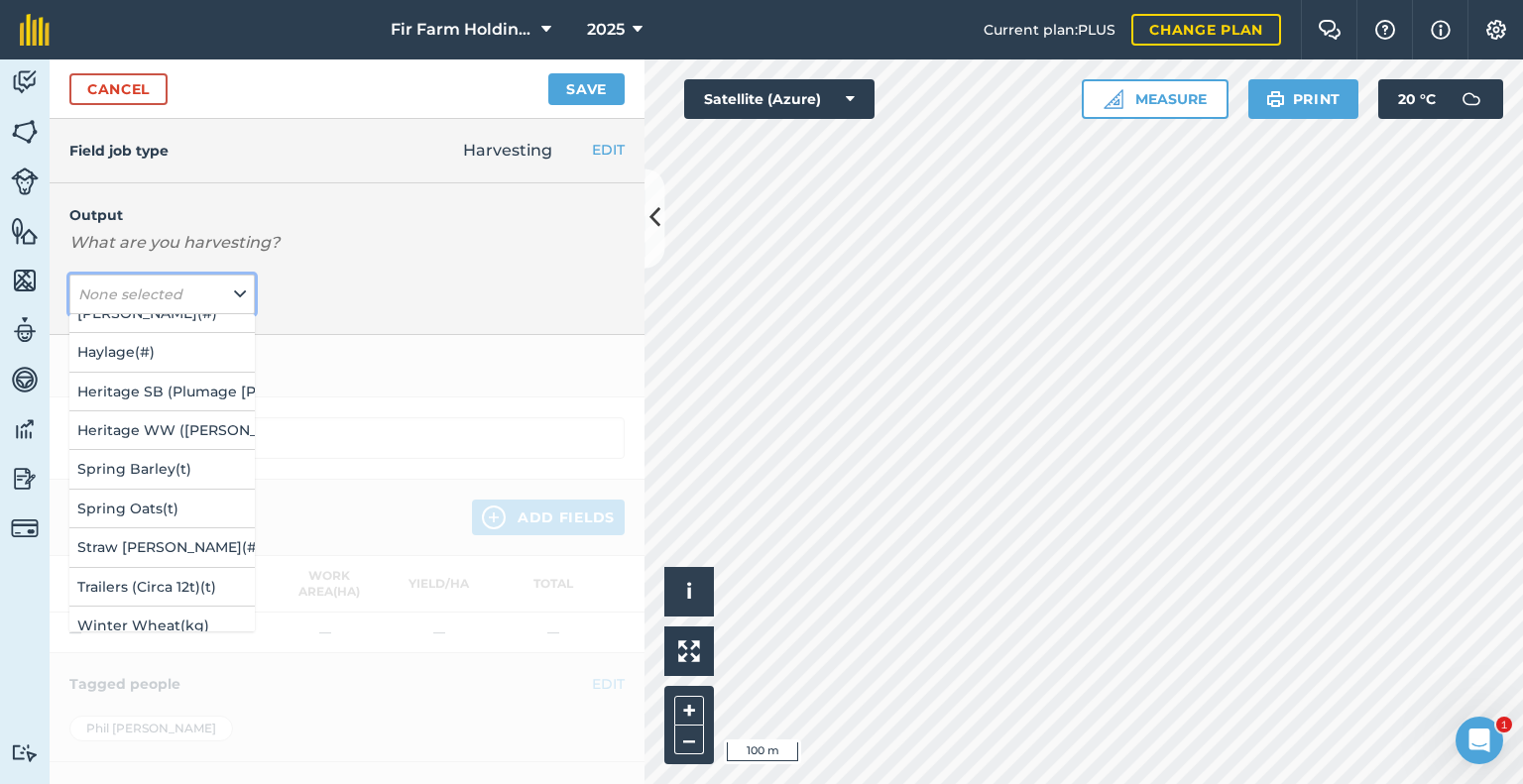scroll, scrollTop: 169, scrollLeft: 0, axis: vertical 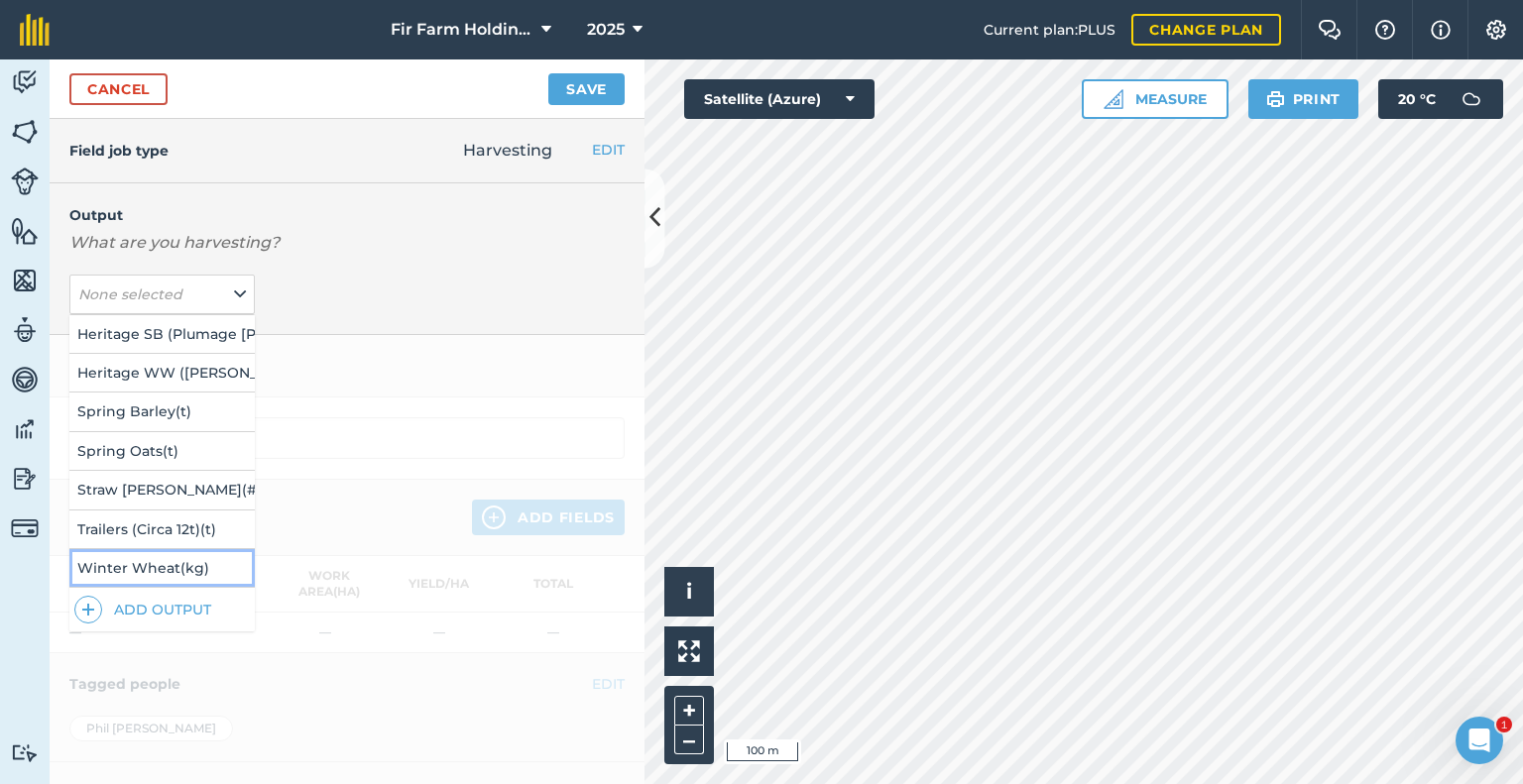 click on "Winter Wheat  ( kg )" at bounding box center [162, 568] 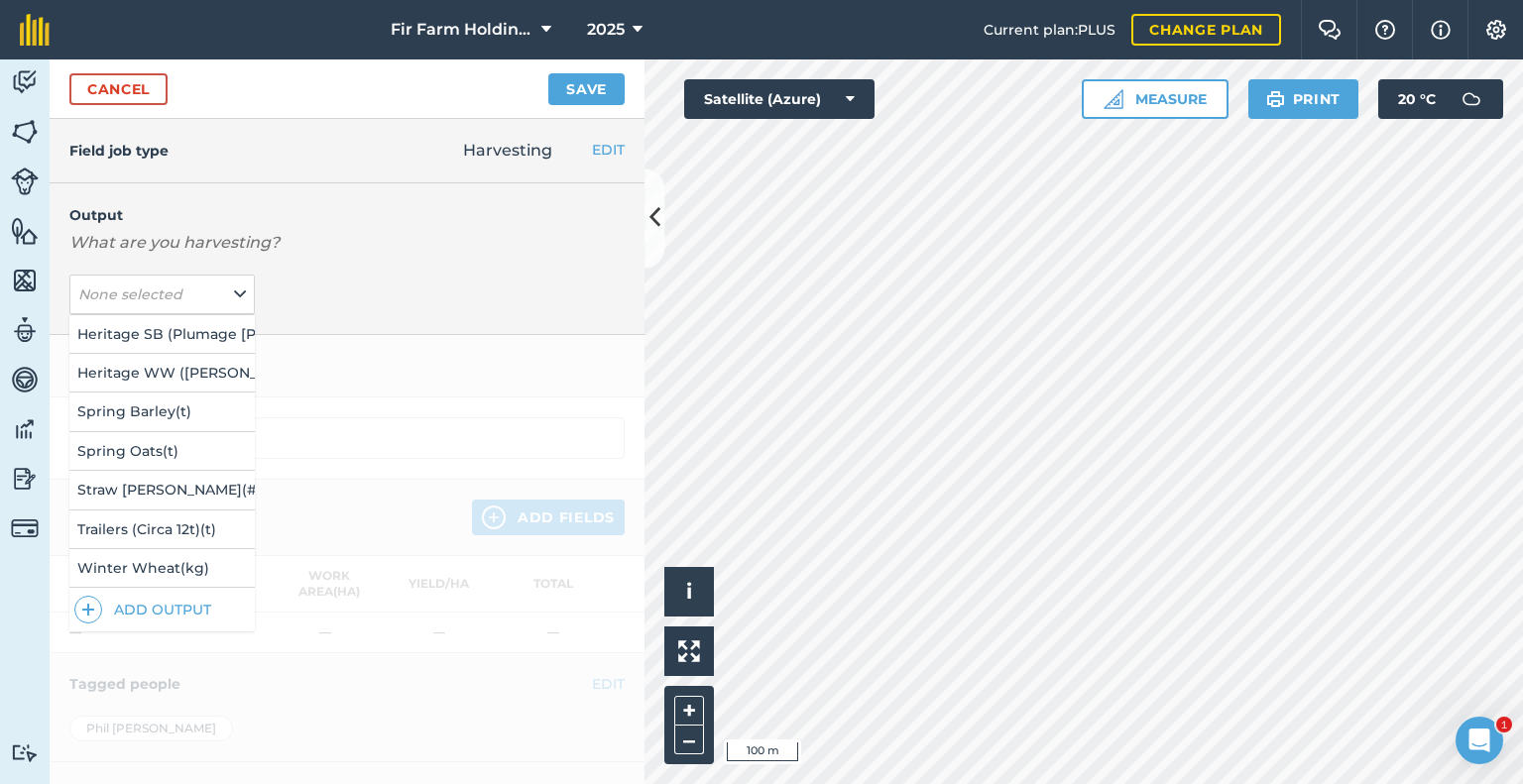 type on "Harvesting Winter Wheat" 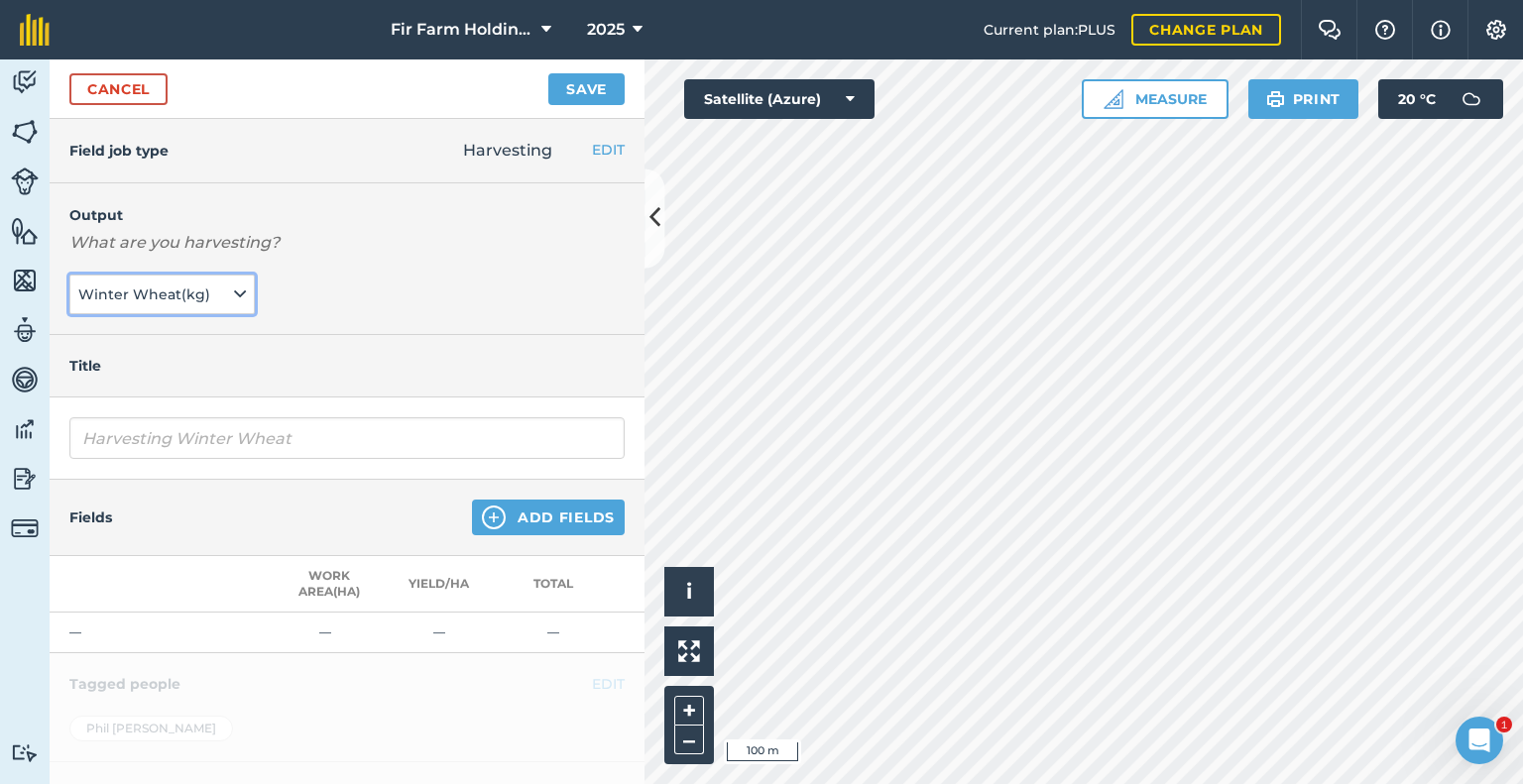 click on "Winter Wheat  ( kg )" at bounding box center [162, 294] 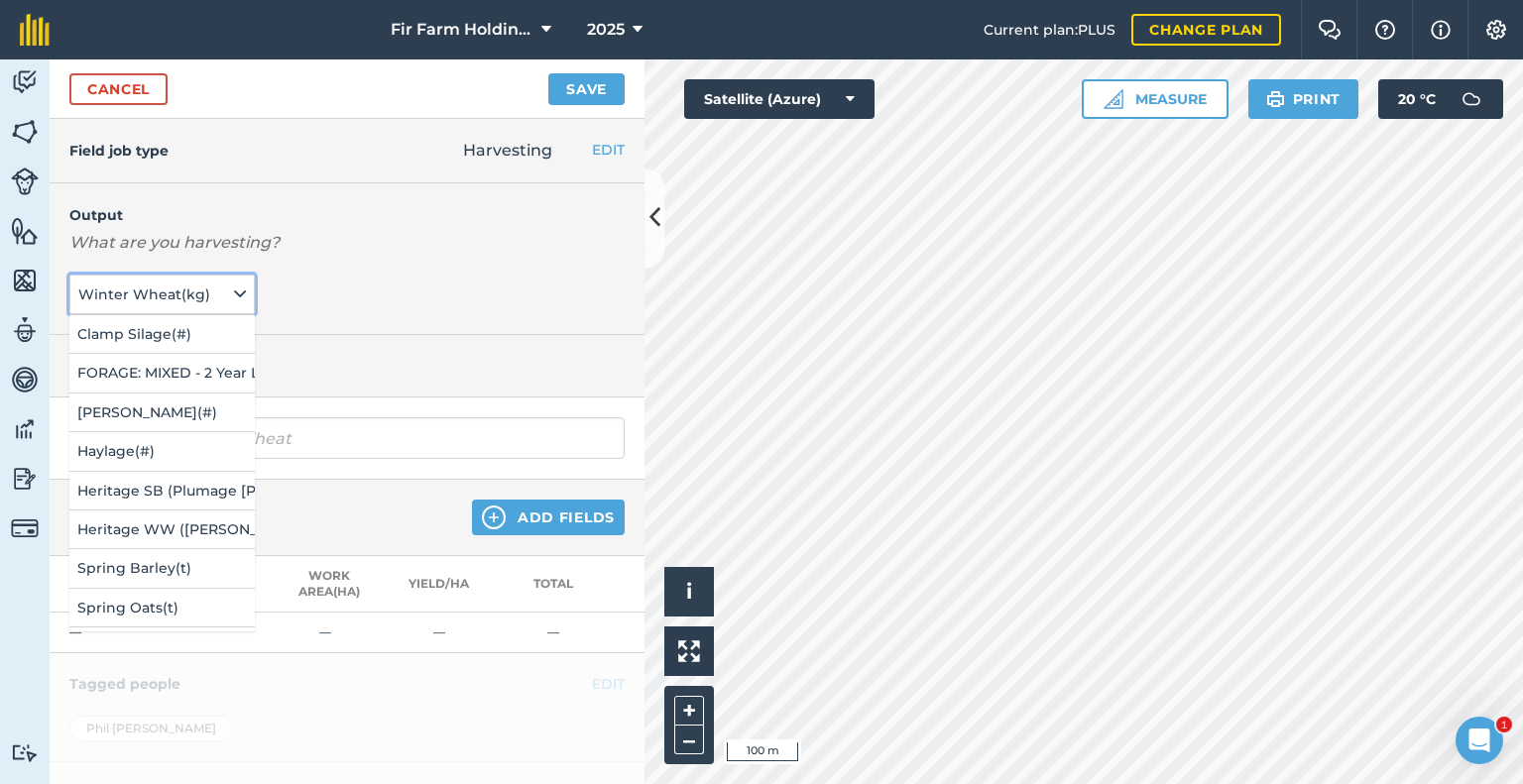 scroll, scrollTop: 169, scrollLeft: 0, axis: vertical 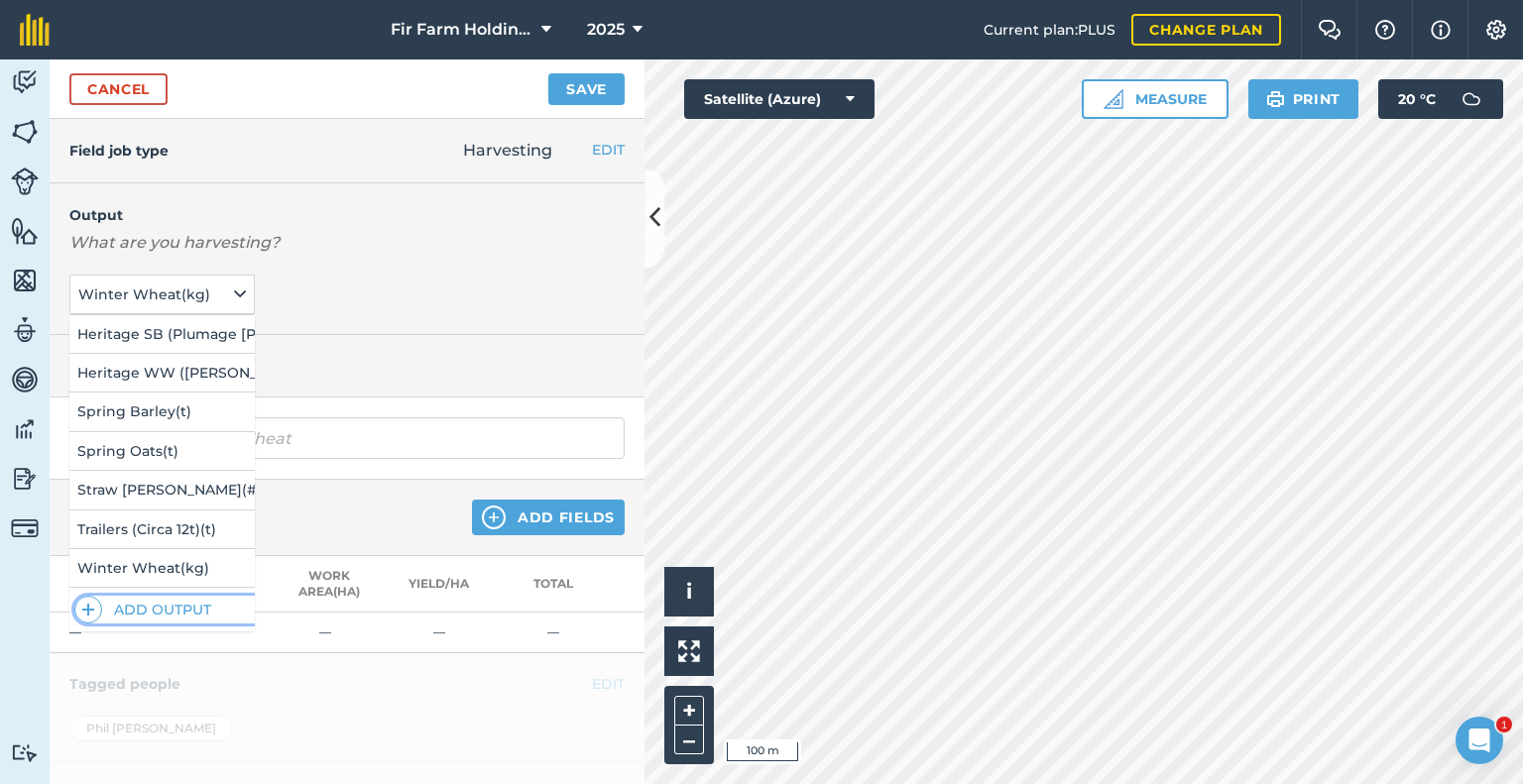 click on "Add Output" at bounding box center [165, 610] 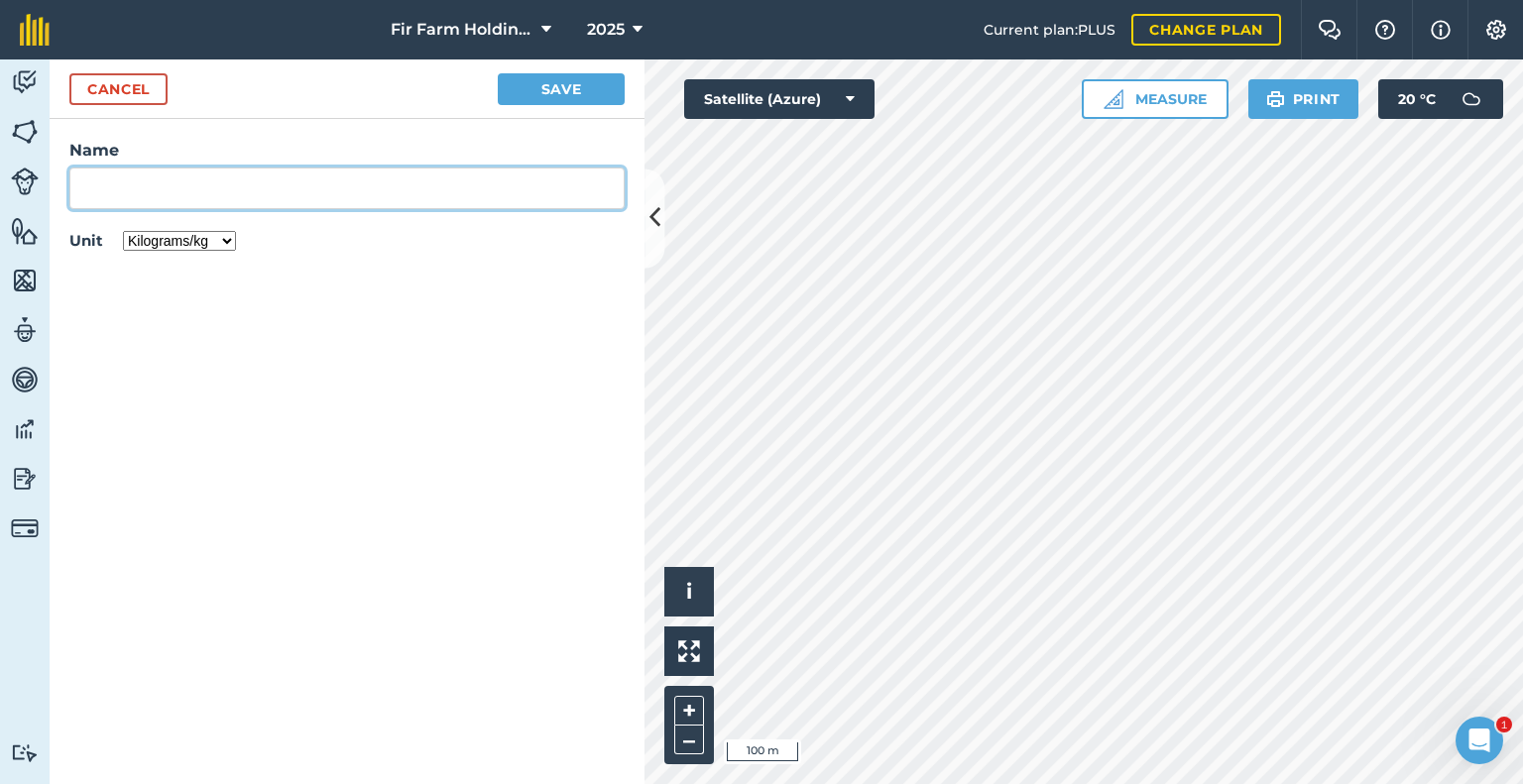 click on "Name" at bounding box center (347, 188) 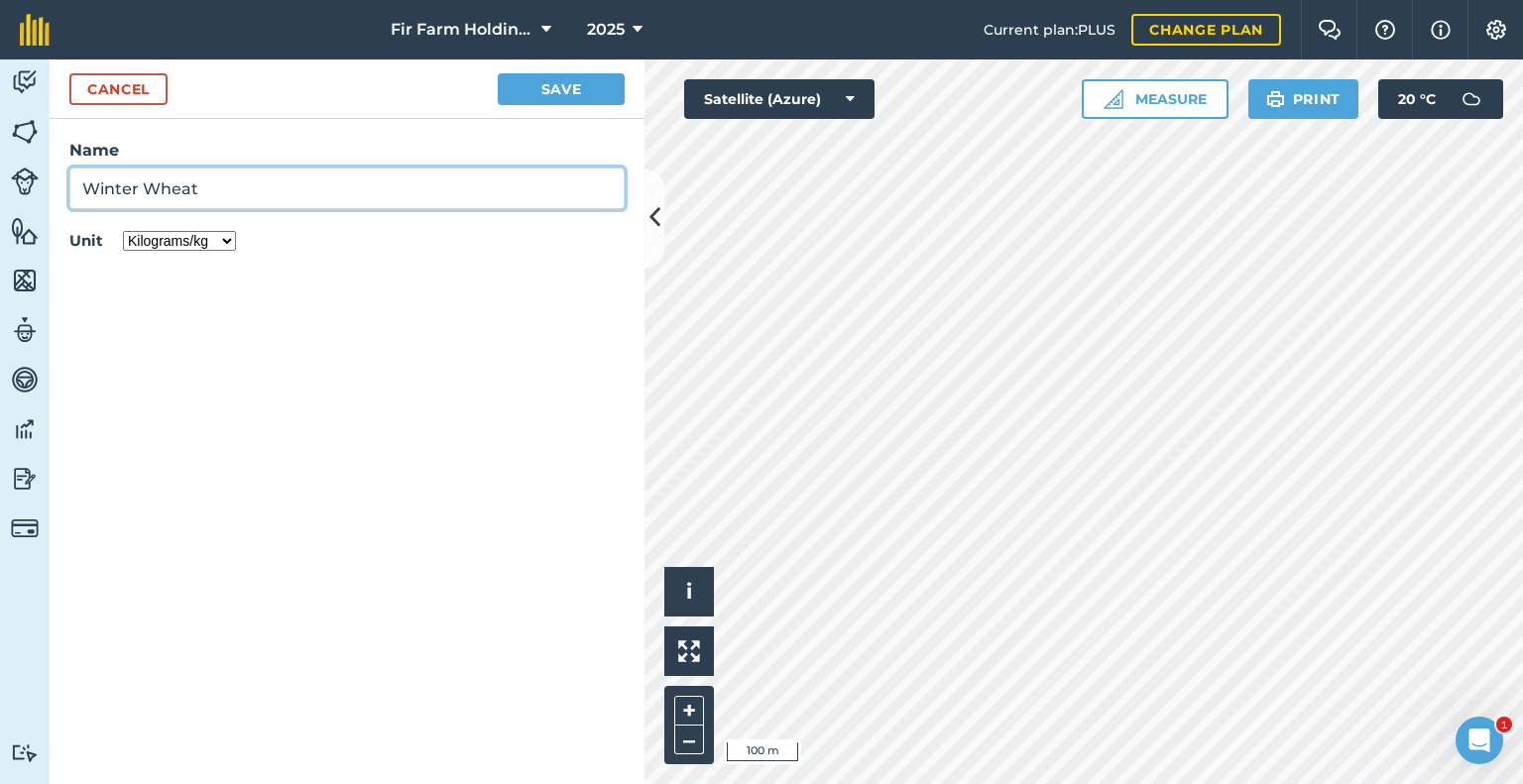 type on "Winter Wheat" 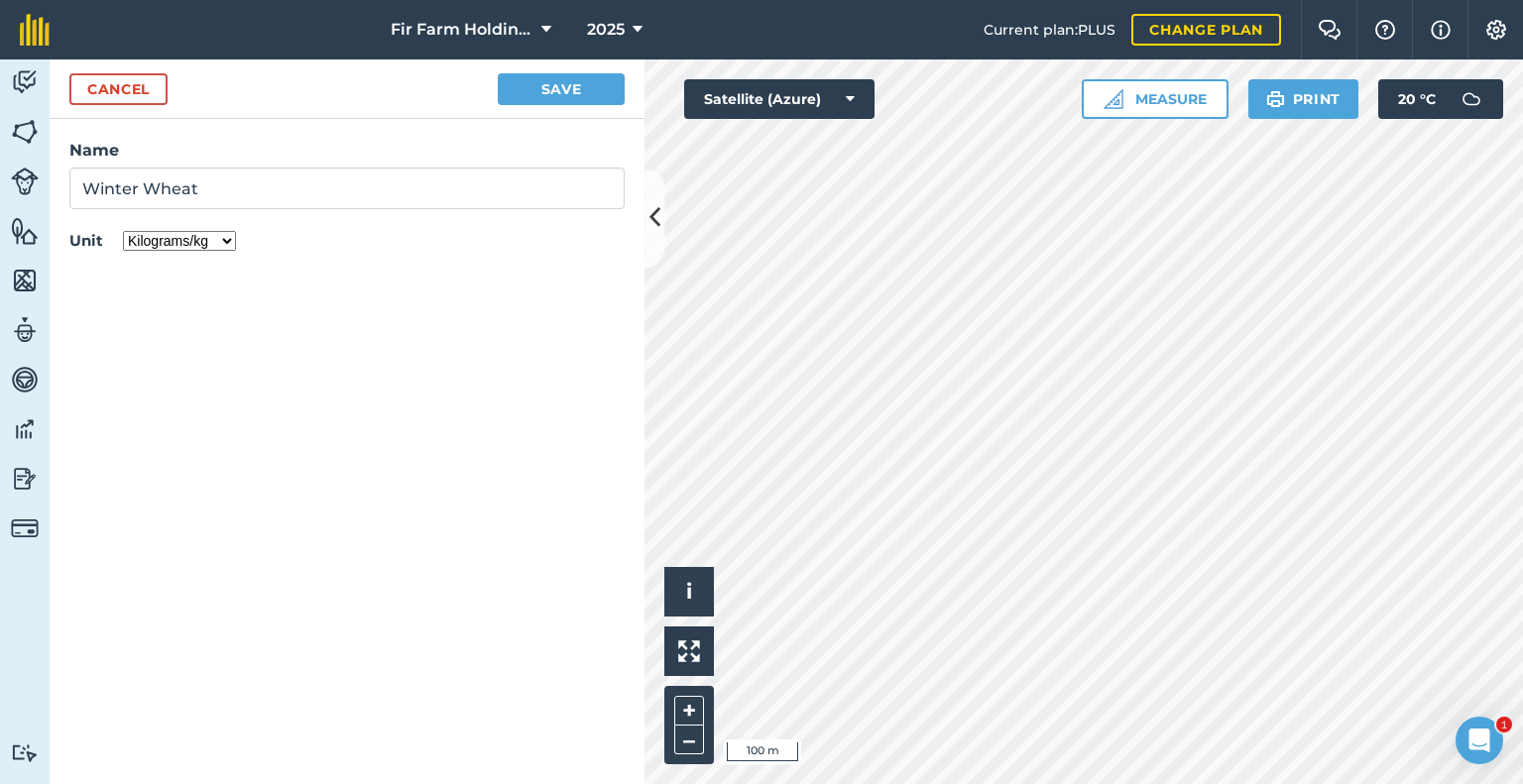 click on "Kilograms/kg Metric tonnes/t Litres/L Pounds/lb Imperial tons/t Gallons/gal Bushel/bu Count" at bounding box center (179, 241) 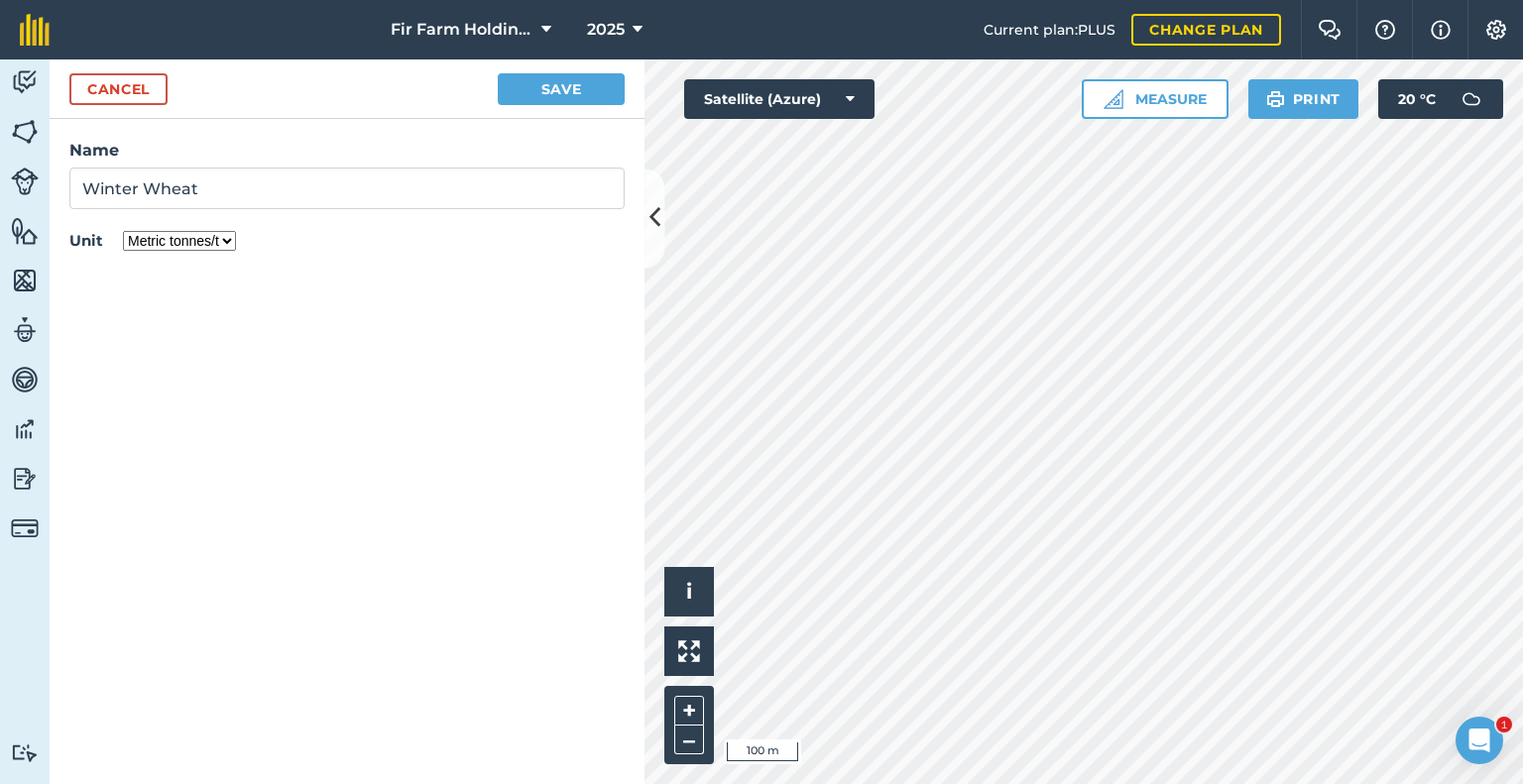 click on "Kilograms/kg Metric tonnes/t Litres/L Pounds/lb Imperial tons/t Gallons/gal Bushel/bu Count" at bounding box center [179, 241] 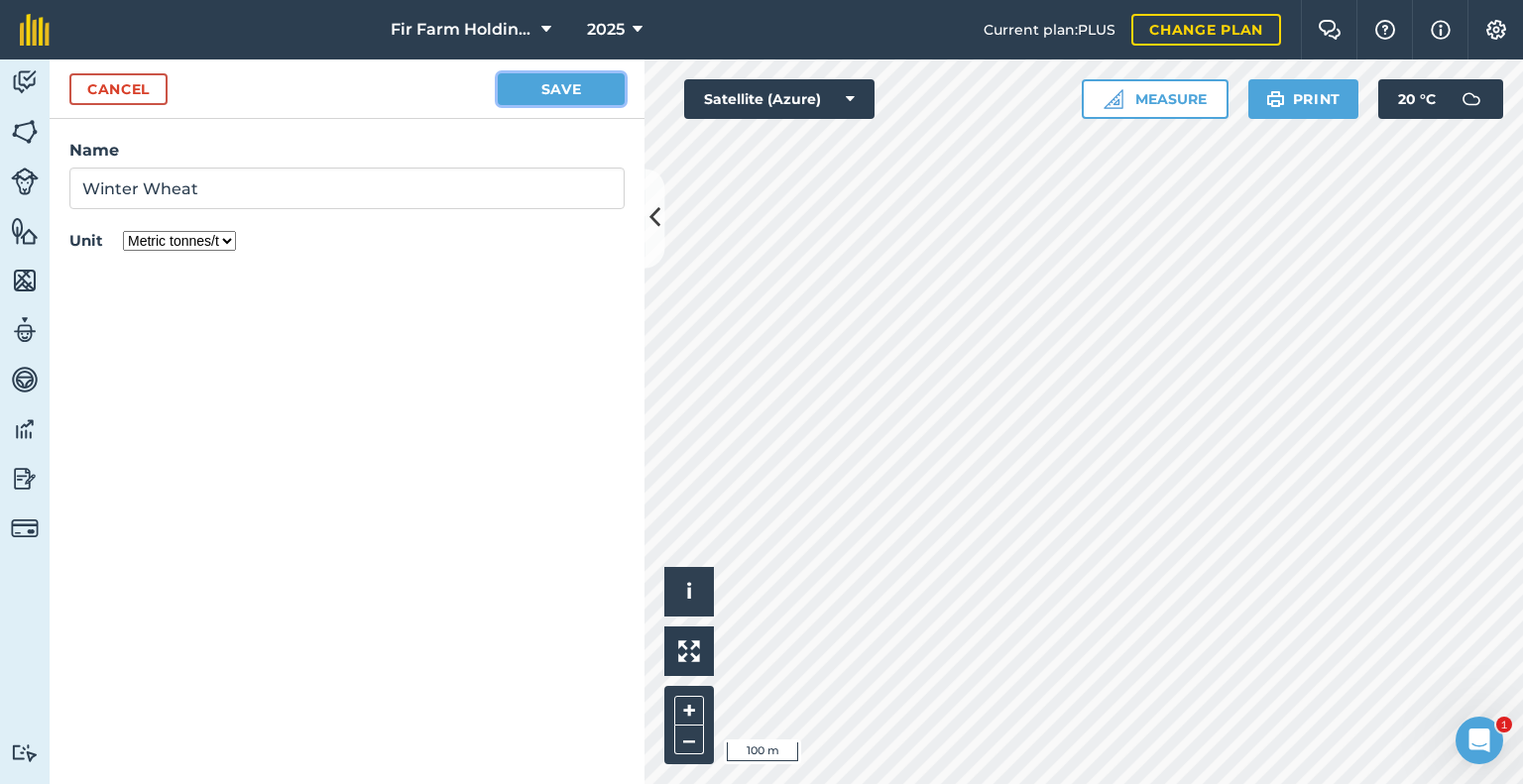 click on "Save" at bounding box center (561, 89) 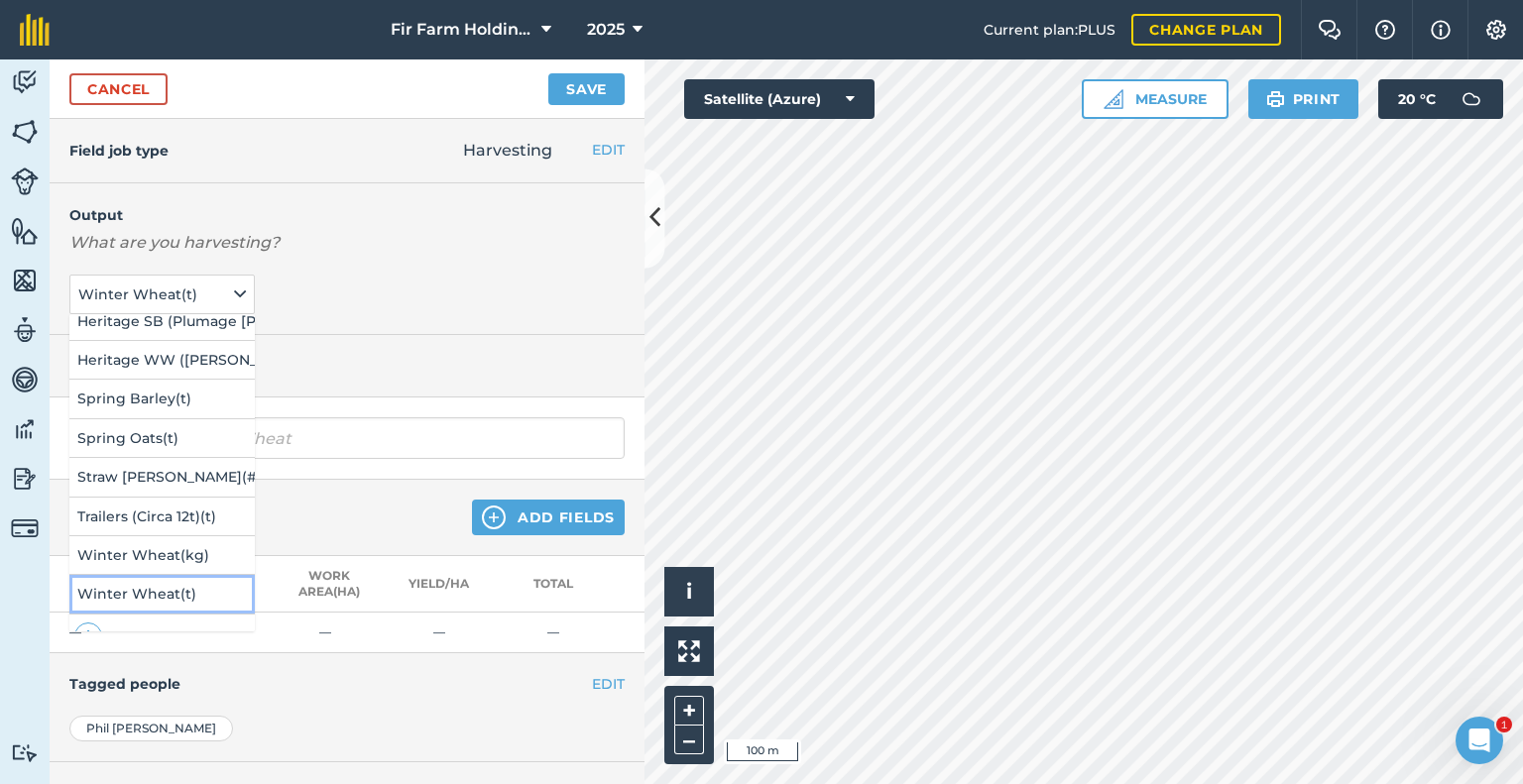 click on "Winter Wheat  ( t )" at bounding box center [162, 594] 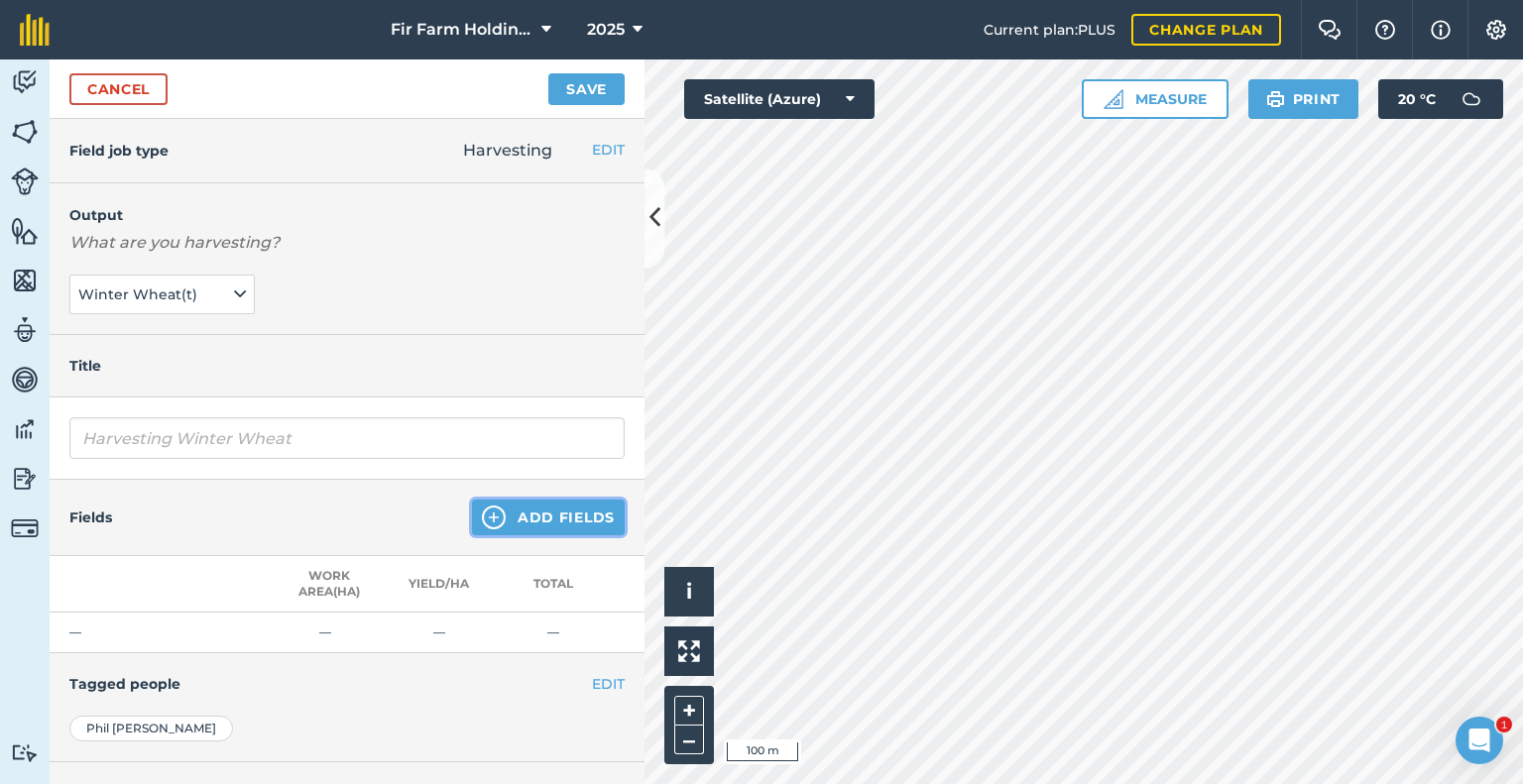 click on "Add Fields" at bounding box center [548, 517] 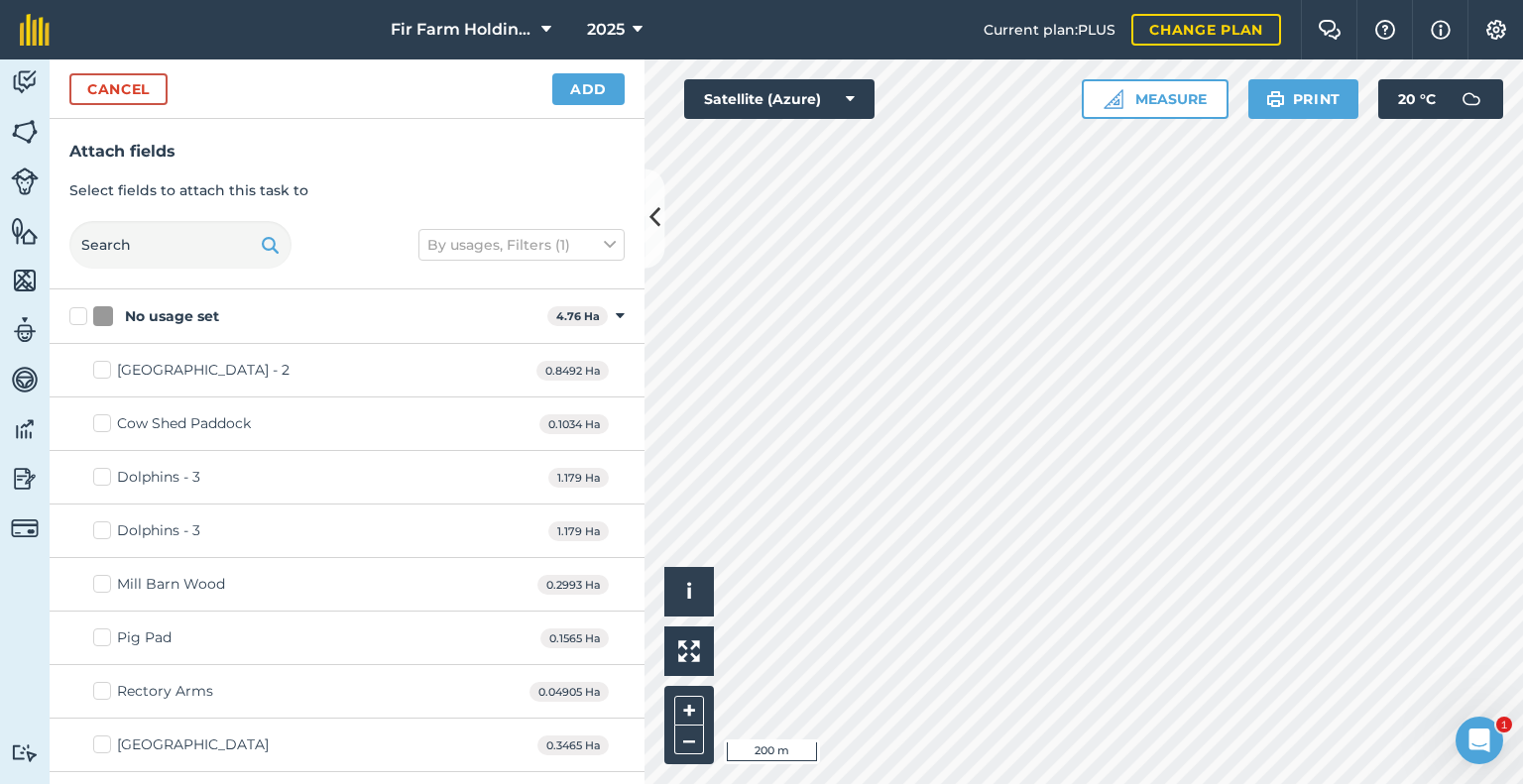 checkbox on "true" 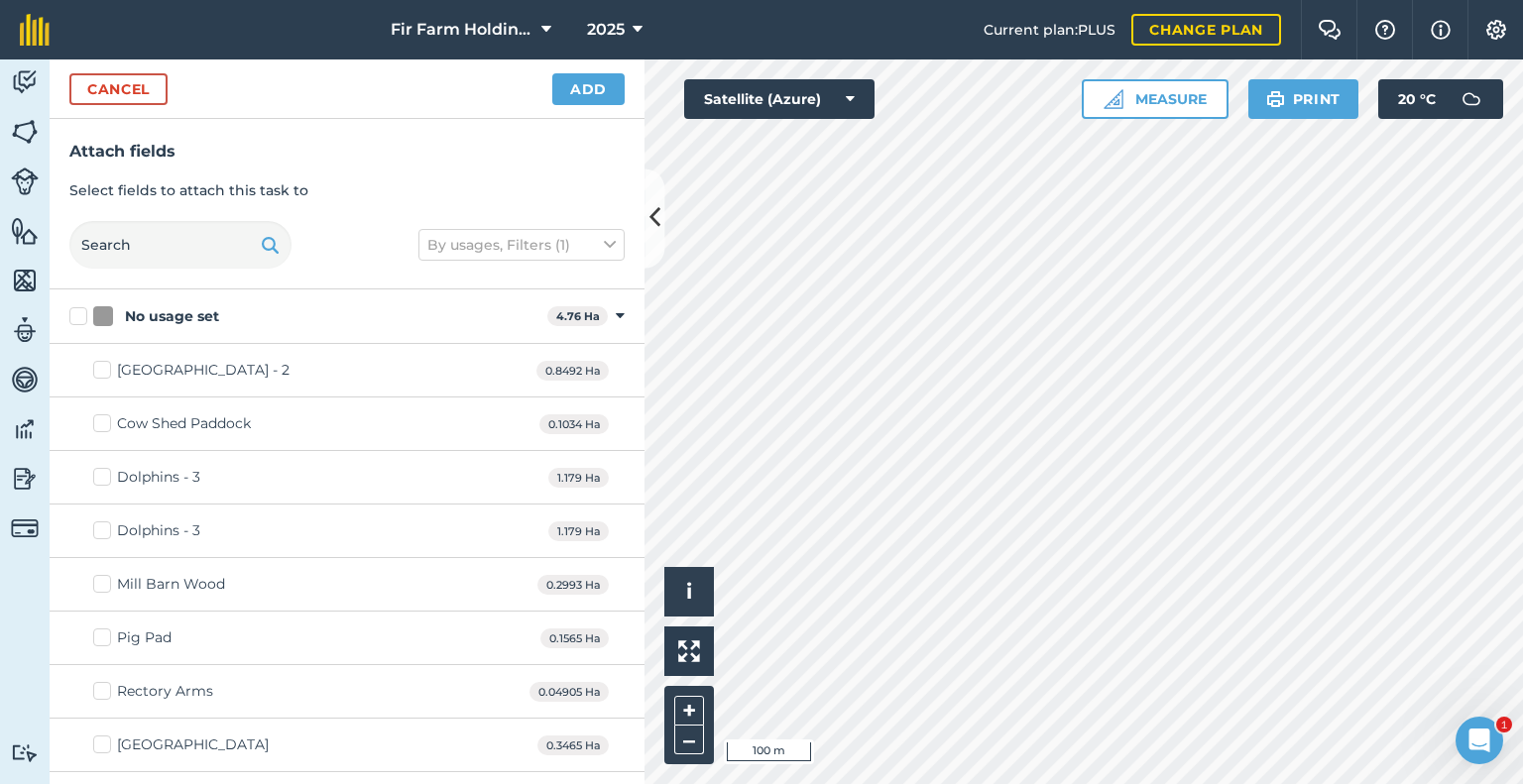 checkbox on "true" 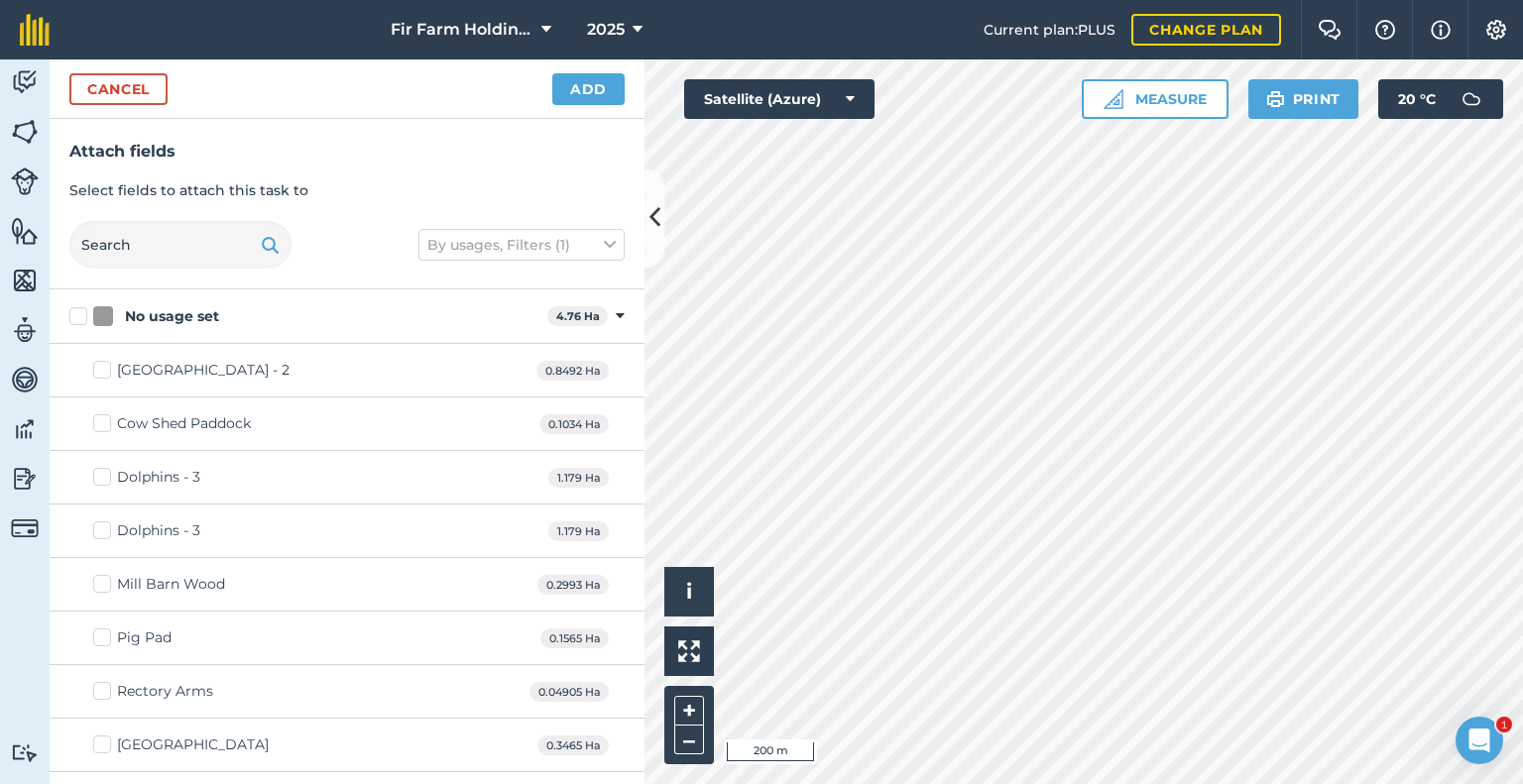 checkbox on "true" 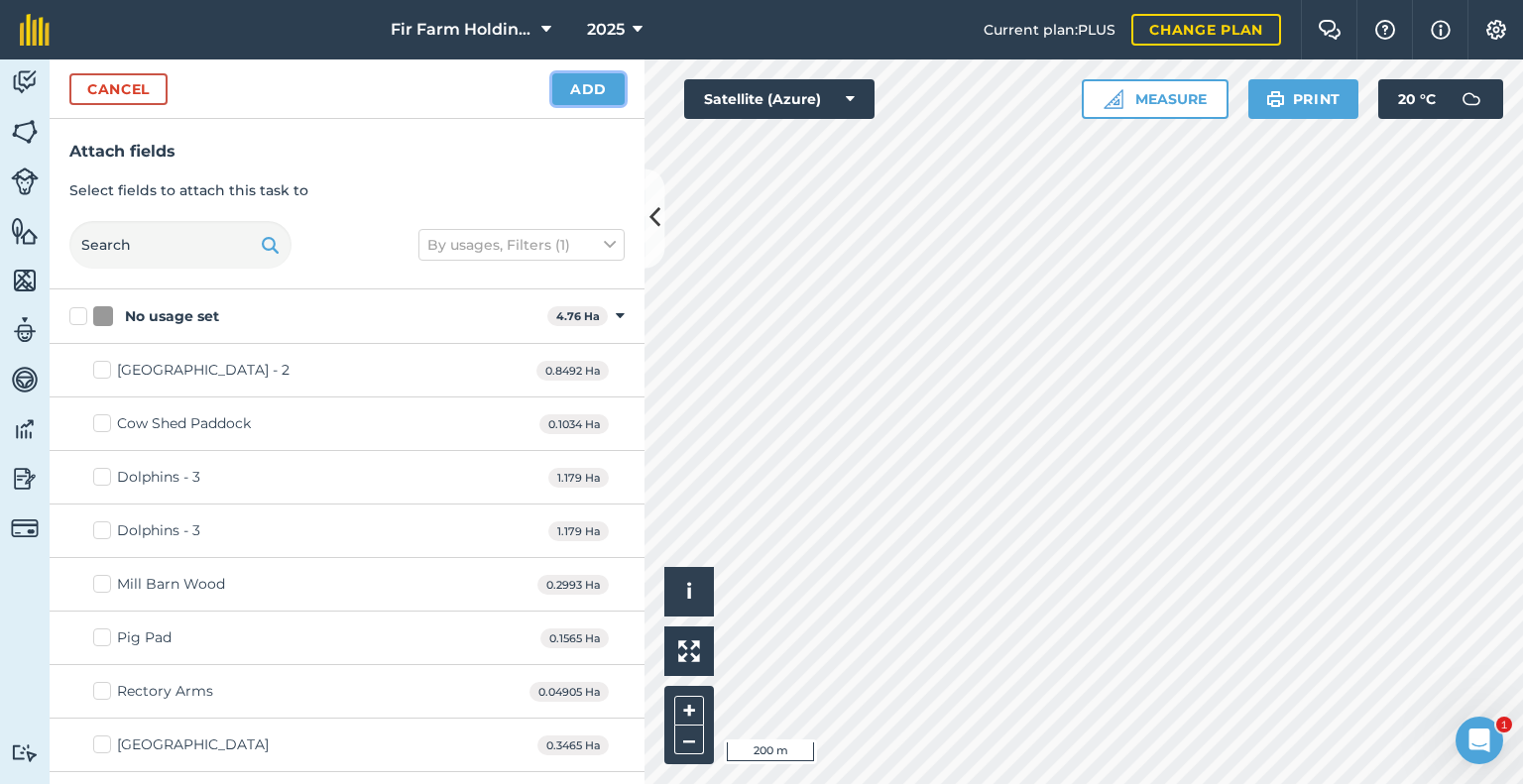 click on "Add" at bounding box center [588, 89] 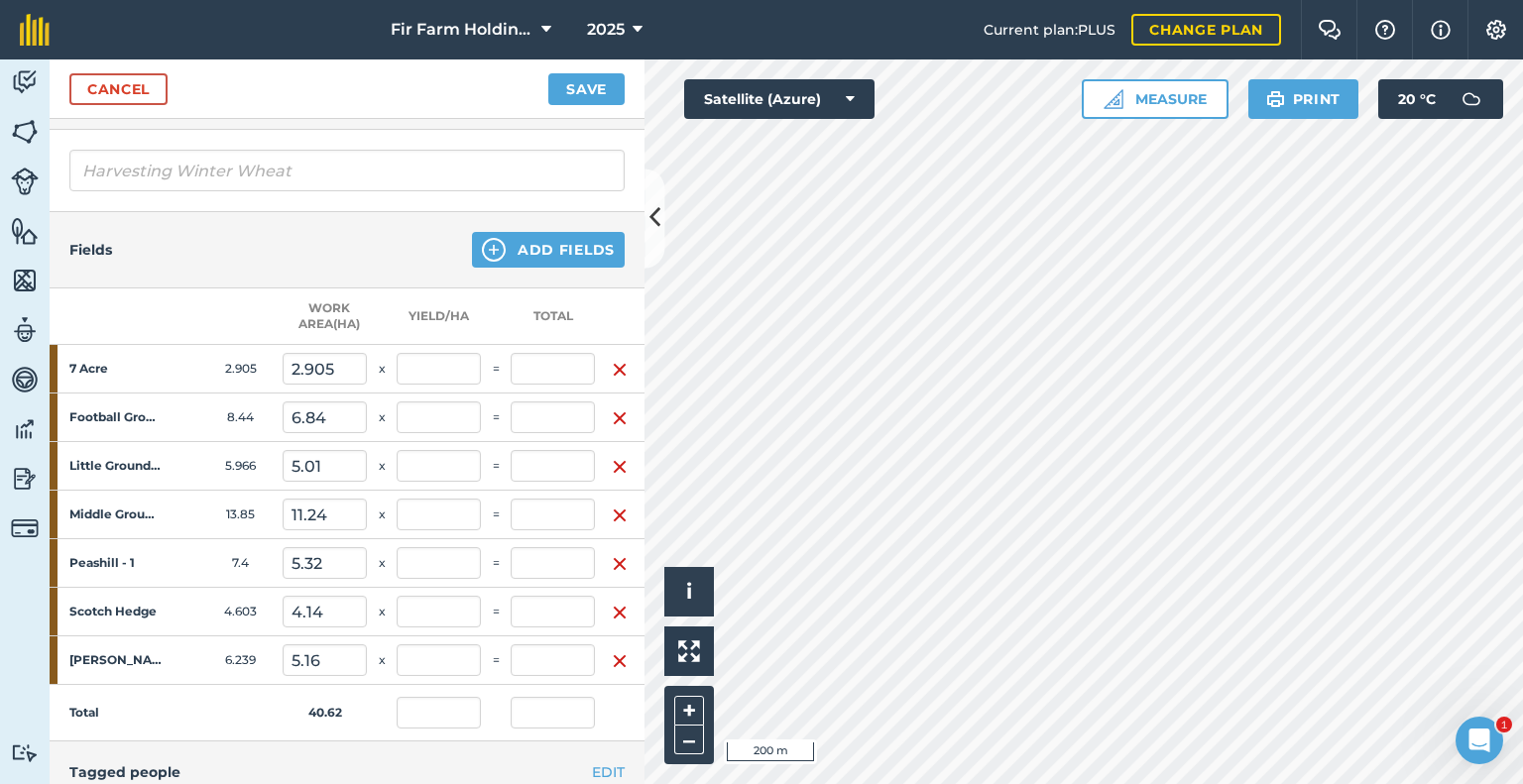 scroll, scrollTop: 297, scrollLeft: 0, axis: vertical 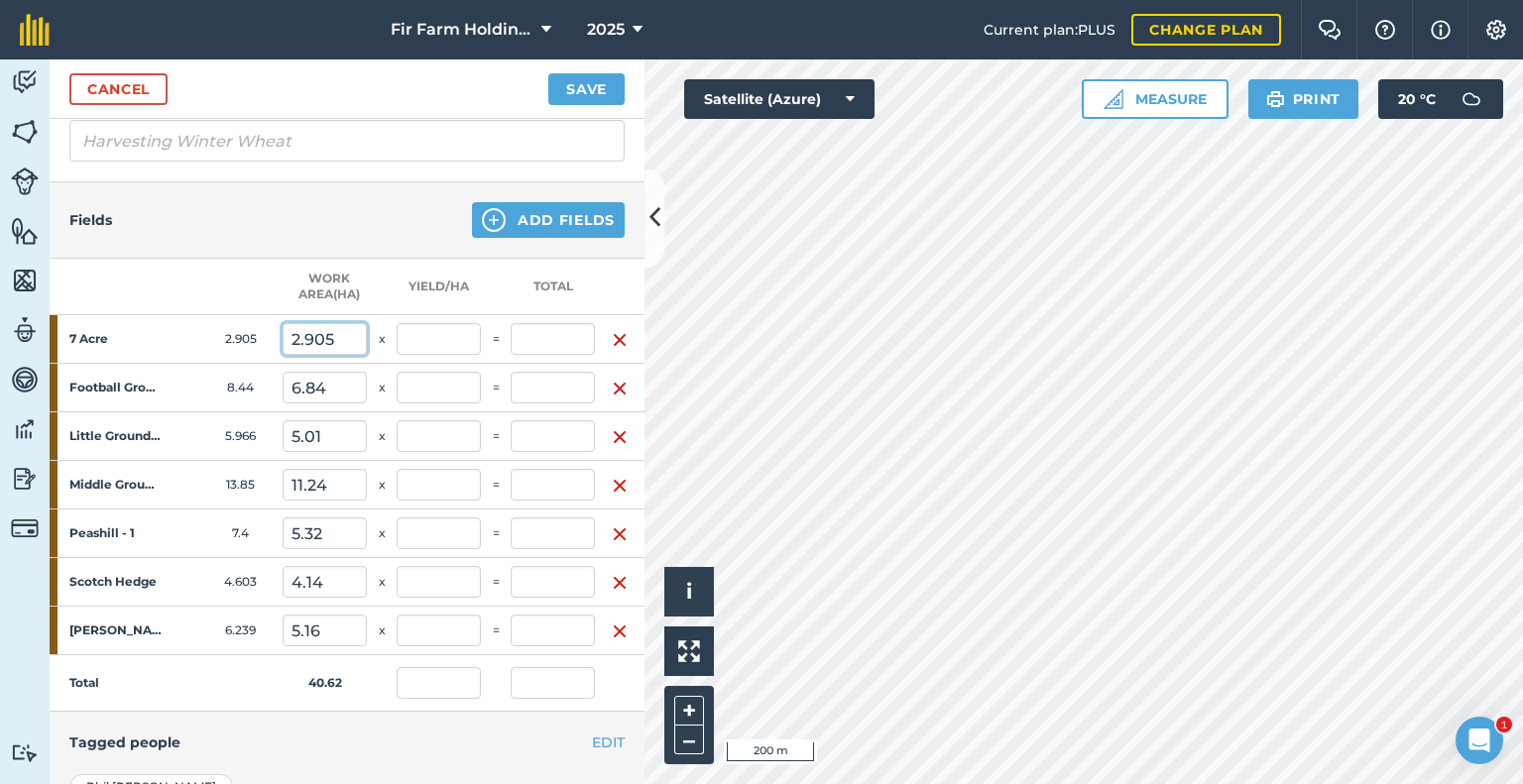 click on "2.905" at bounding box center [324, 339] 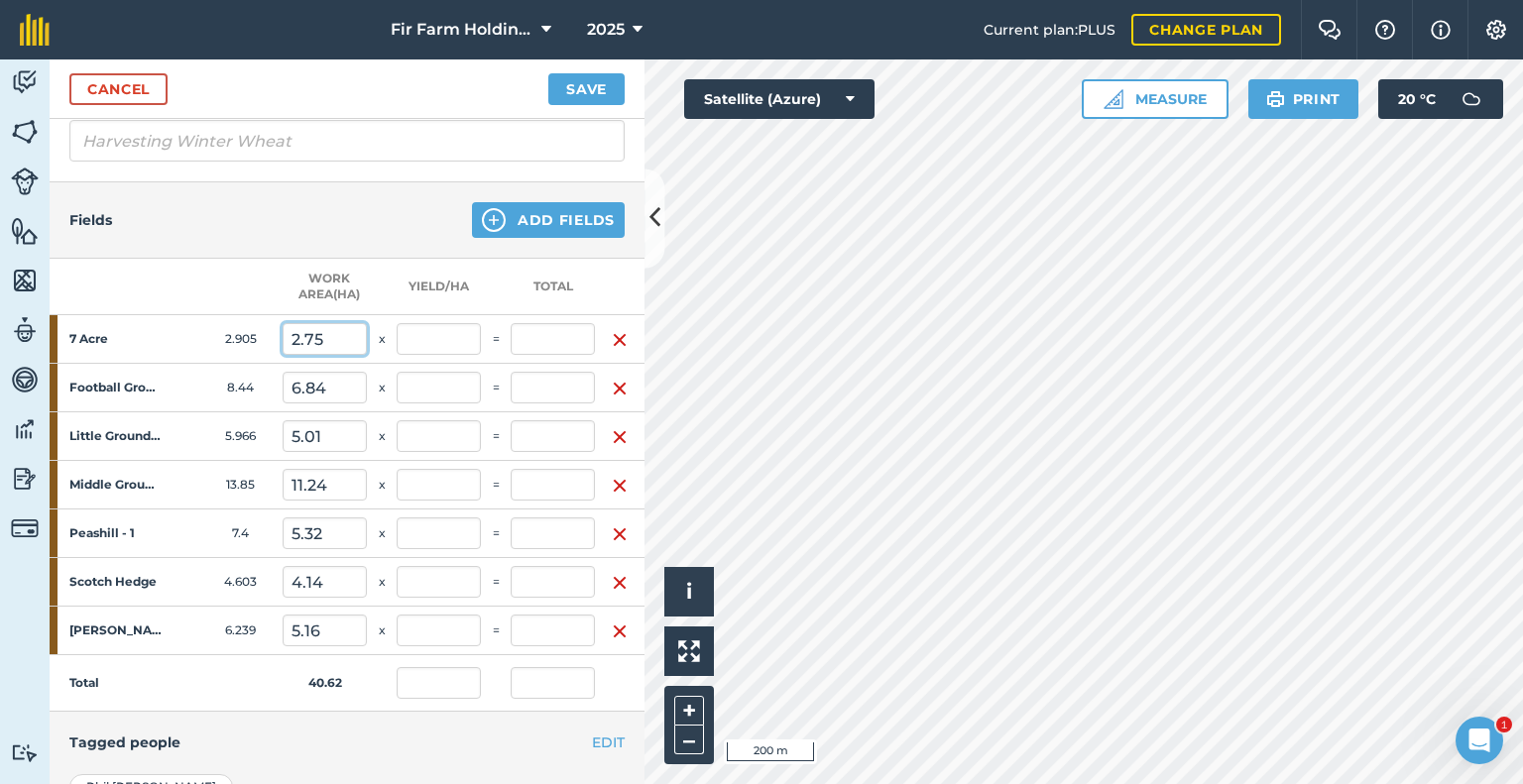 type on "2.75" 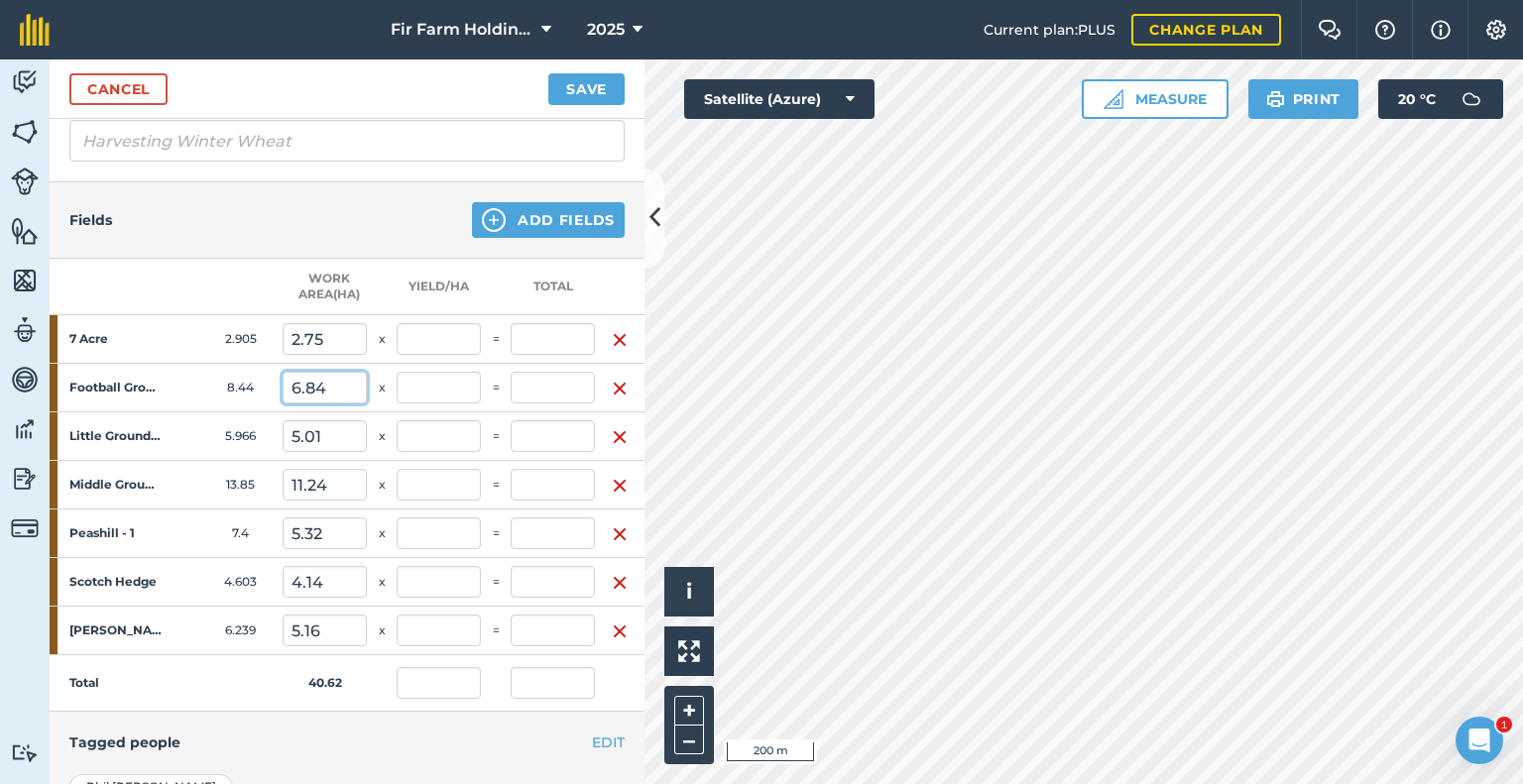 type on "0" 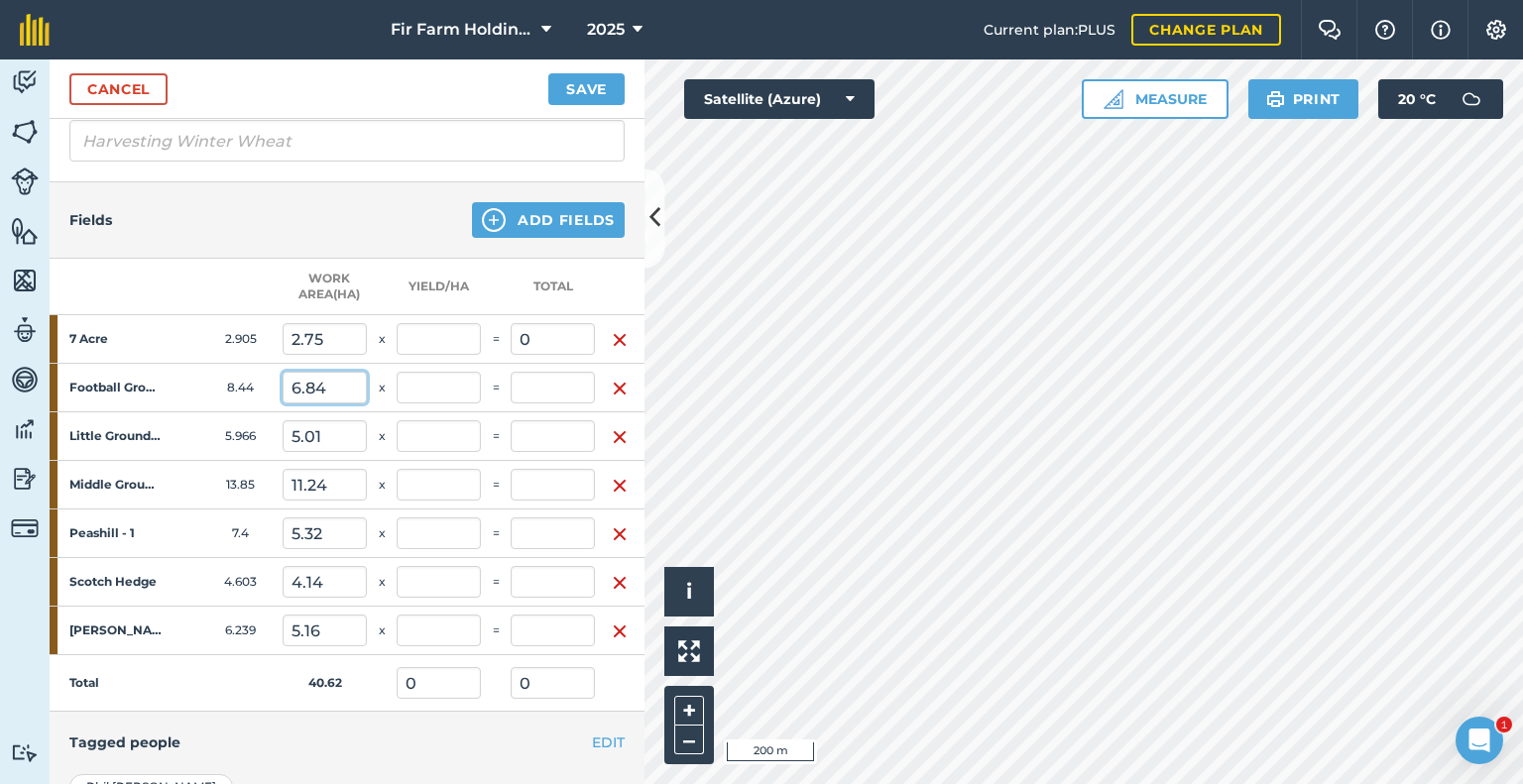 click on "6.84" at bounding box center [324, 388] 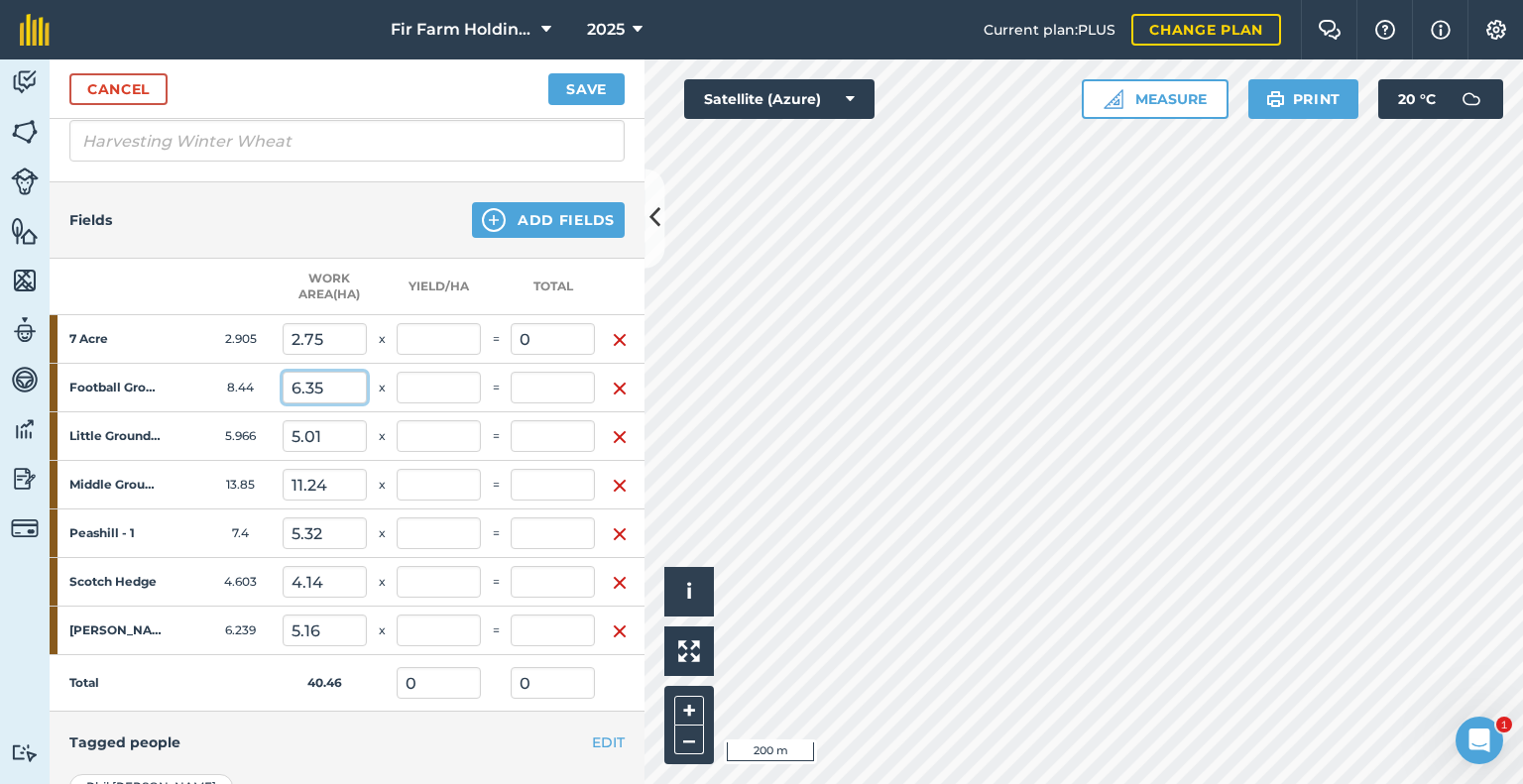 type on "6.35" 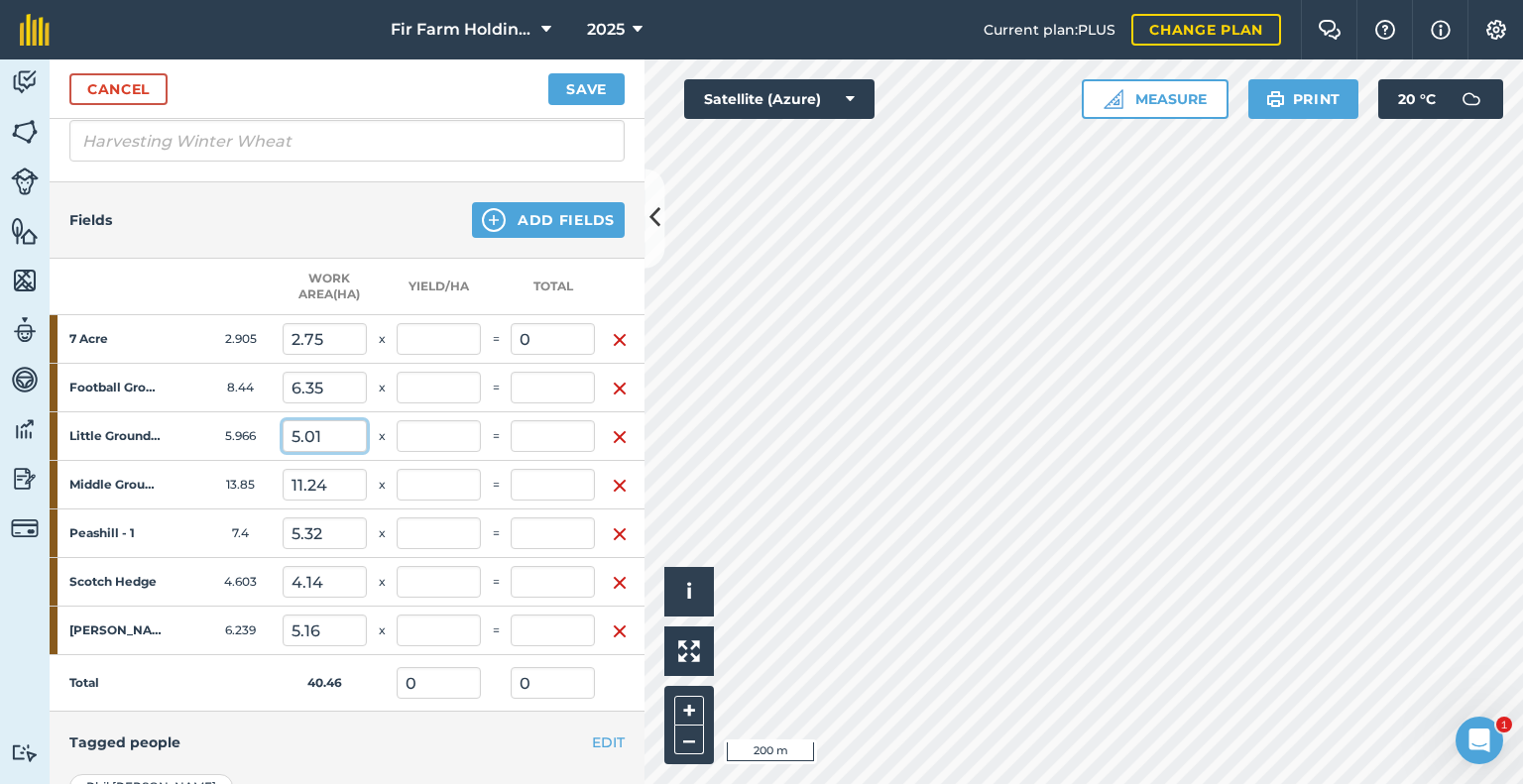 type on "0" 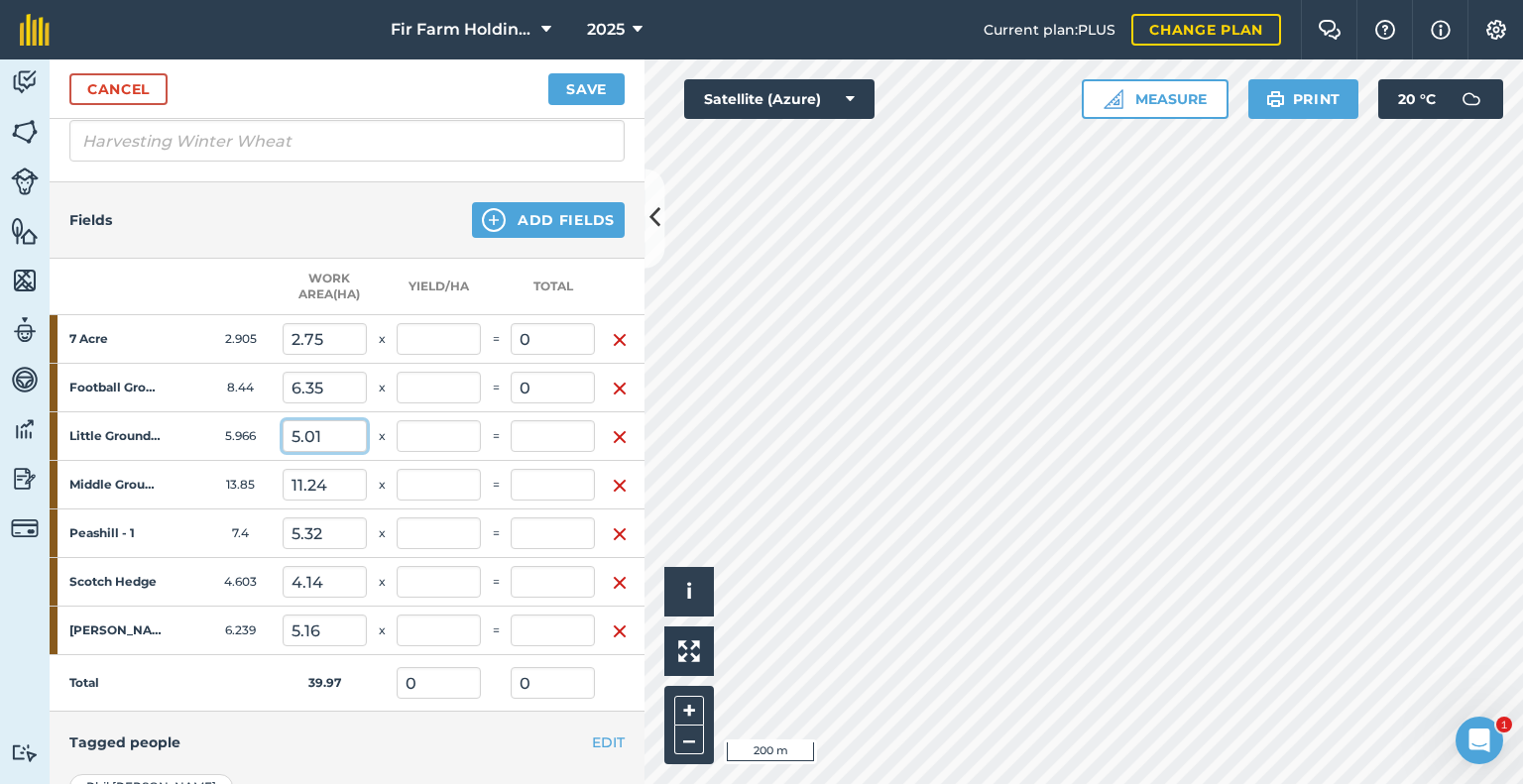 click on "5.01" at bounding box center (324, 436) 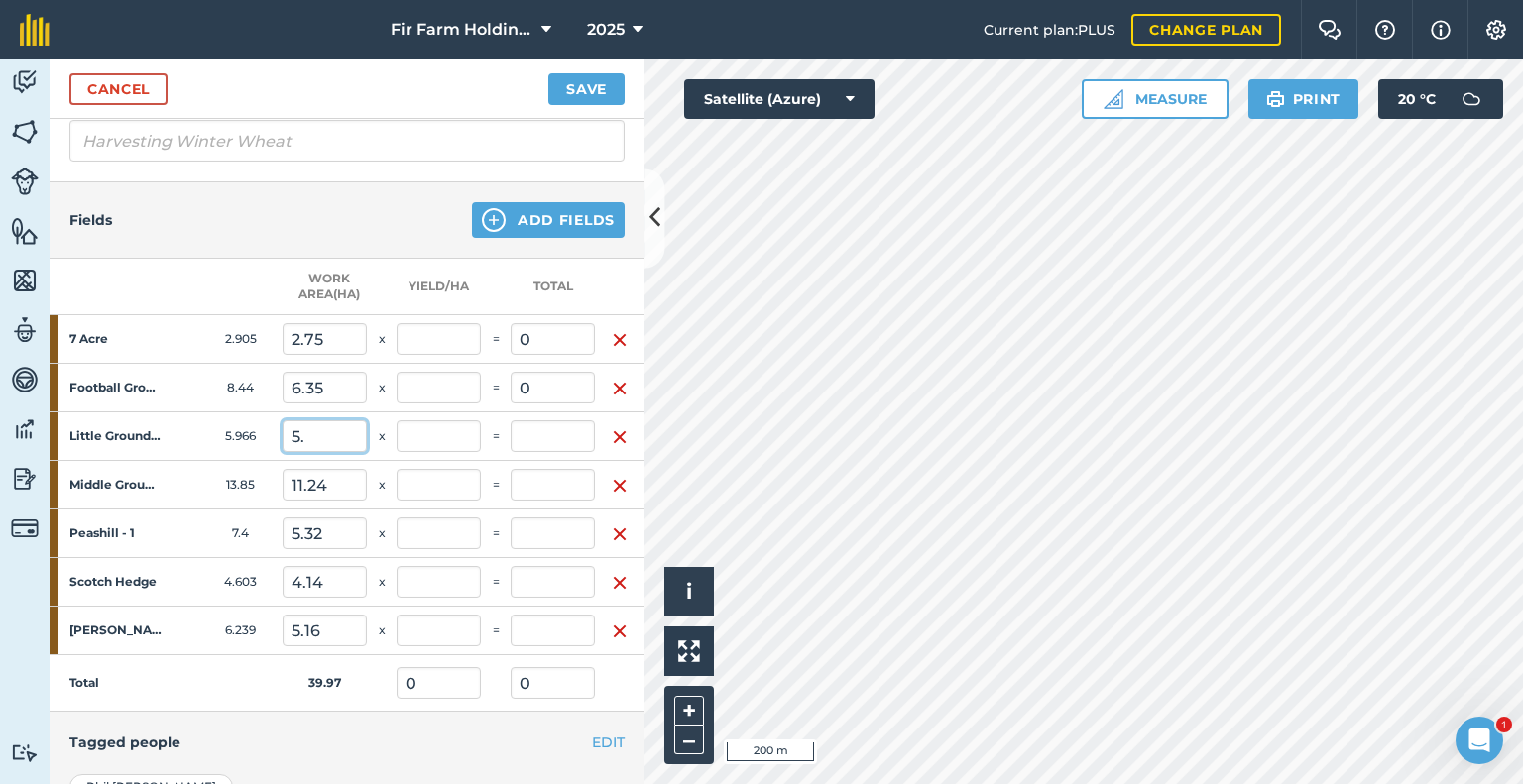 type on "5" 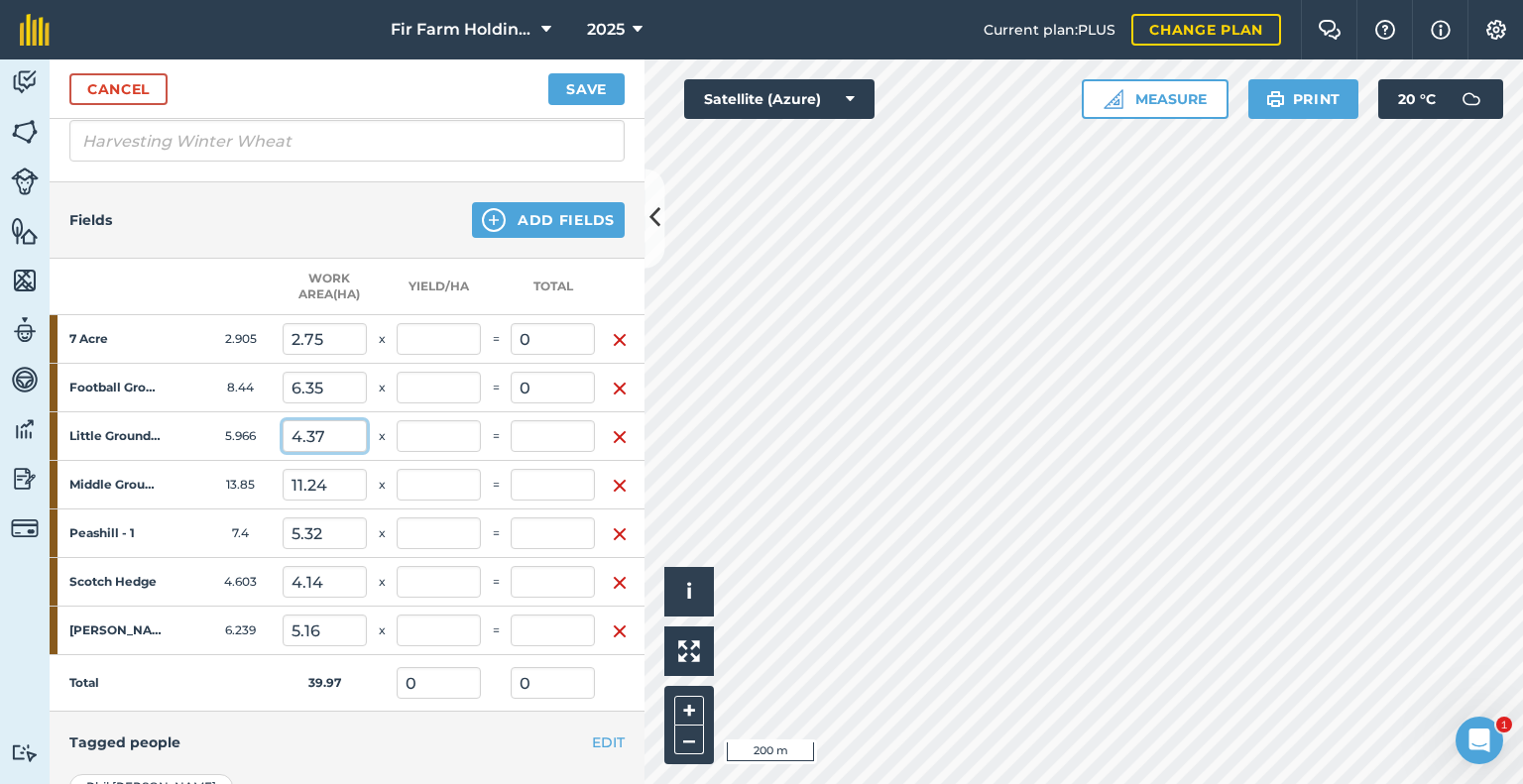 type on "4.37" 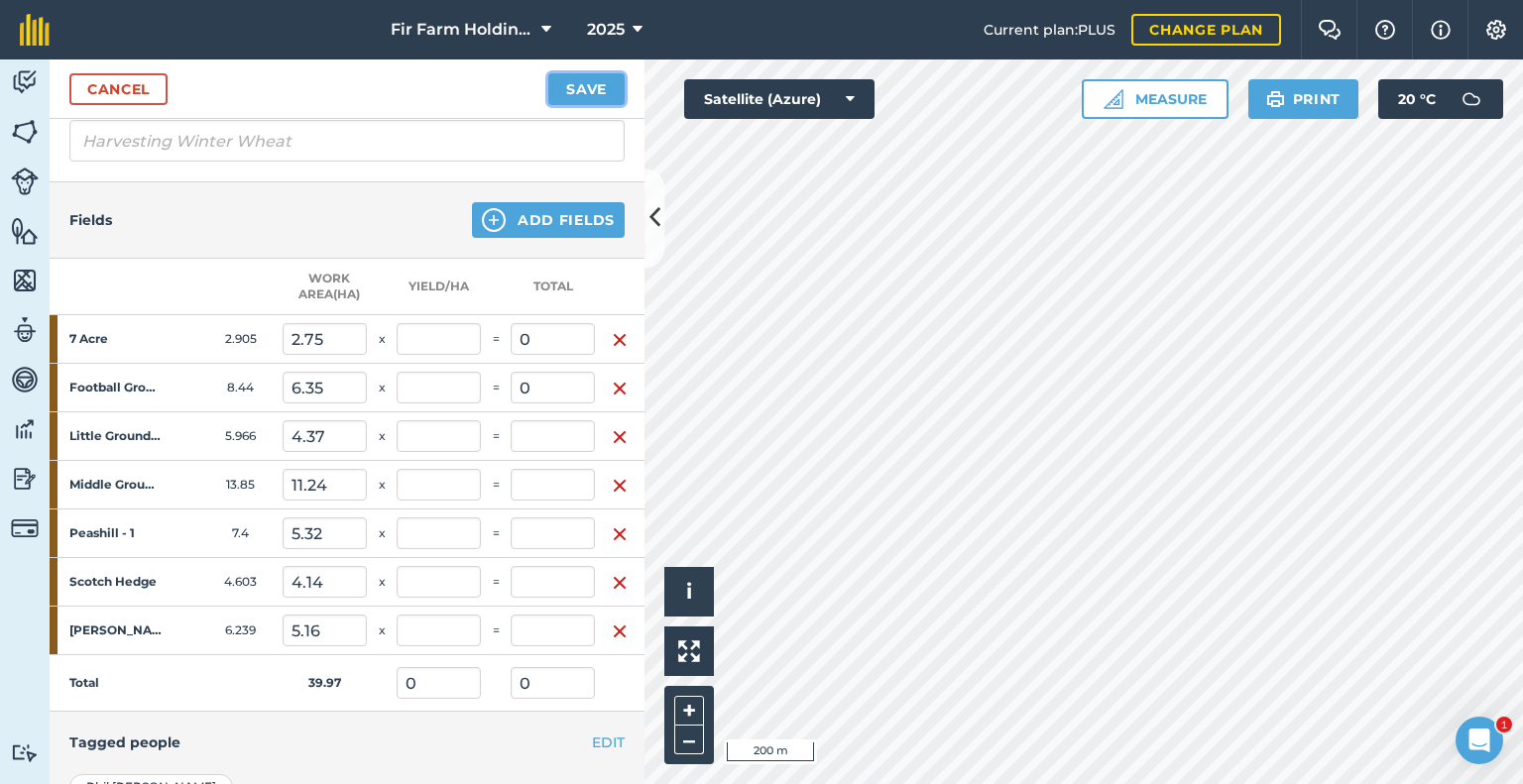 type on "0" 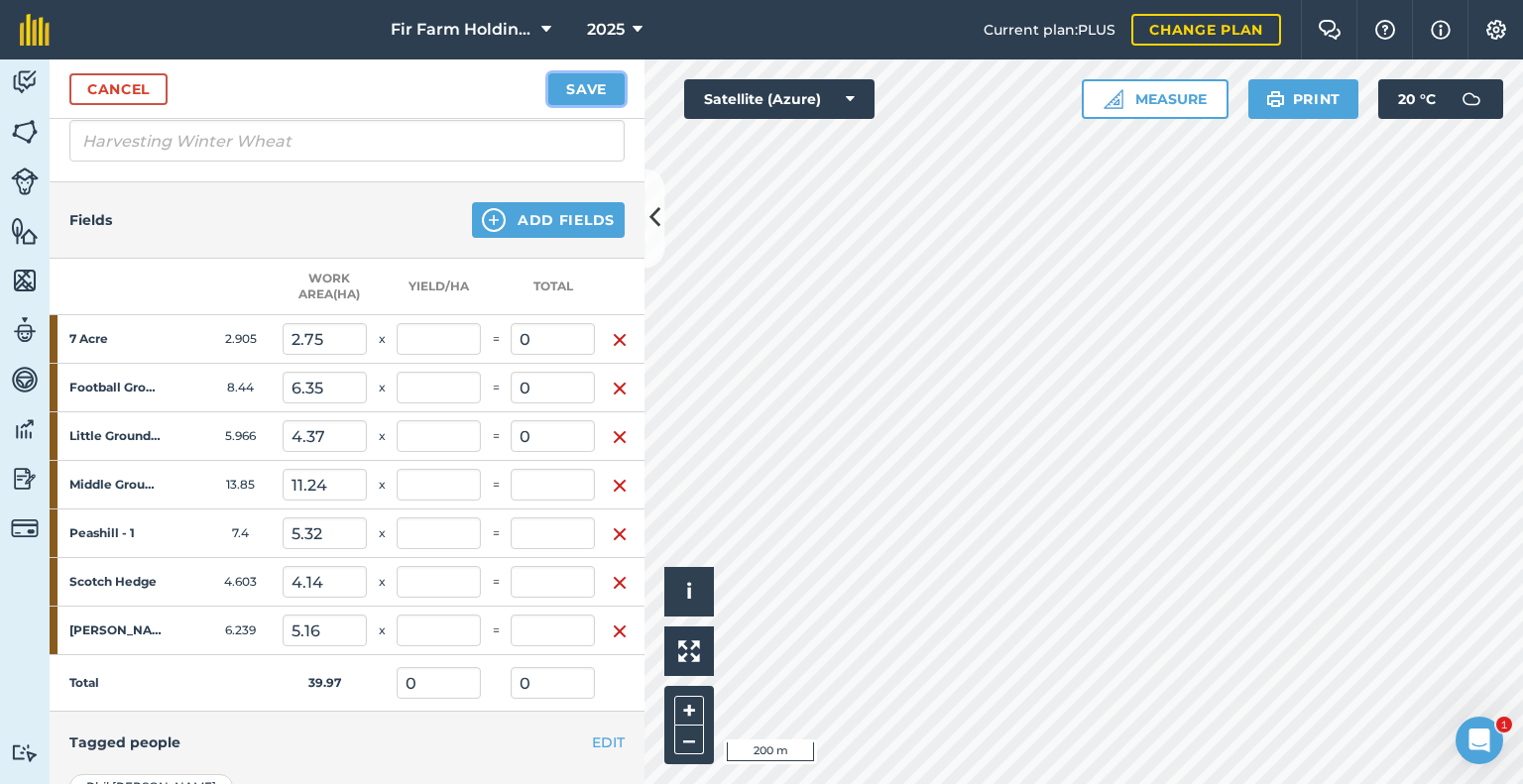 click on "Save" at bounding box center (586, 89) 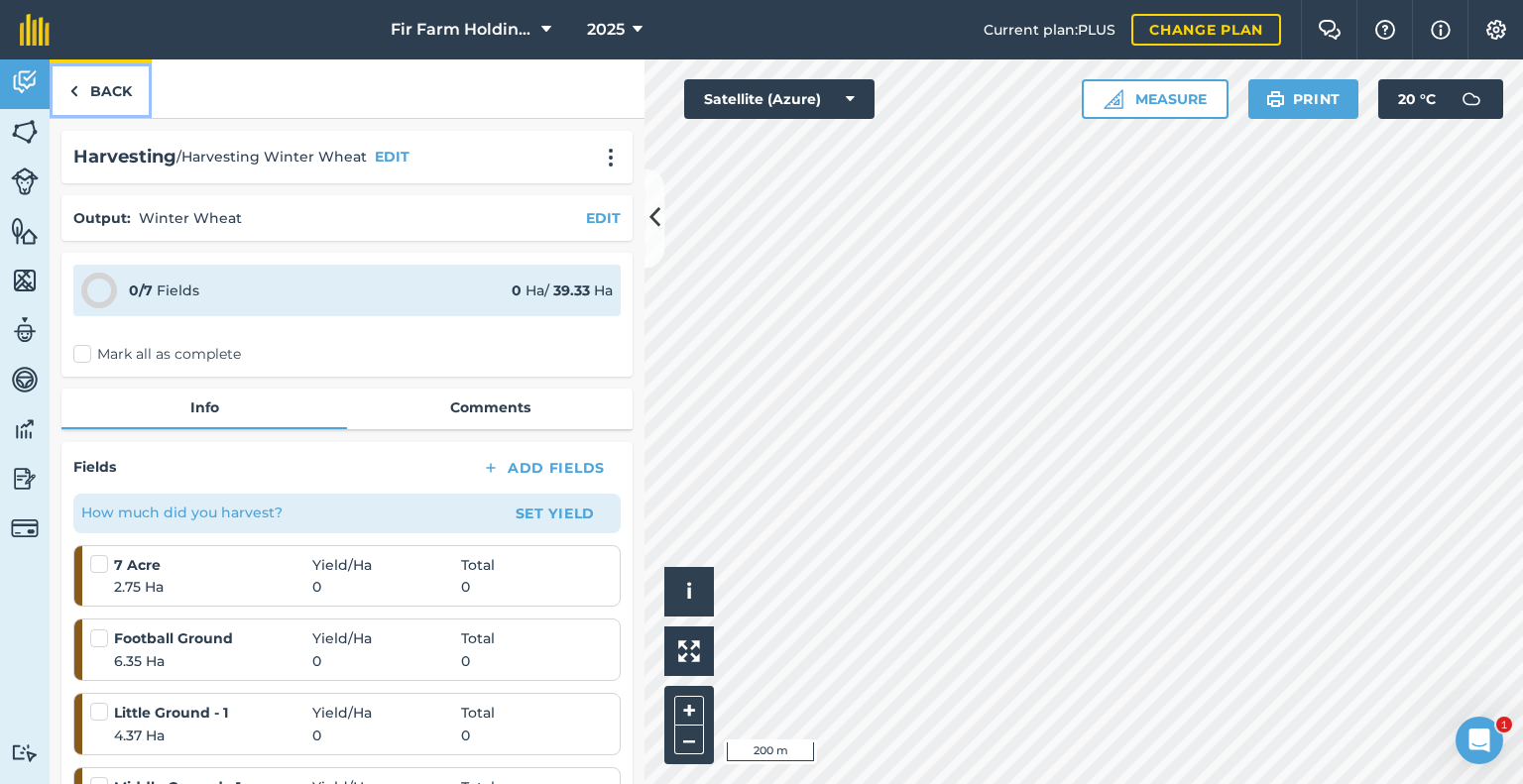 click on "Back" at bounding box center [100, 88] 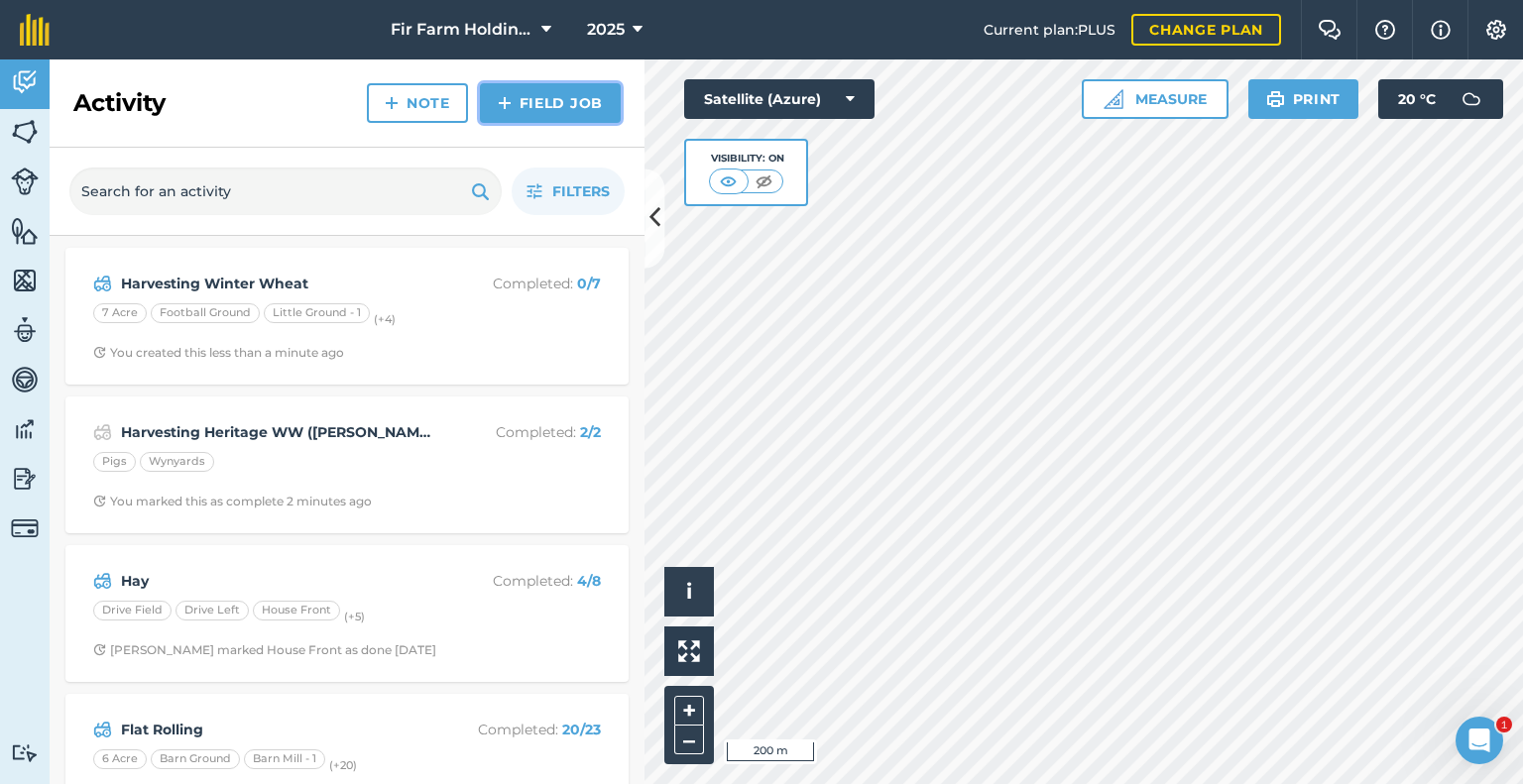 click on "Field Job" at bounding box center (550, 103) 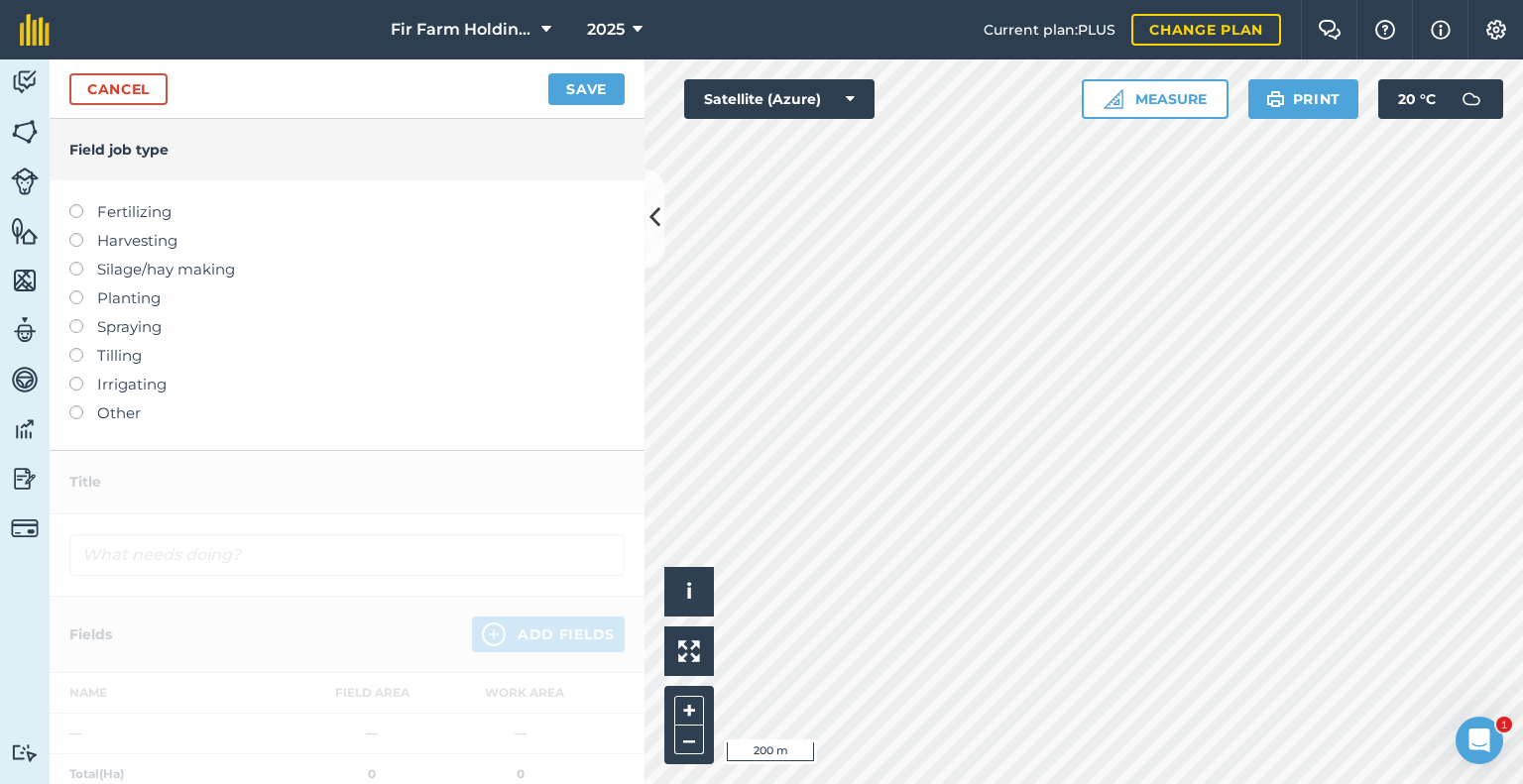 click at bounding box center (83, 231) 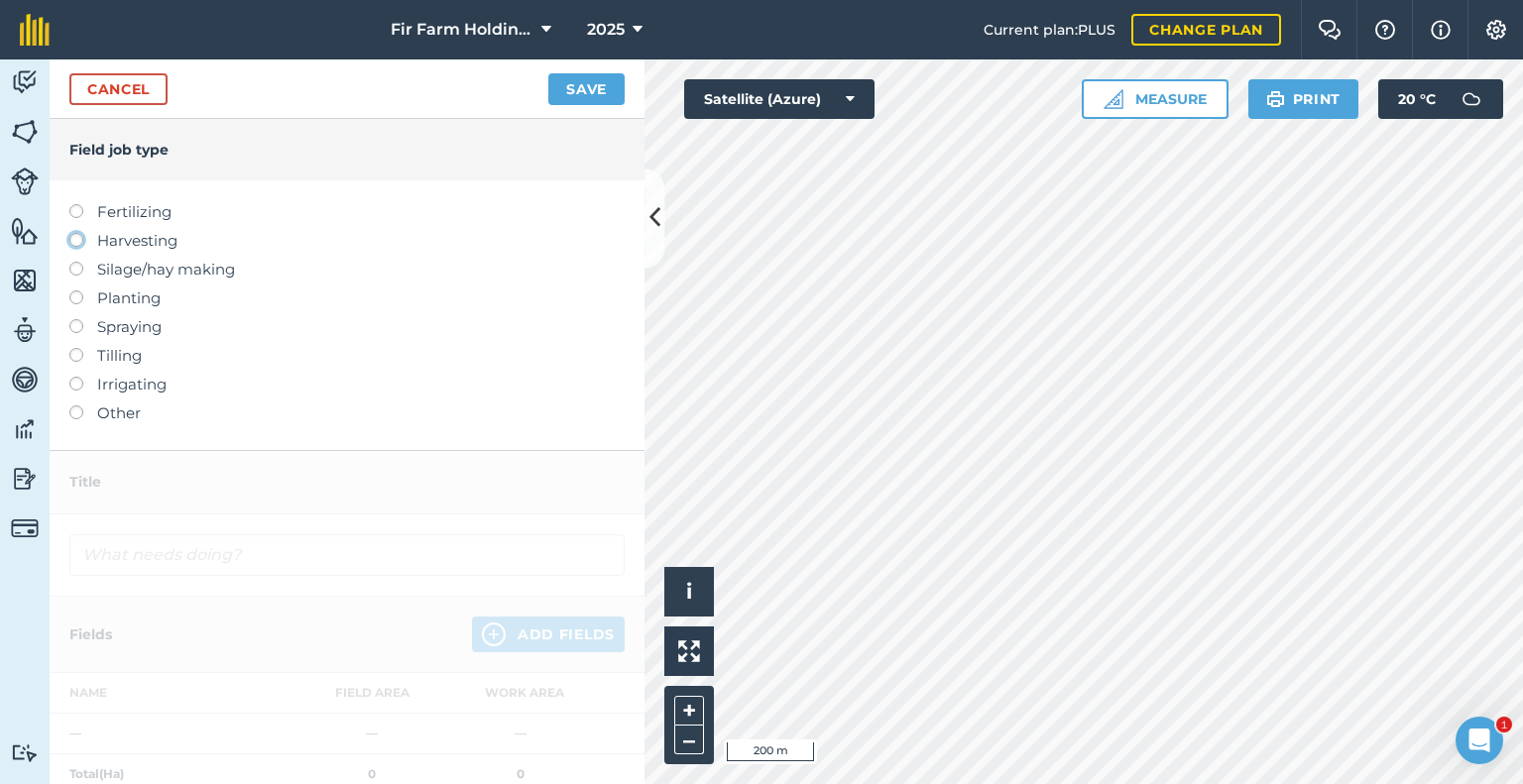 click on "Harvesting" at bounding box center (-9859, 239) 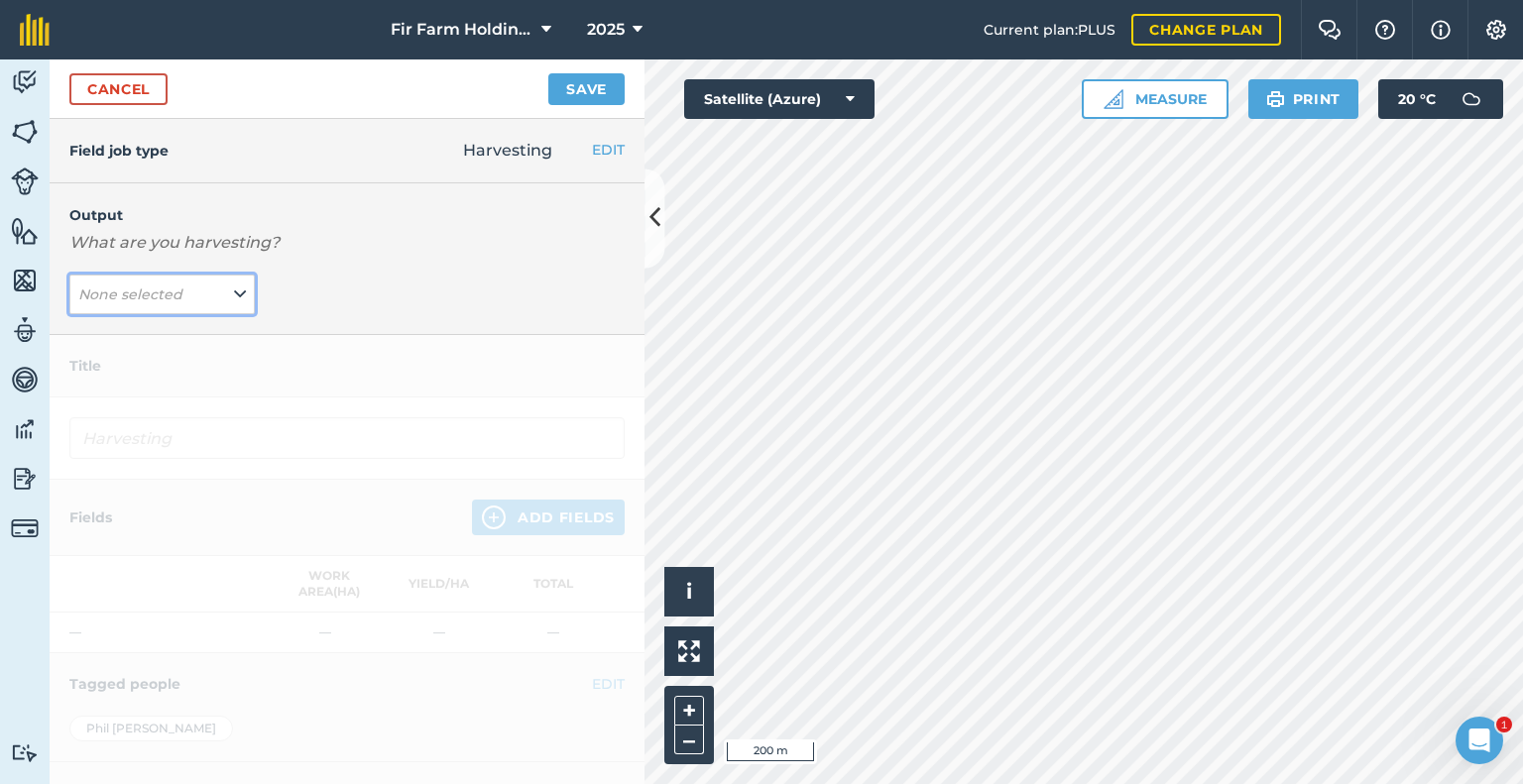 click on "None selected" at bounding box center [162, 294] 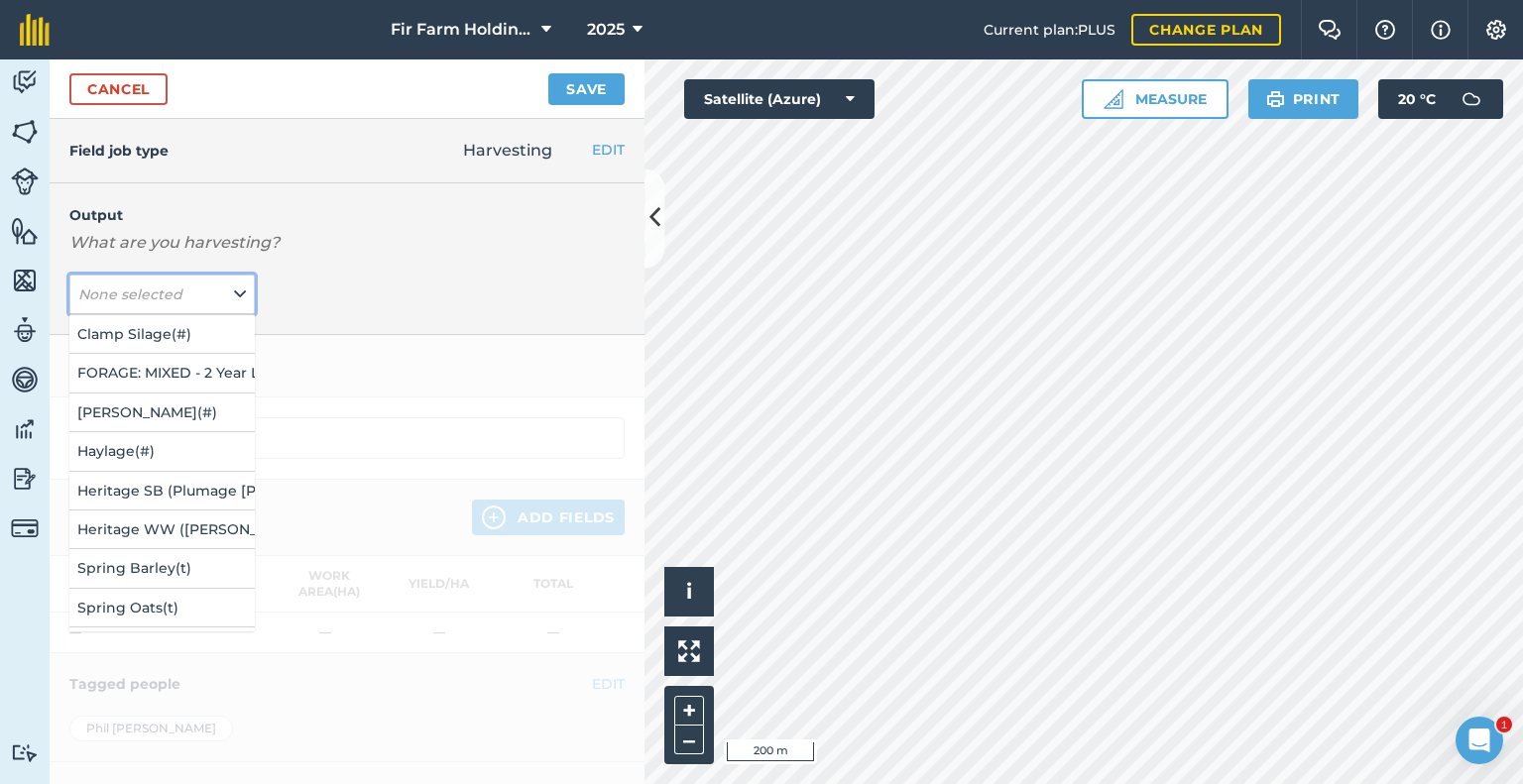scroll, scrollTop: 99, scrollLeft: 0, axis: vertical 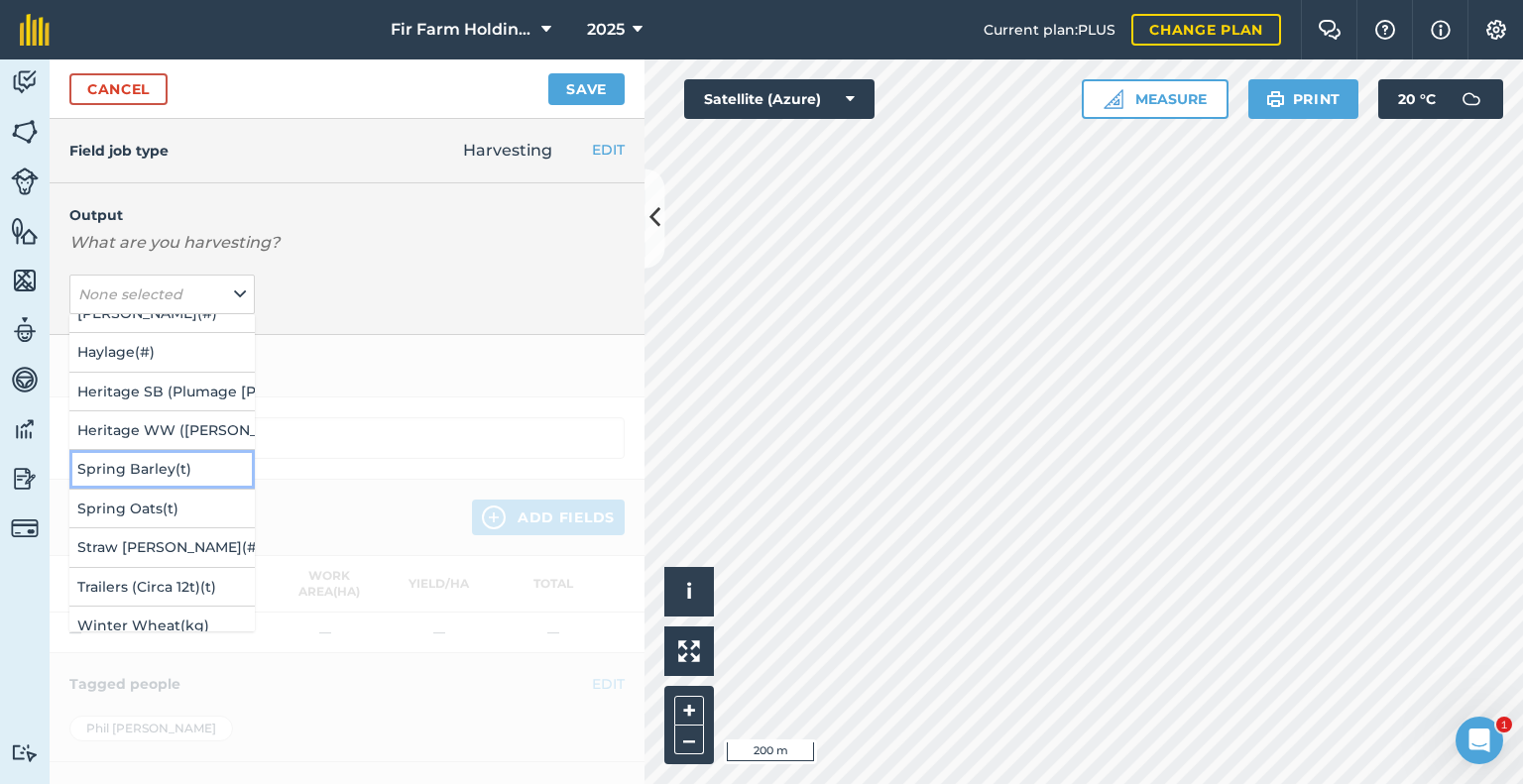 click on "Spring Barley  ( t )" at bounding box center [162, 469] 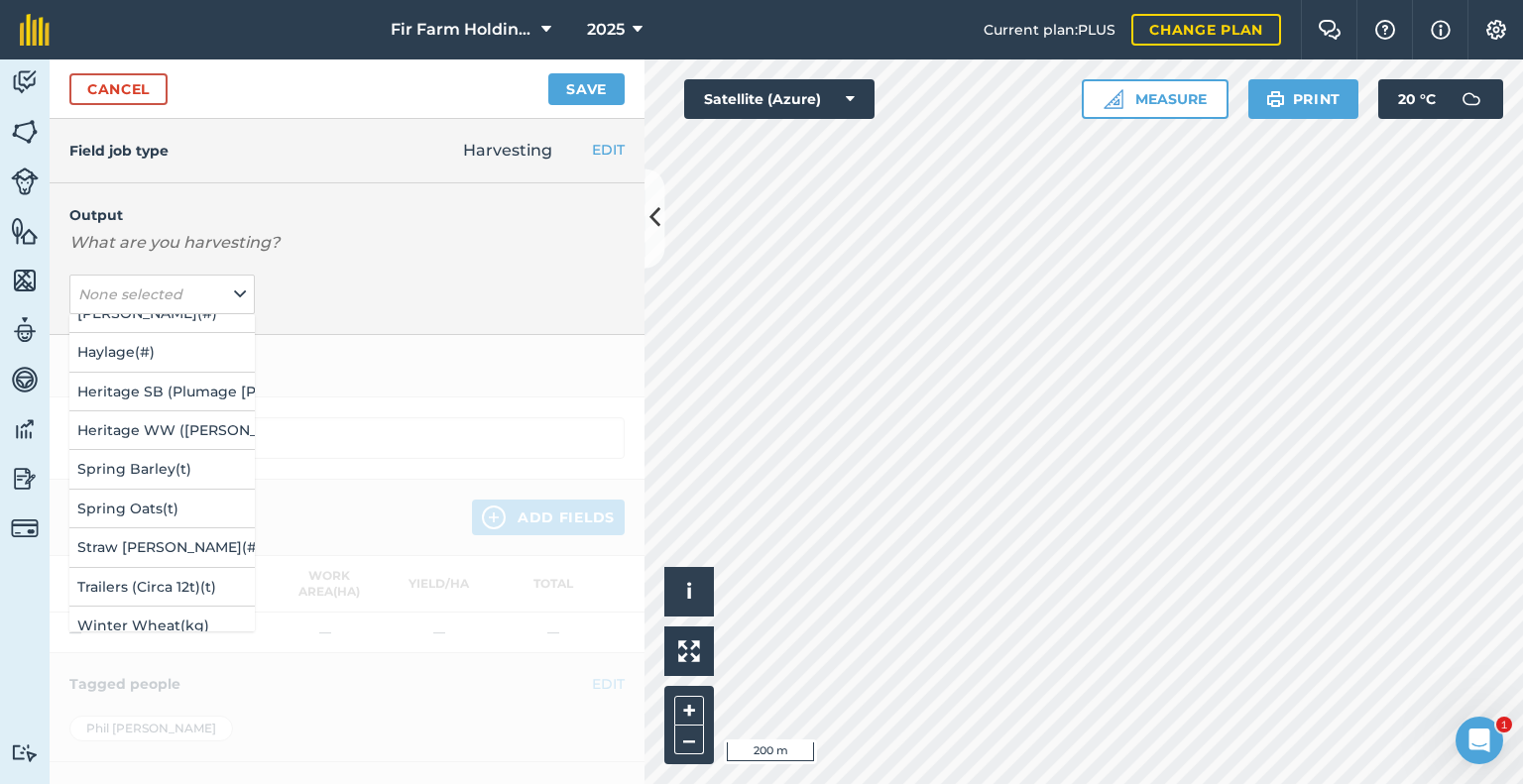 type on "Harvesting Spring Barley" 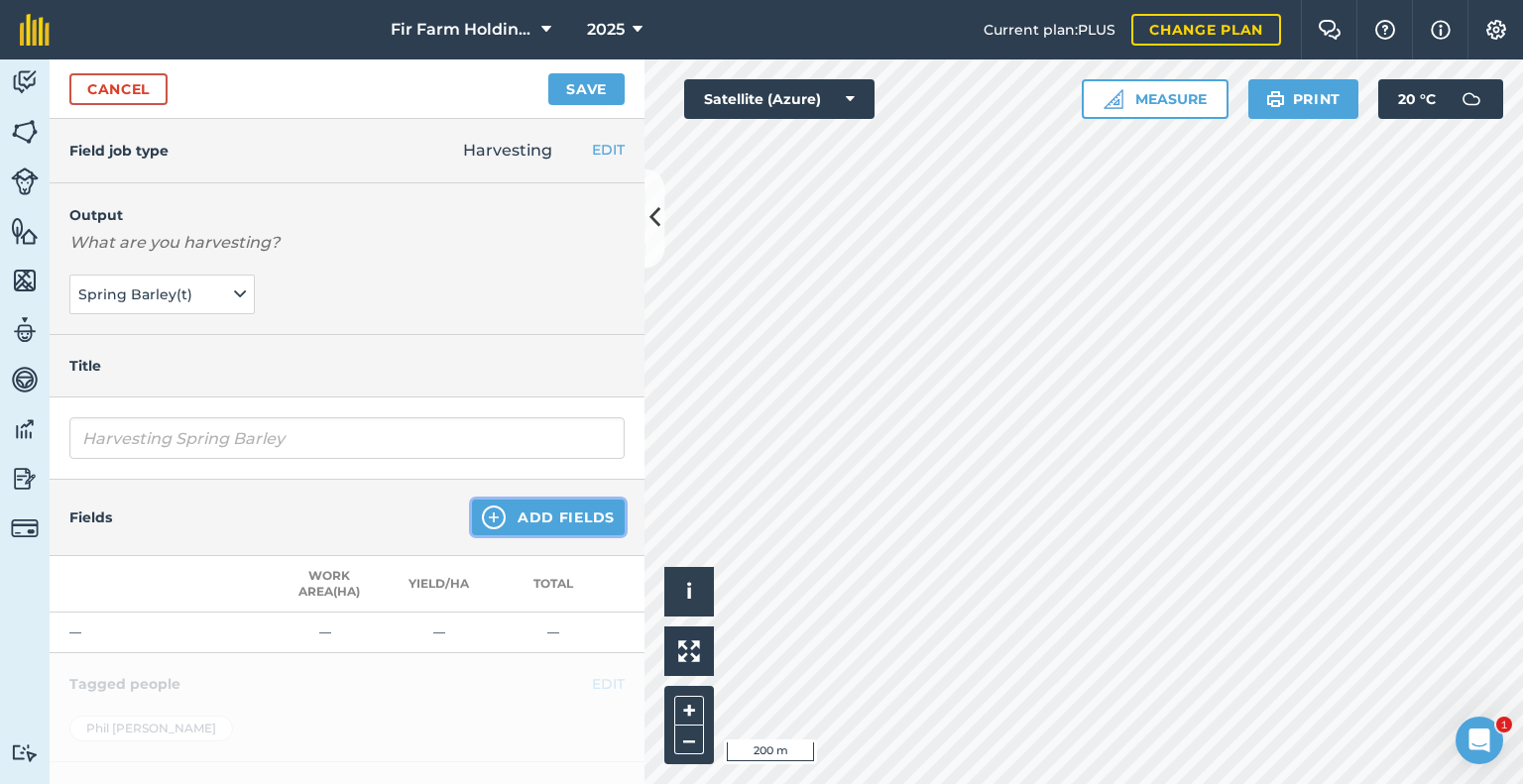 click on "Add Fields" at bounding box center [548, 517] 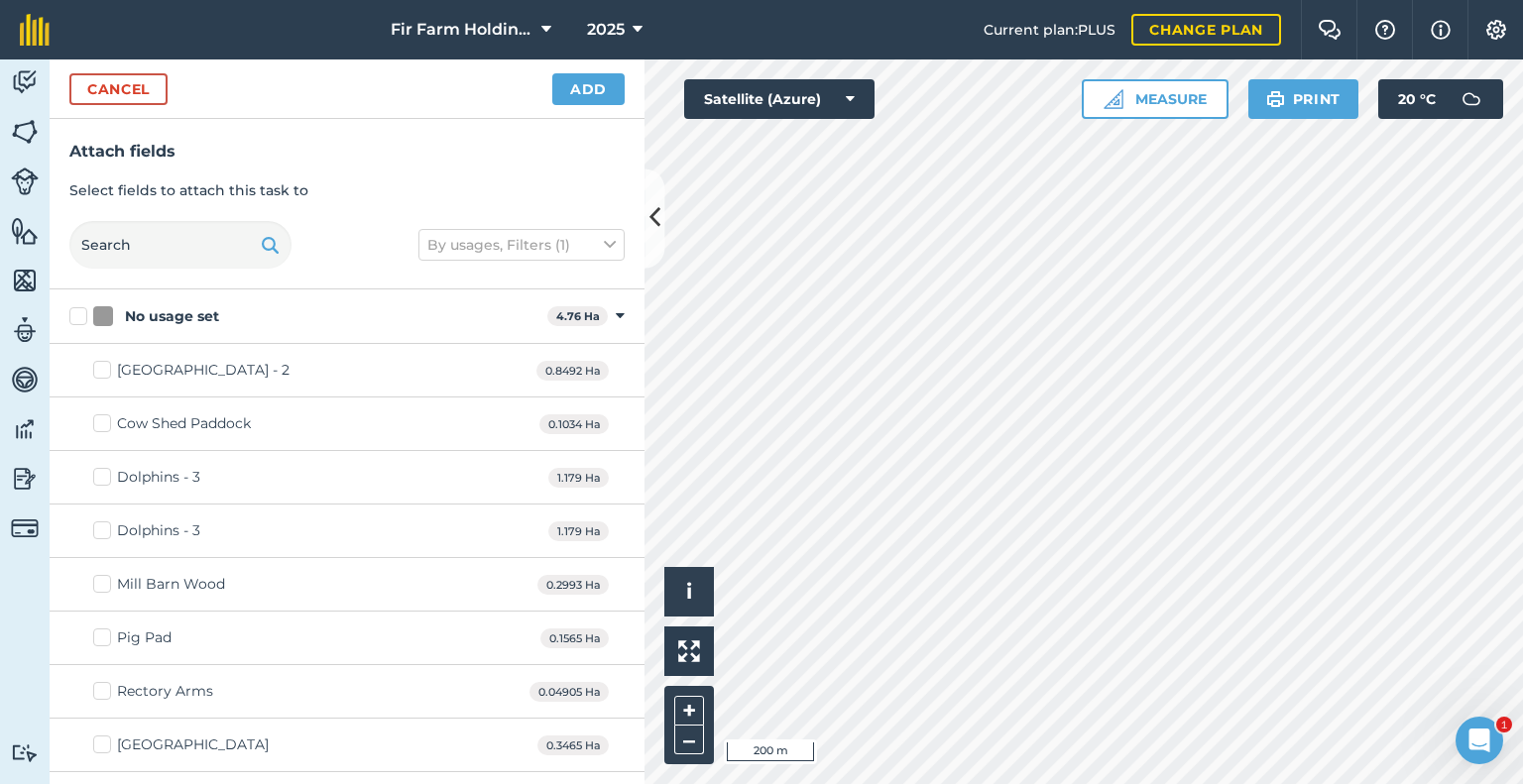 checkbox on "true" 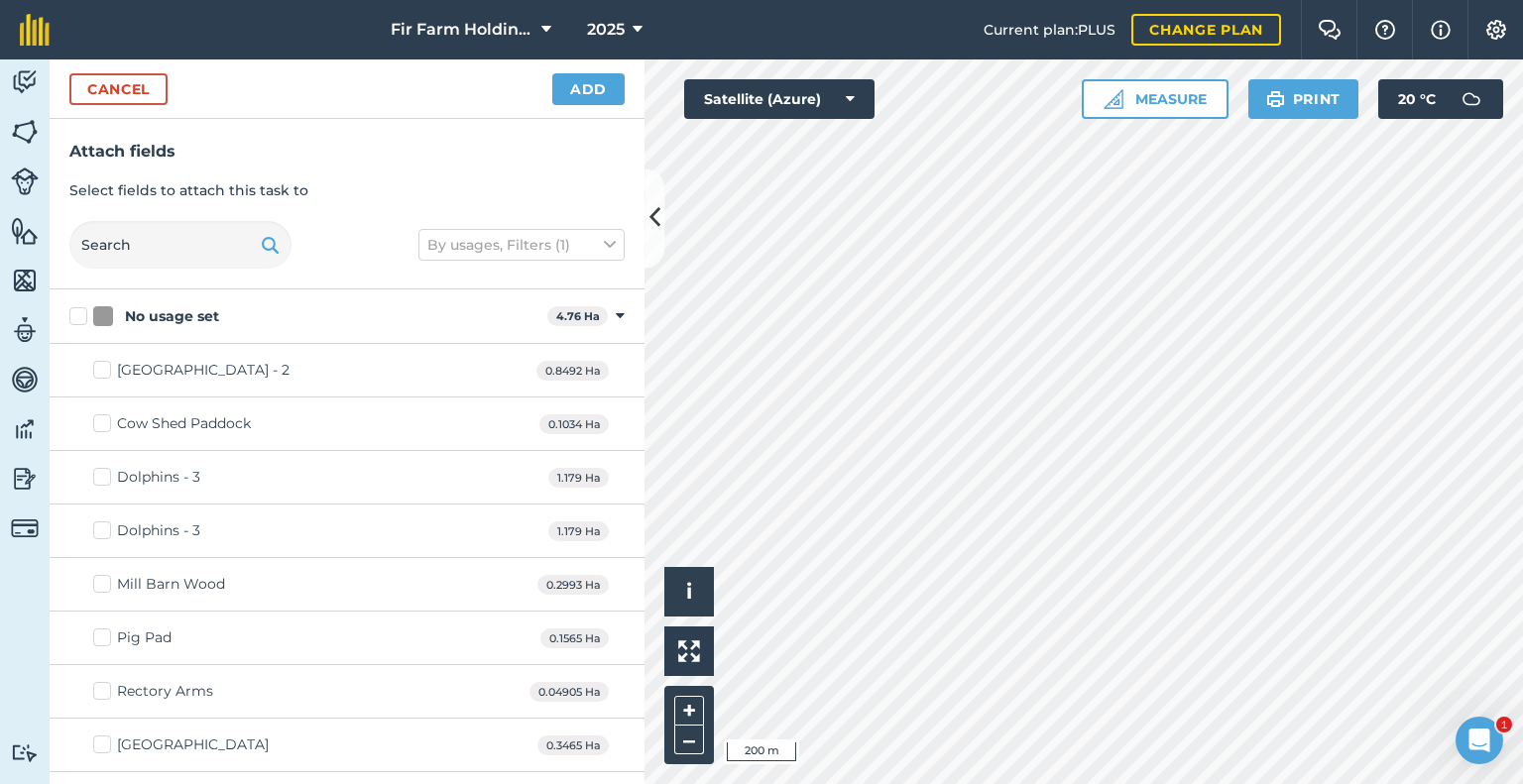 checkbox on "true" 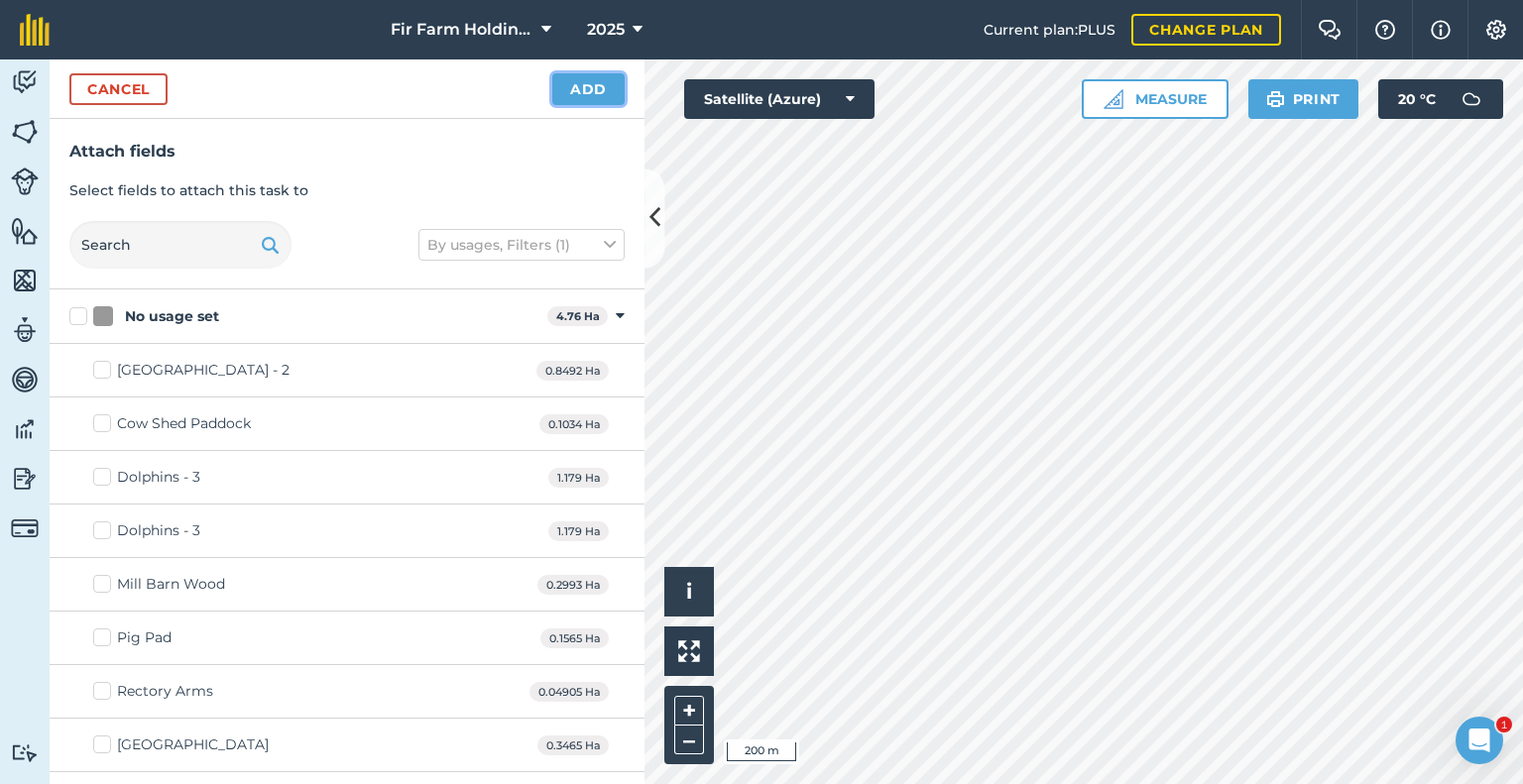 click on "Add" at bounding box center (588, 89) 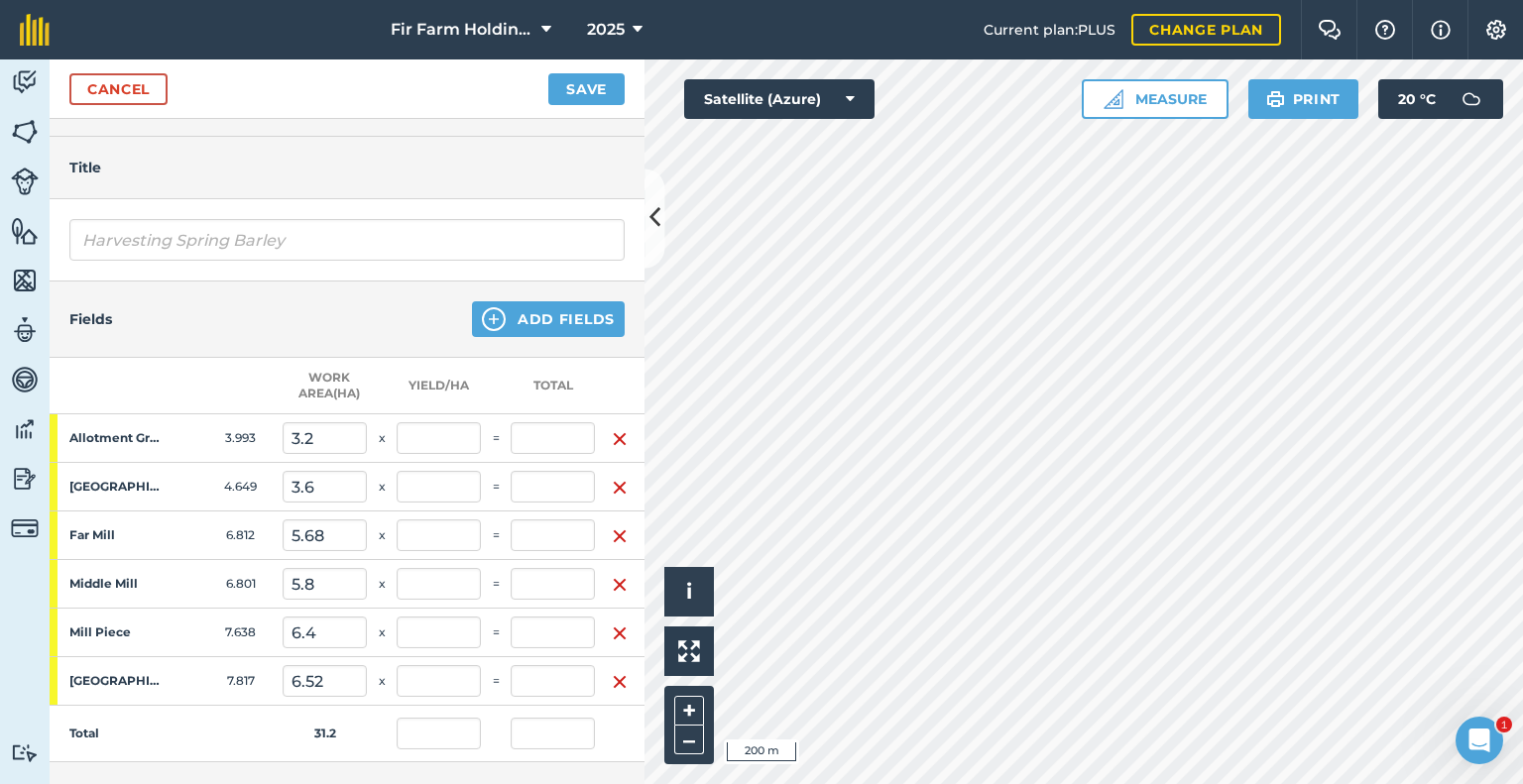 scroll, scrollTop: 297, scrollLeft: 0, axis: vertical 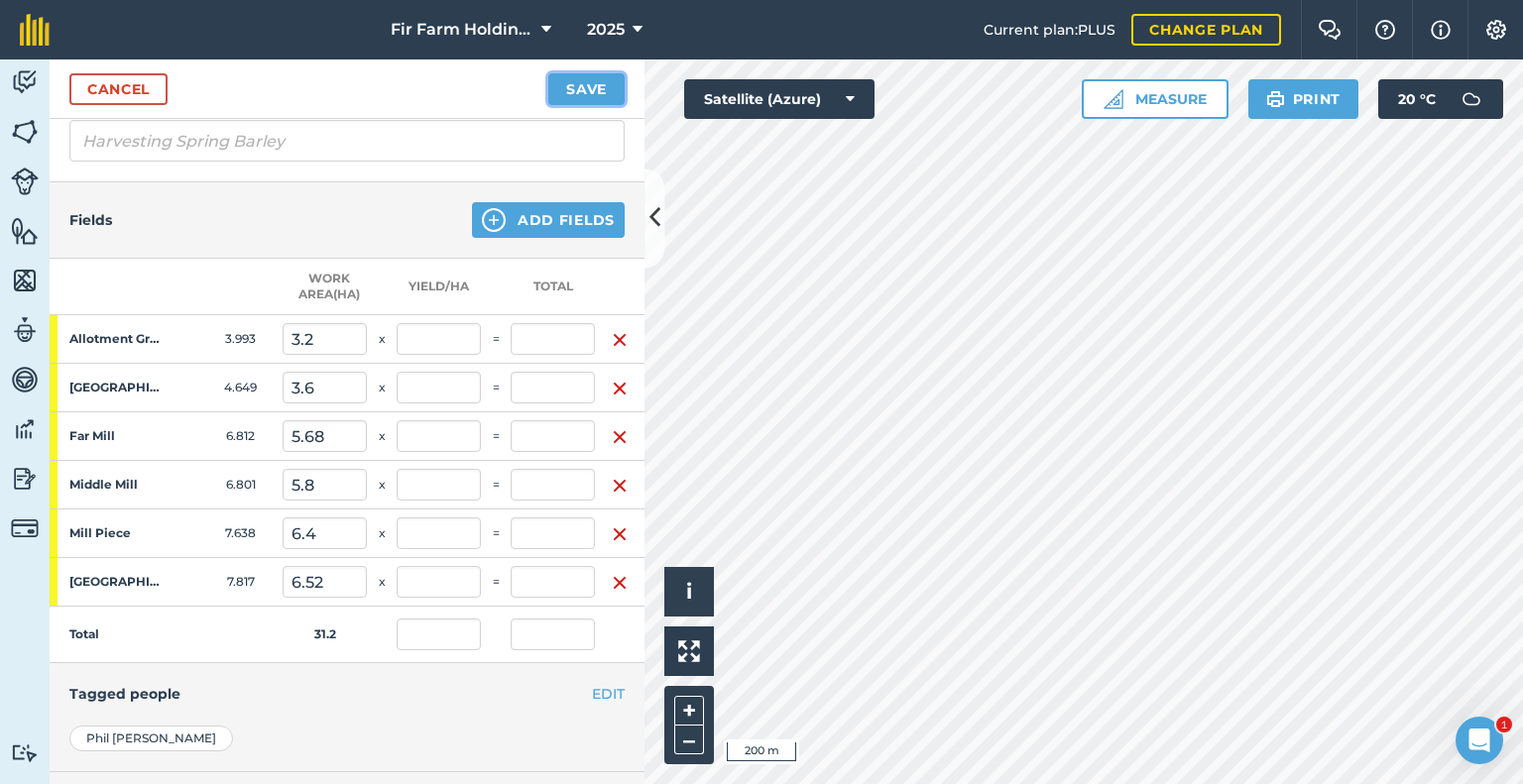 click on "Save" at bounding box center [586, 89] 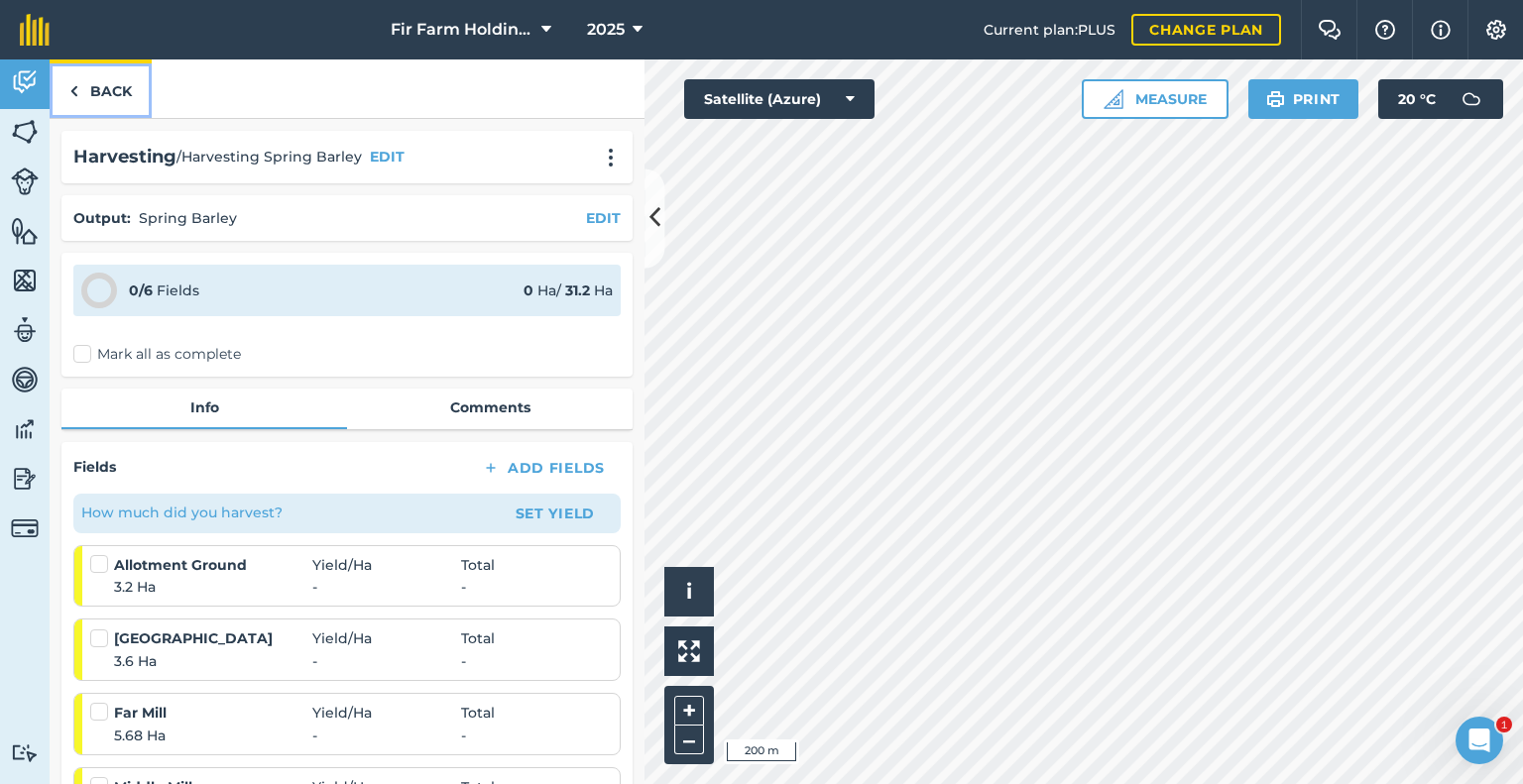 click on "Back" at bounding box center (100, 88) 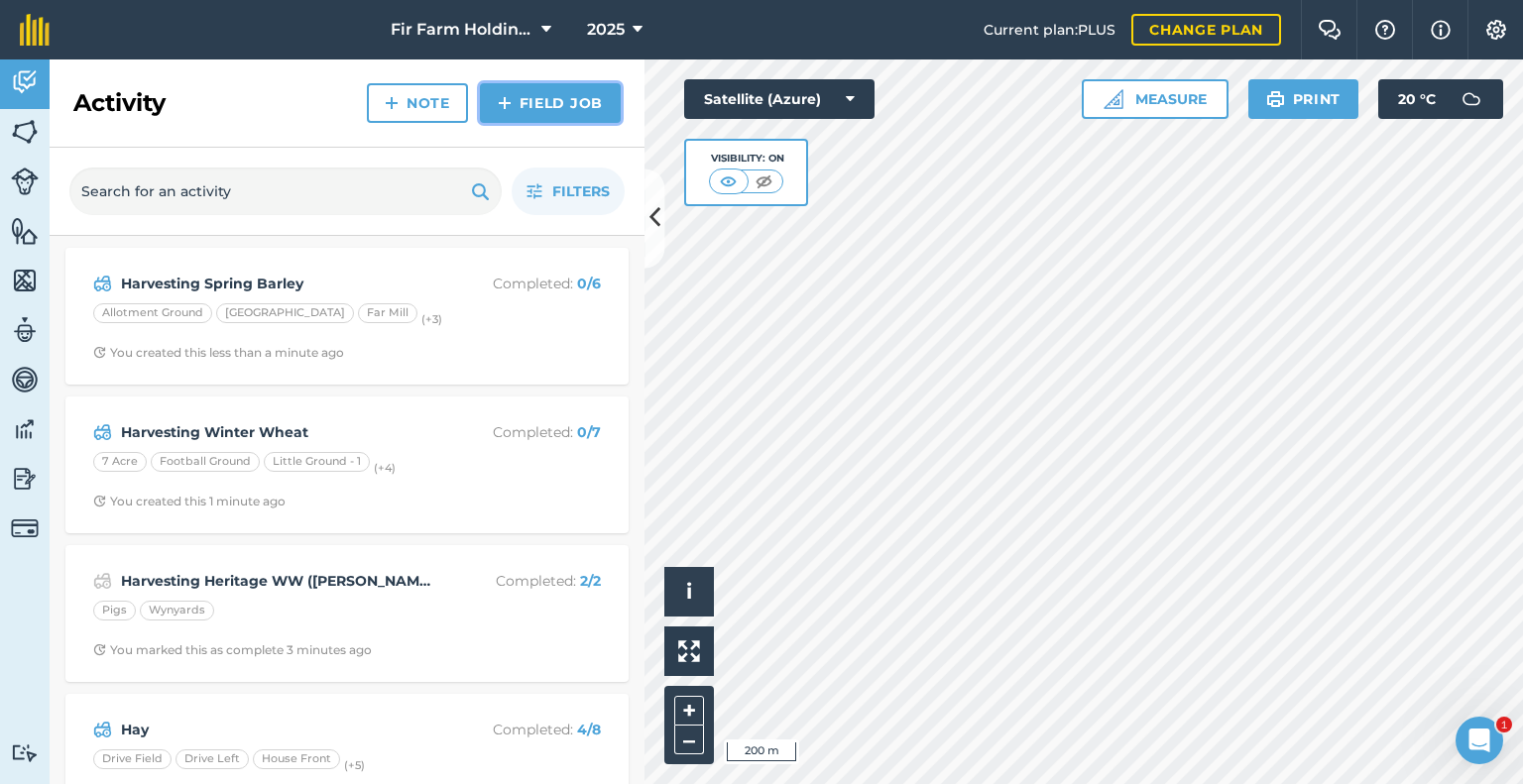 click on "Field Job" at bounding box center [550, 103] 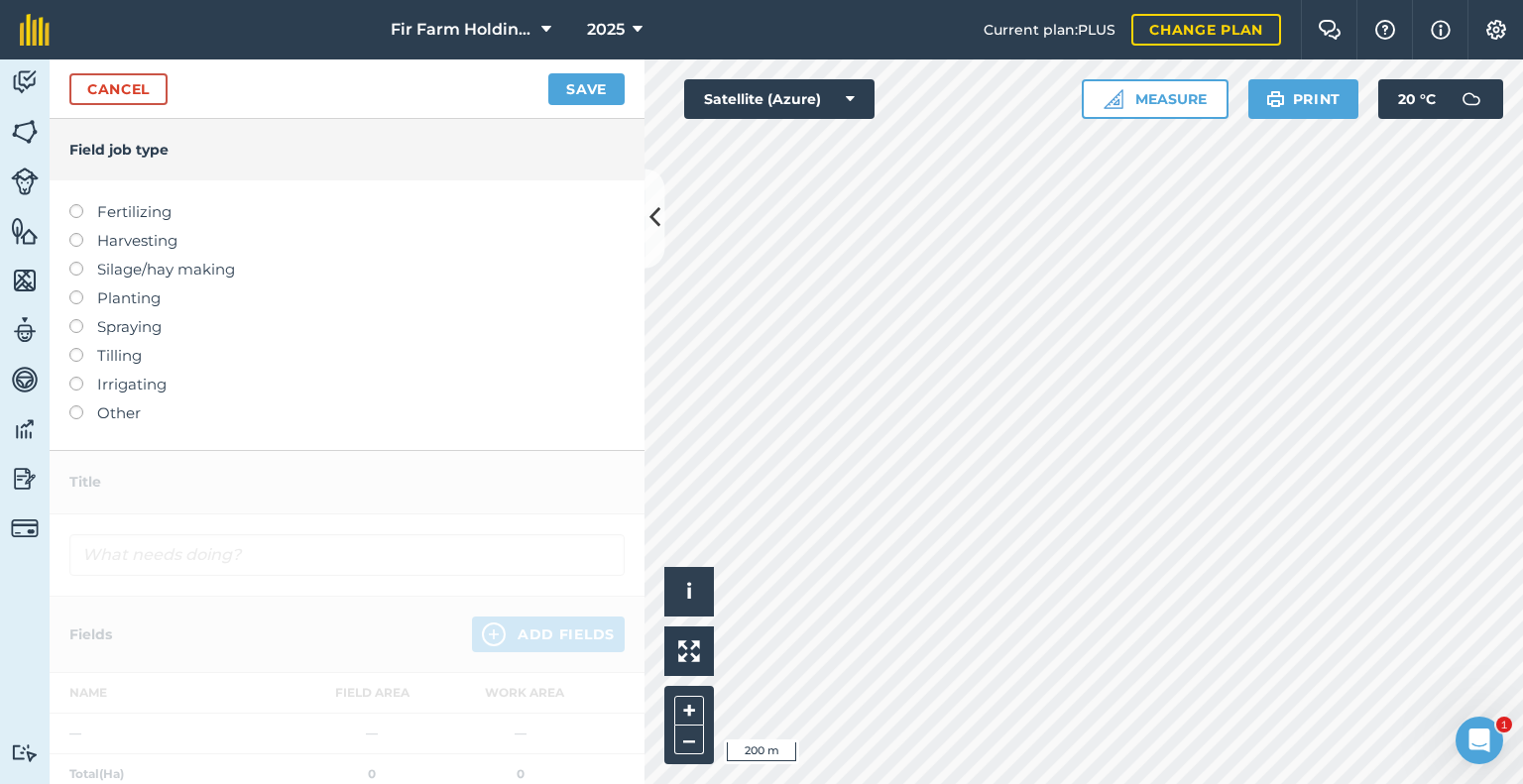 click on "Harvesting" at bounding box center (347, 241) 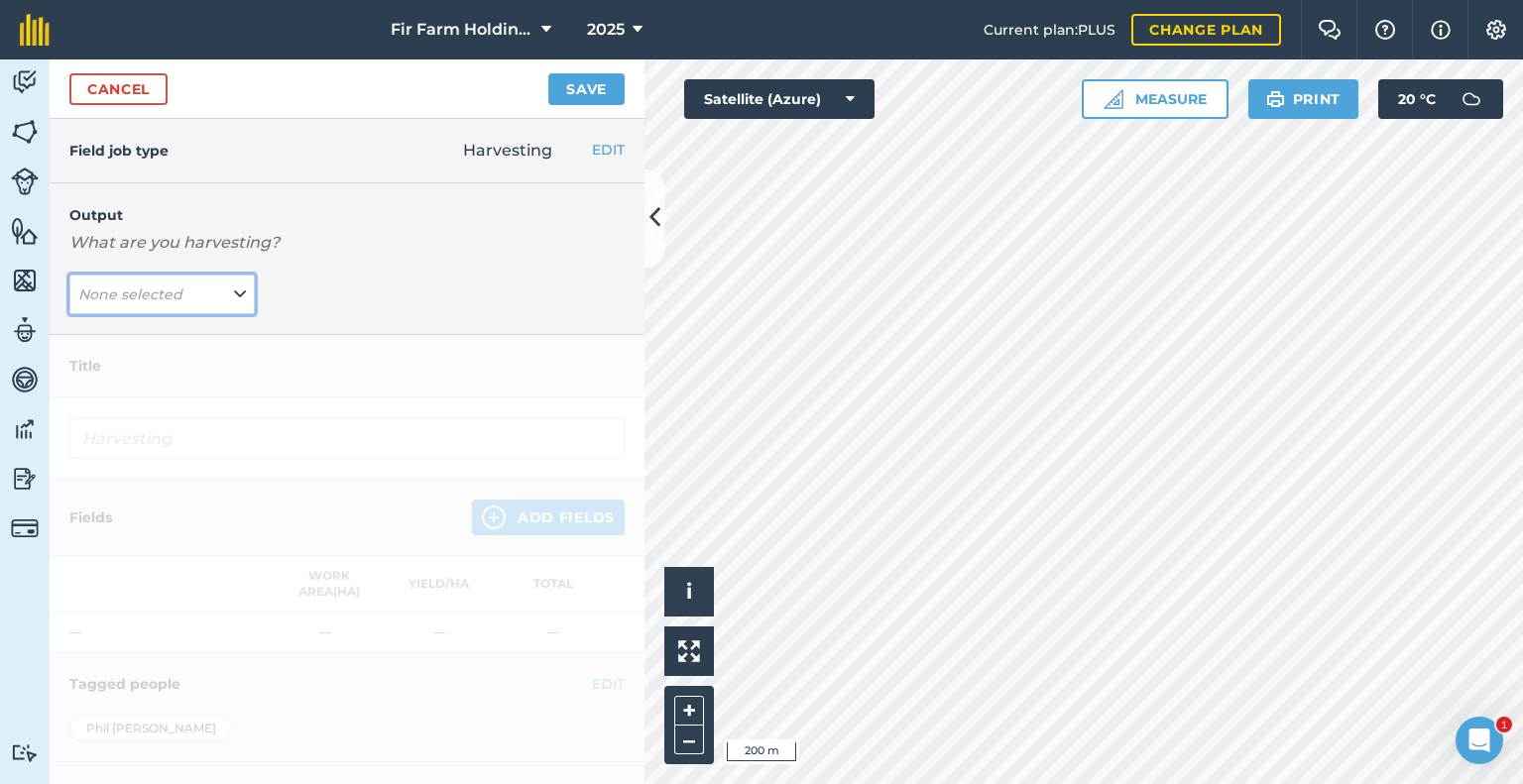 click on "None selected" at bounding box center [162, 294] 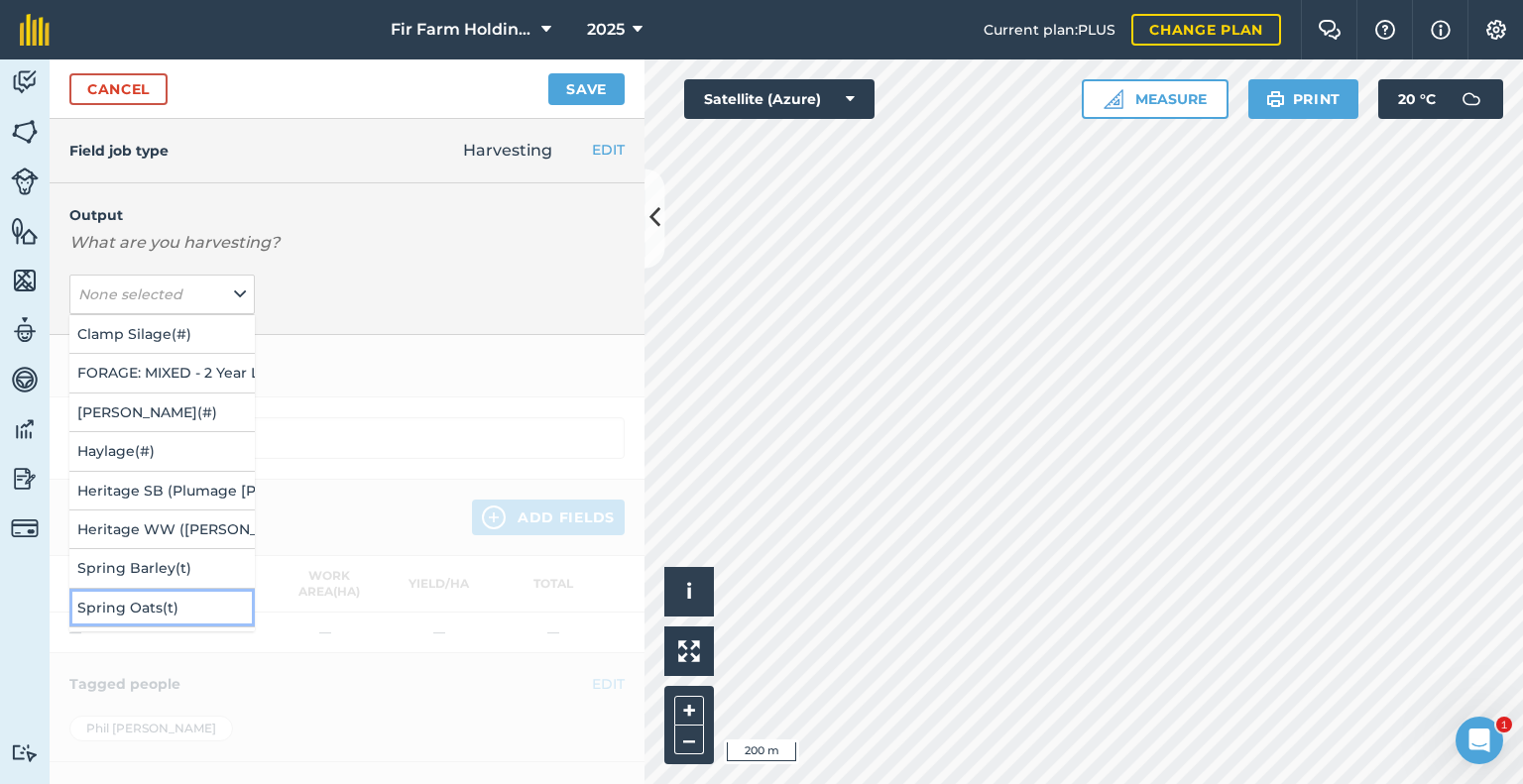 click on "Spring Oats  ( t )" at bounding box center (162, 608) 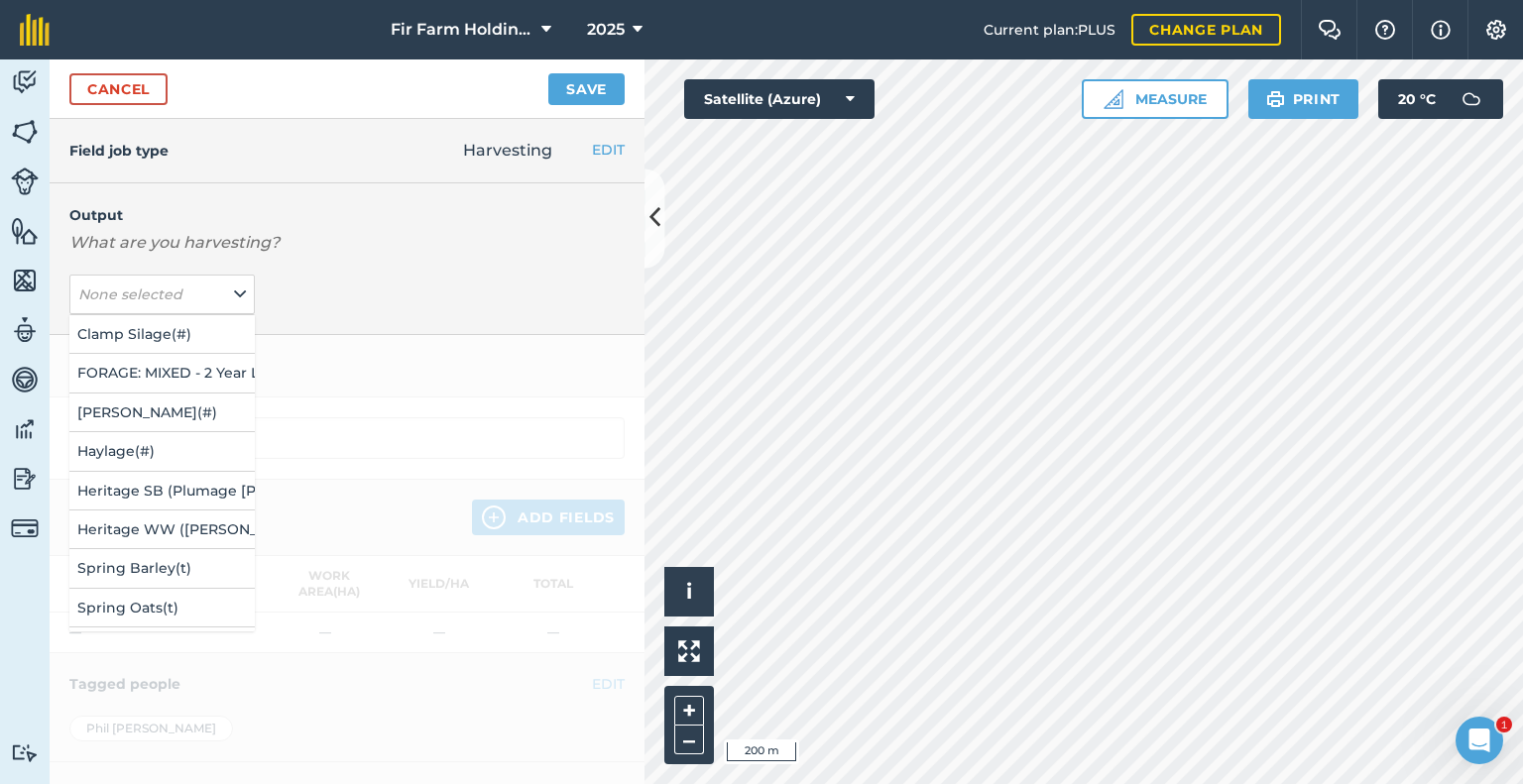 type on "Harvesting Spring Oats" 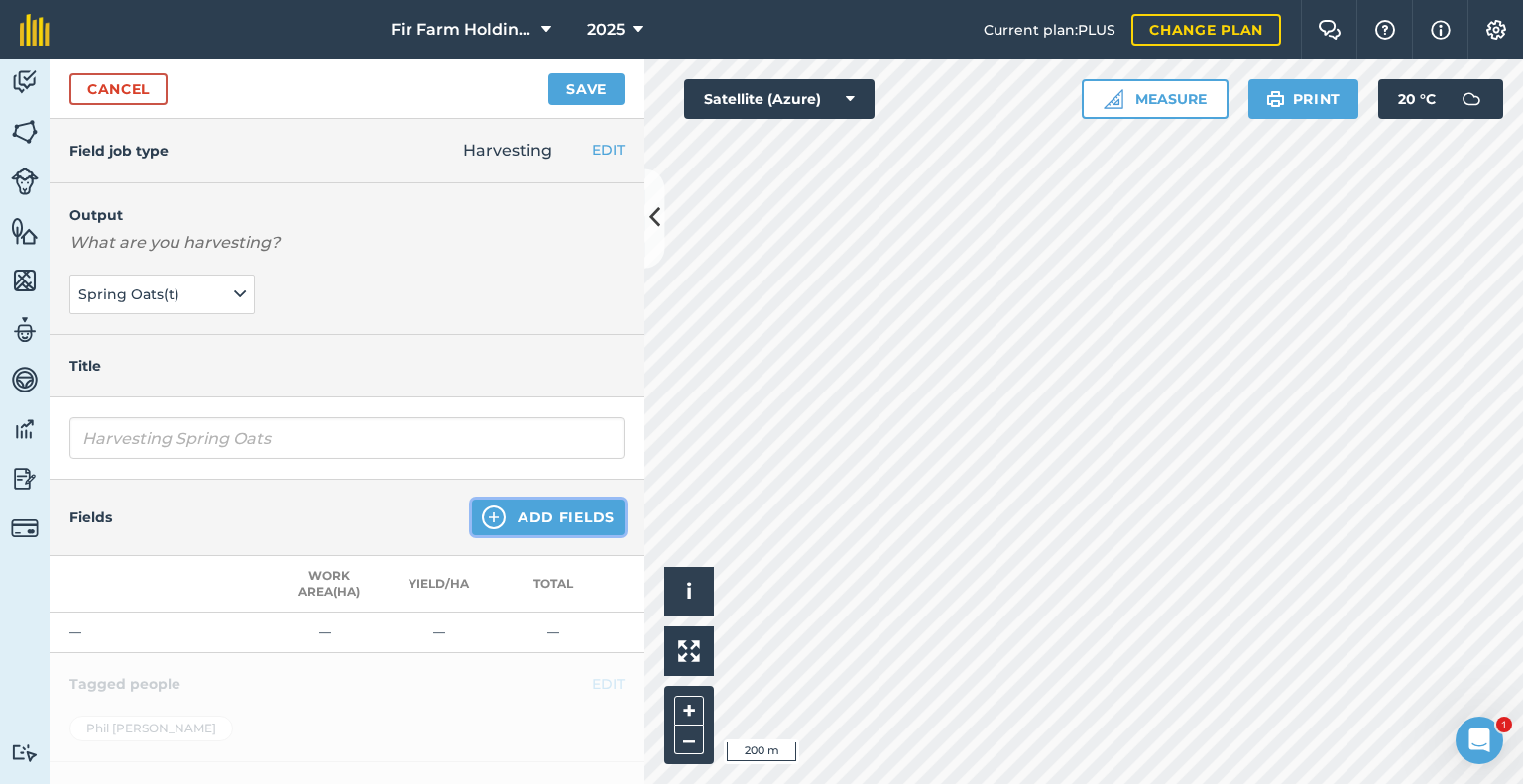 click on "Add Fields" at bounding box center [548, 517] 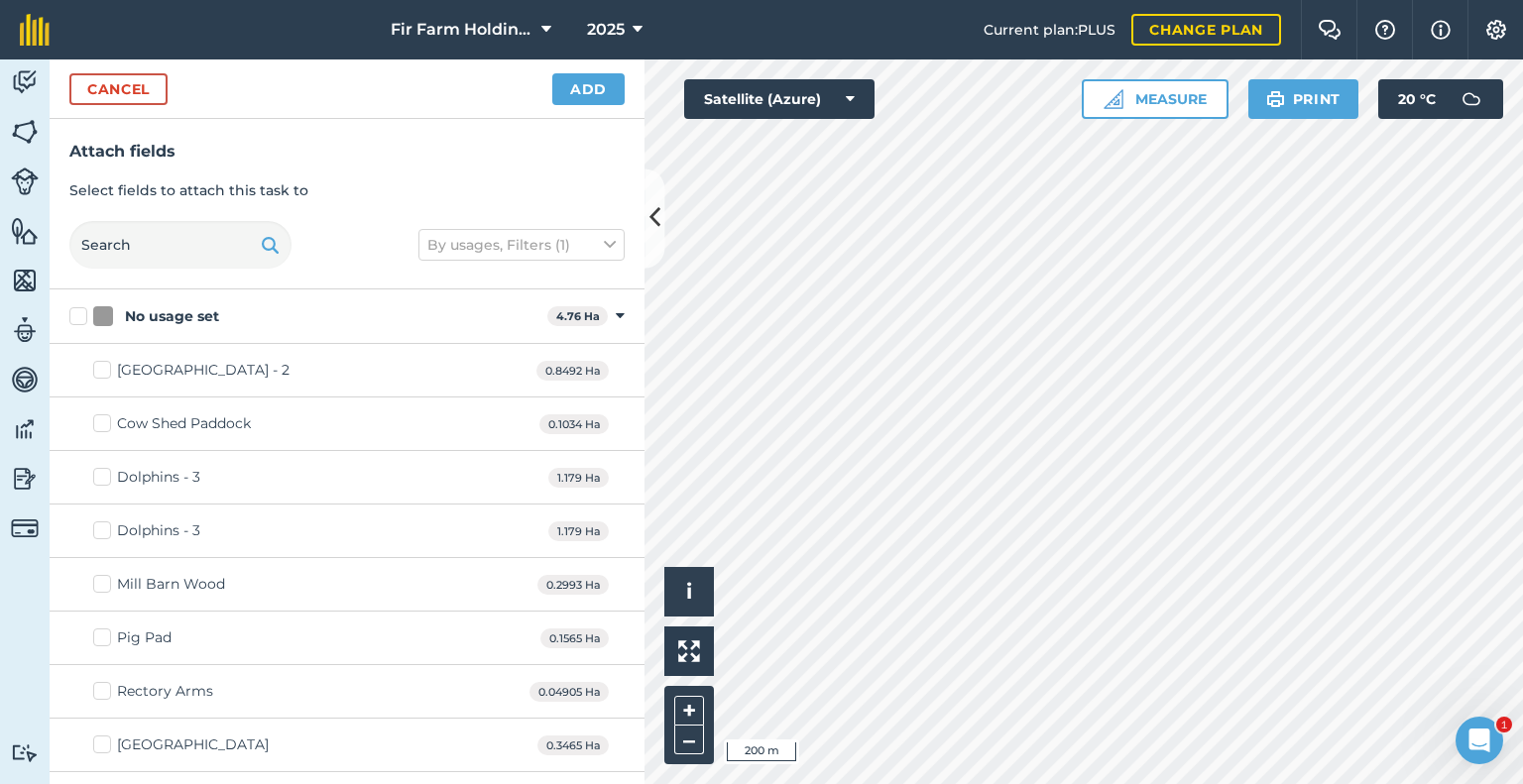 checkbox on "true" 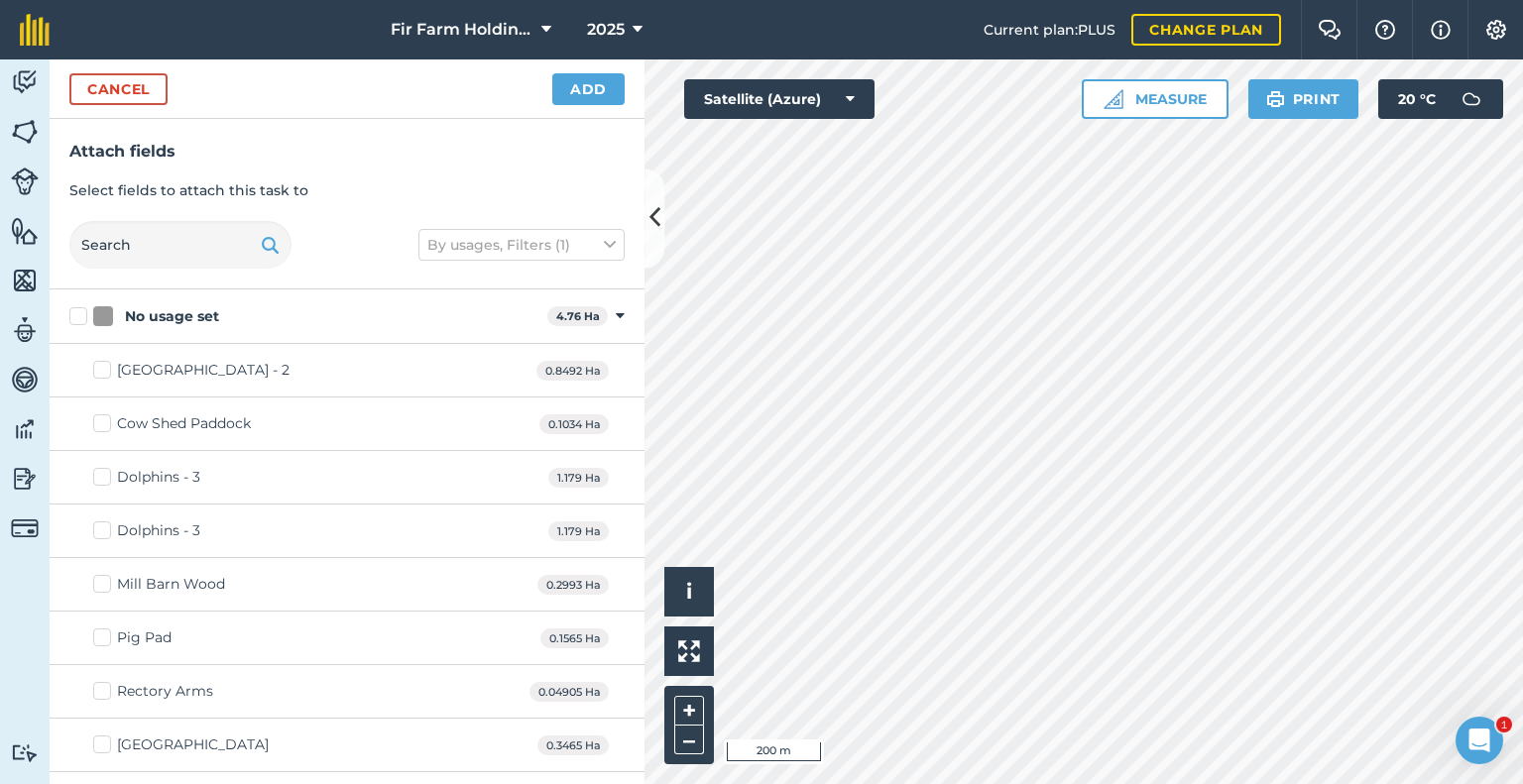 checkbox on "true" 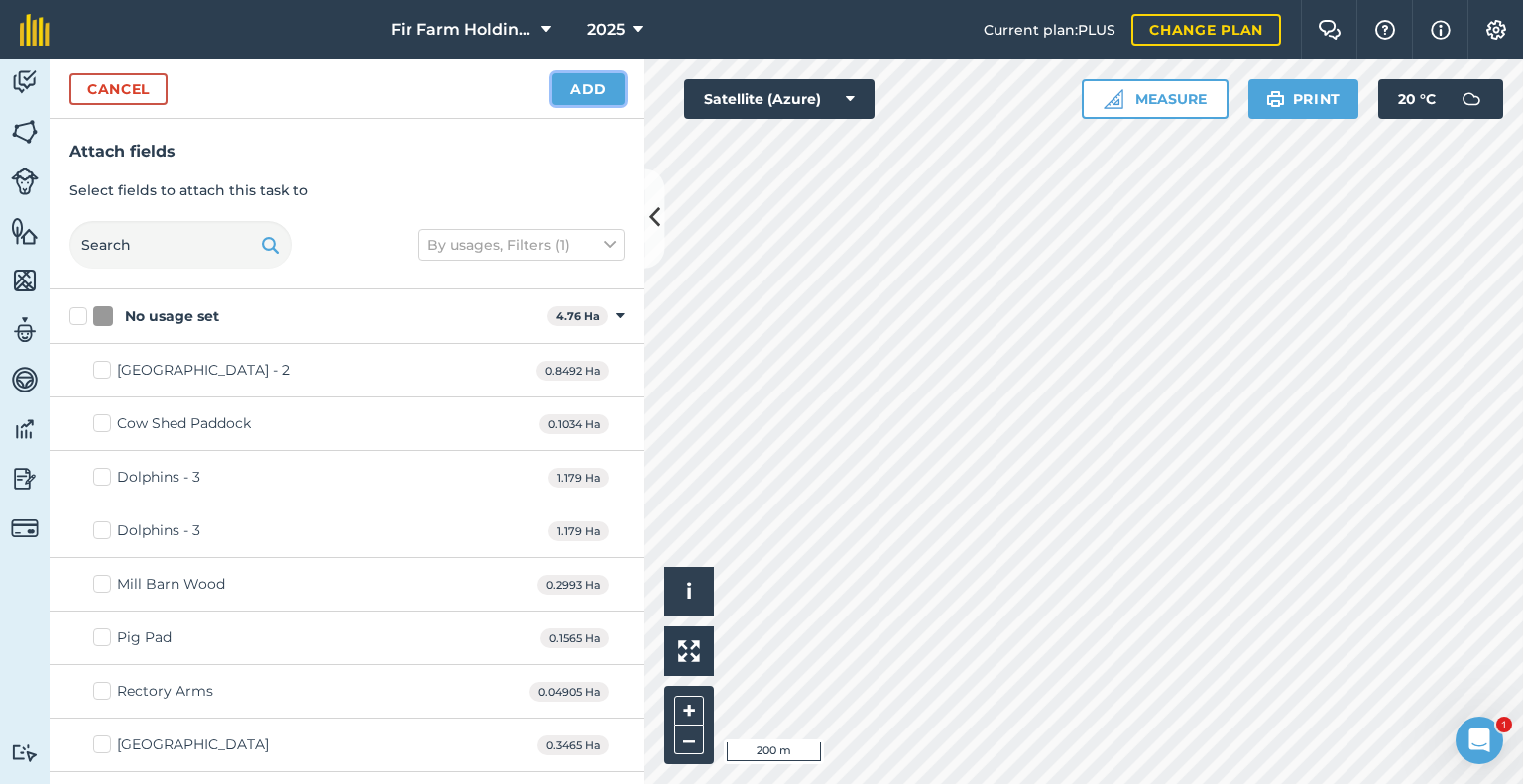 click on "Add" at bounding box center (588, 89) 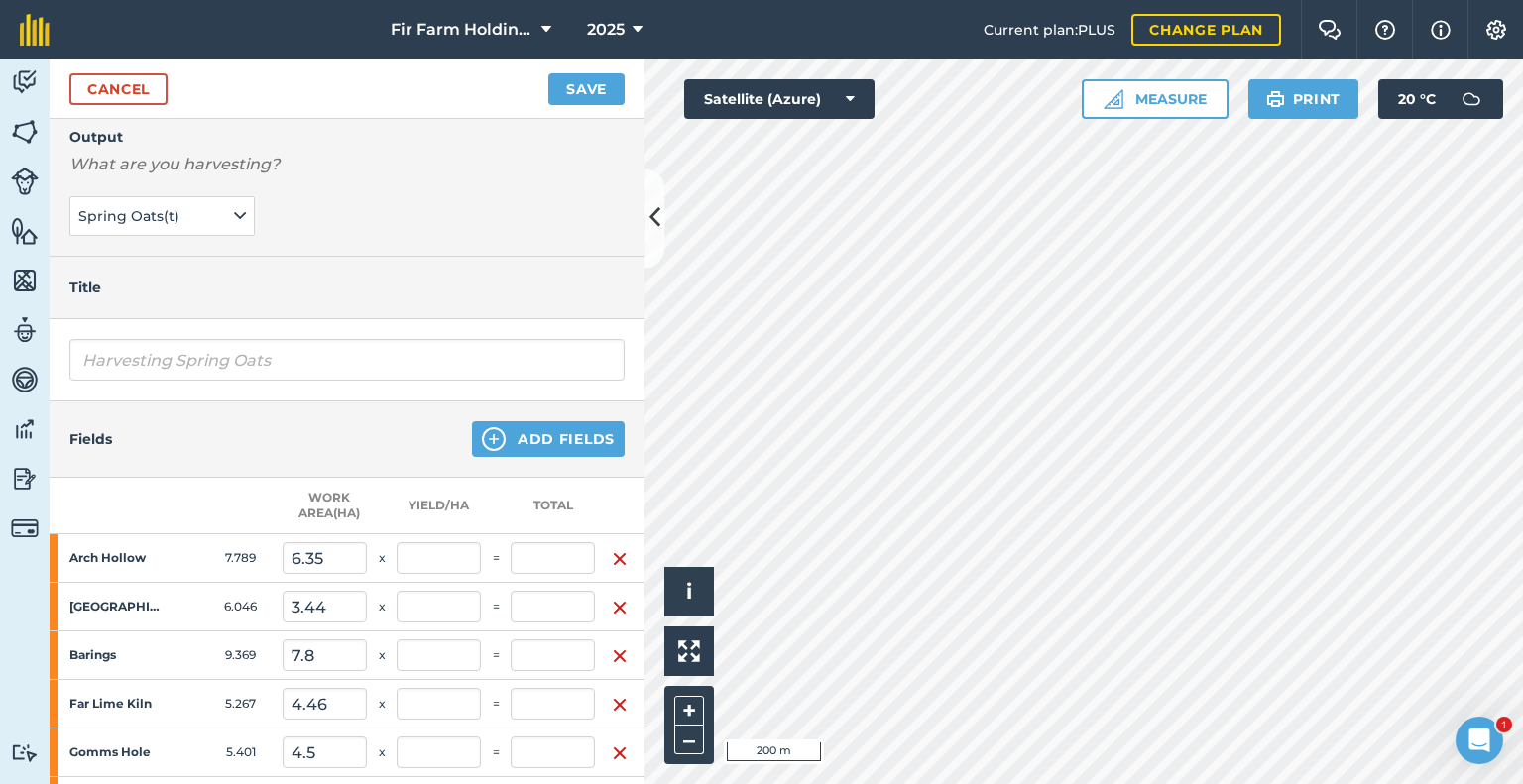 scroll, scrollTop: 297, scrollLeft: 0, axis: vertical 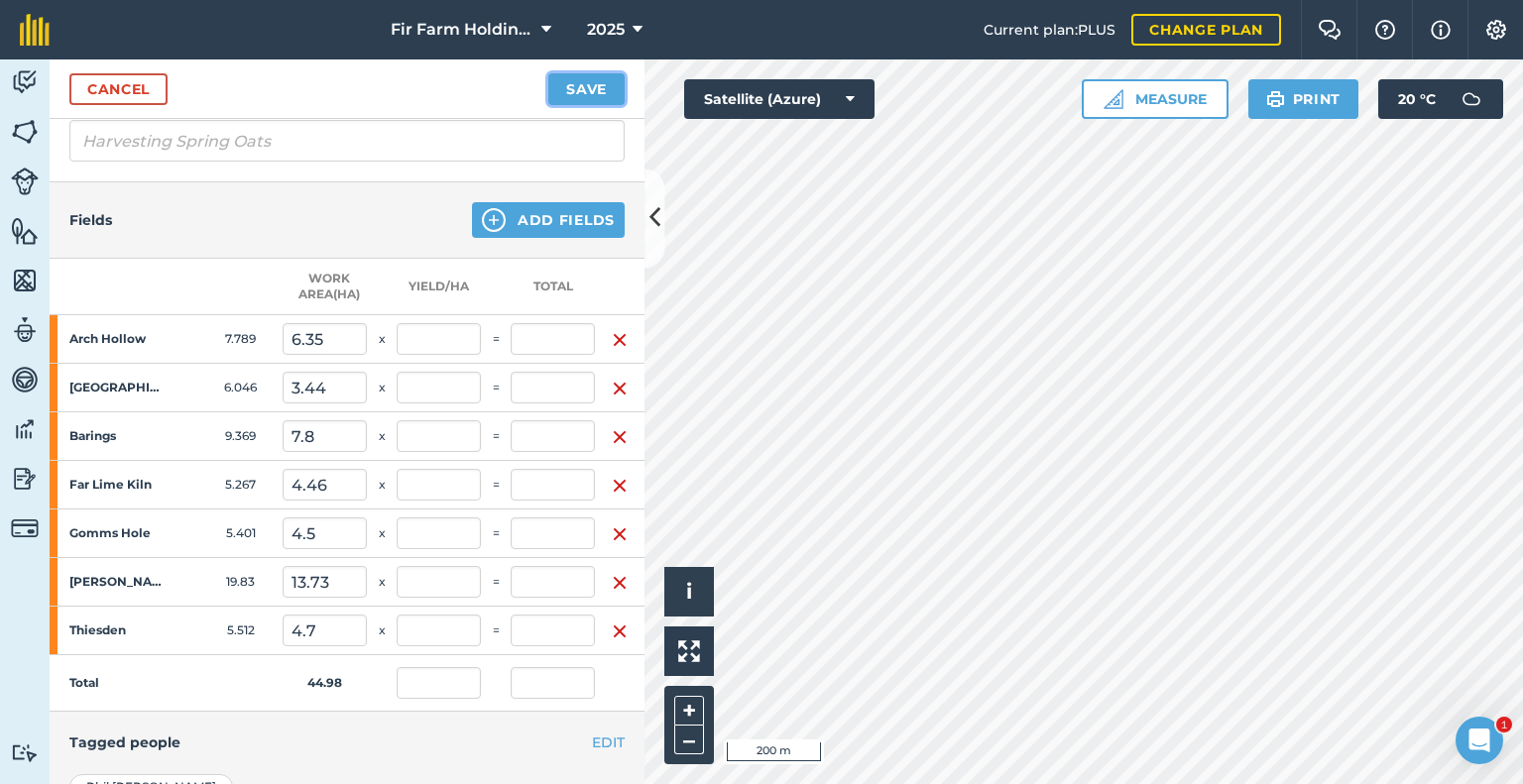 click on "Save" at bounding box center [586, 89] 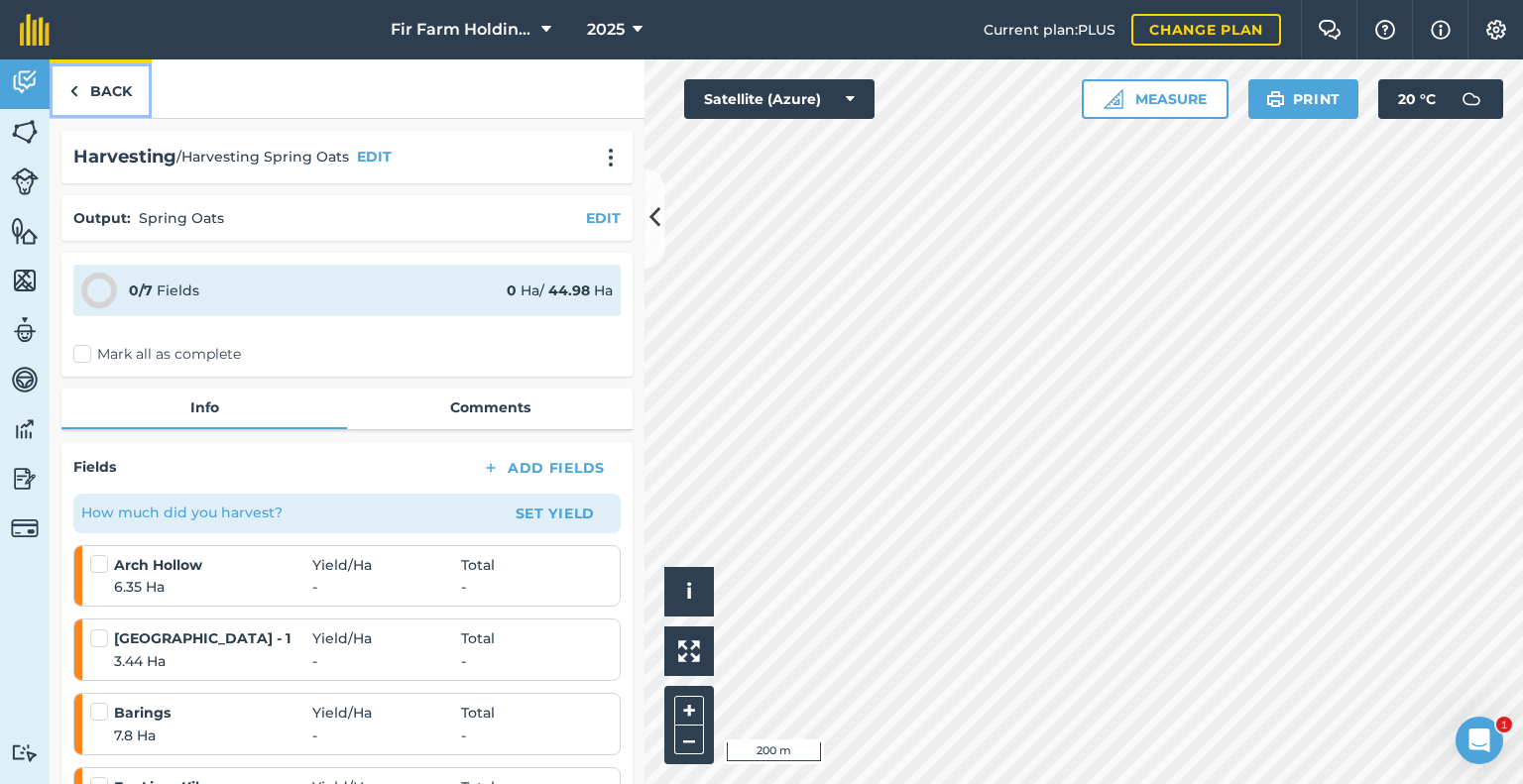 click at bounding box center [73, 91] 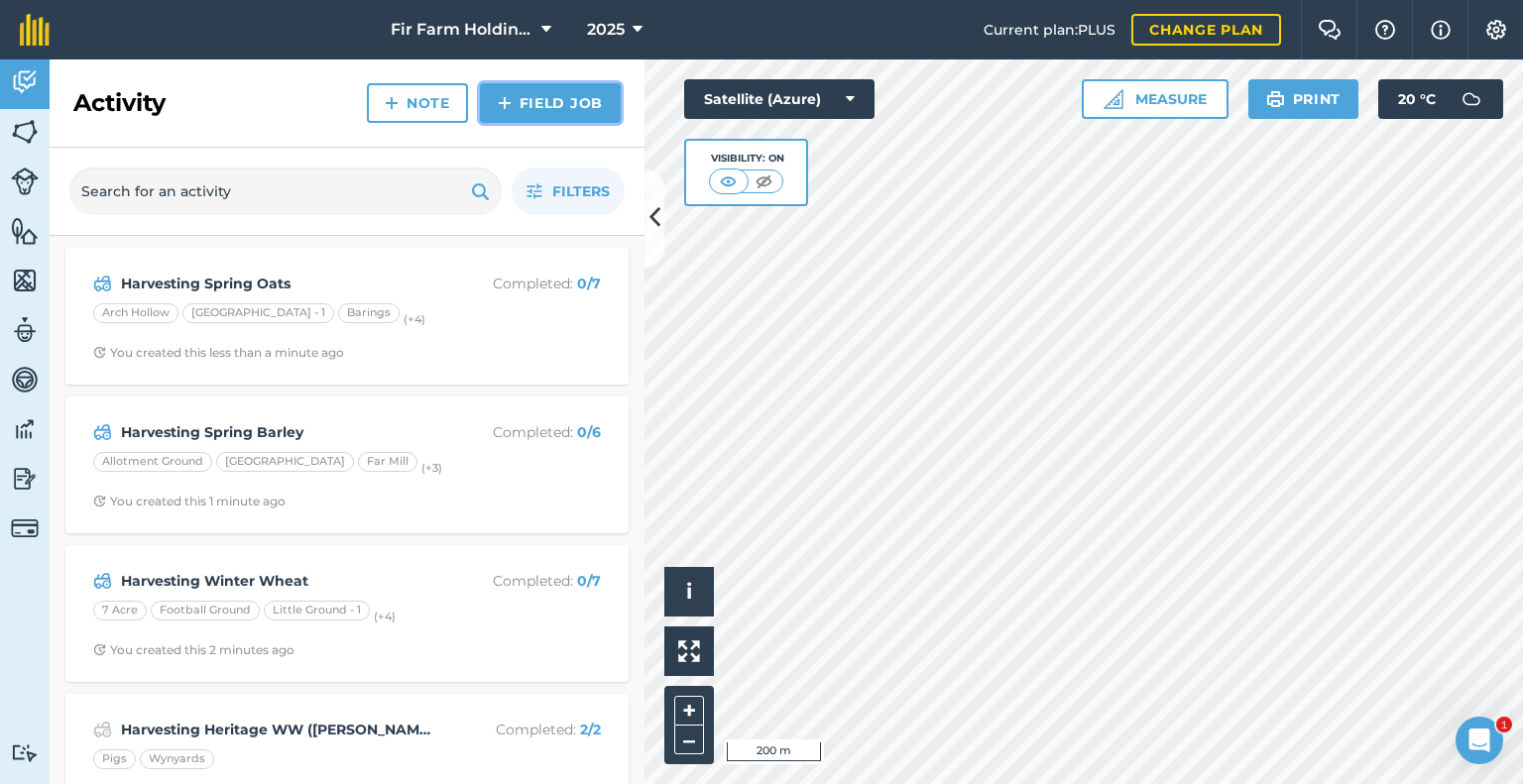 click on "Field Job" at bounding box center (550, 103) 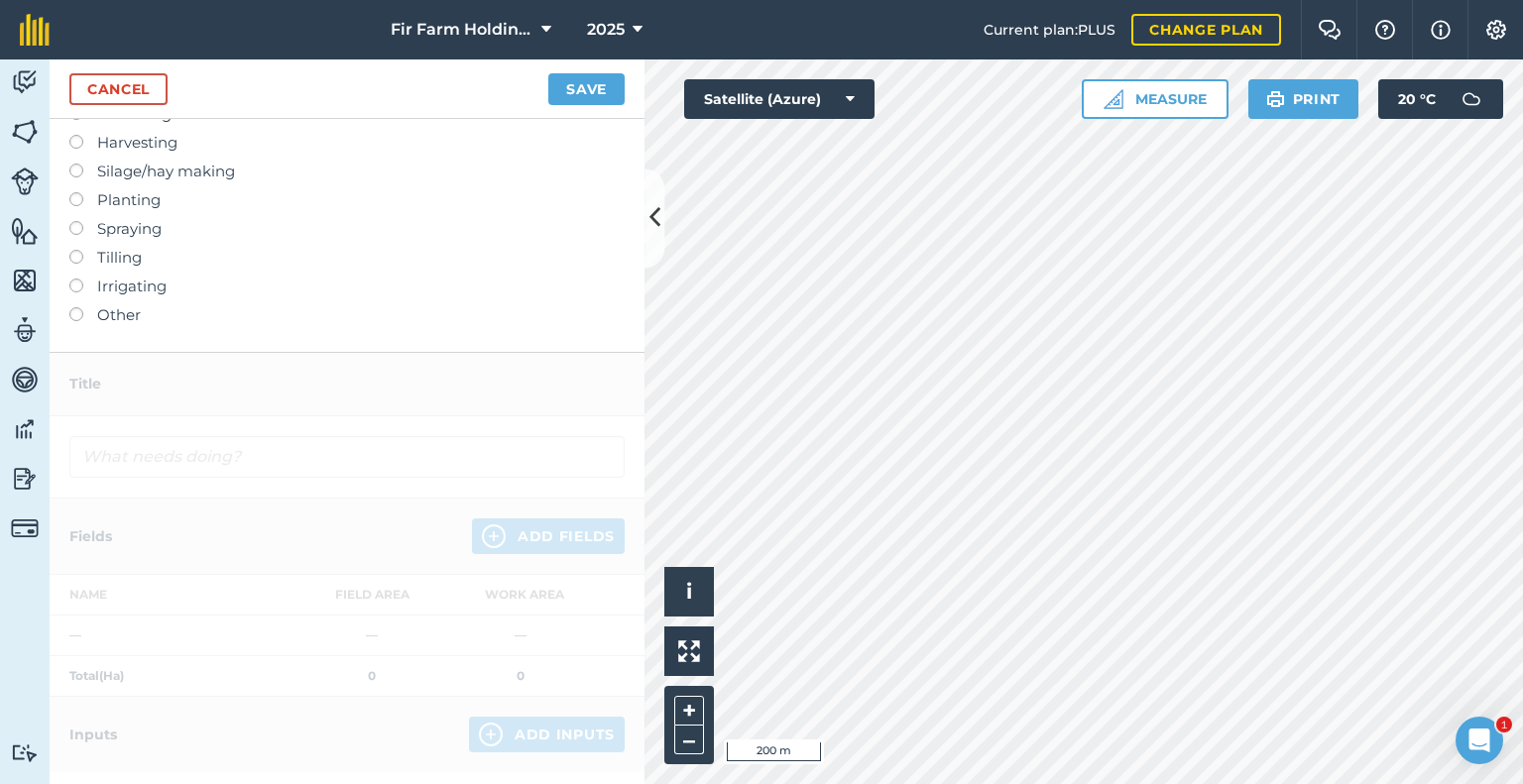 scroll, scrollTop: 99, scrollLeft: 0, axis: vertical 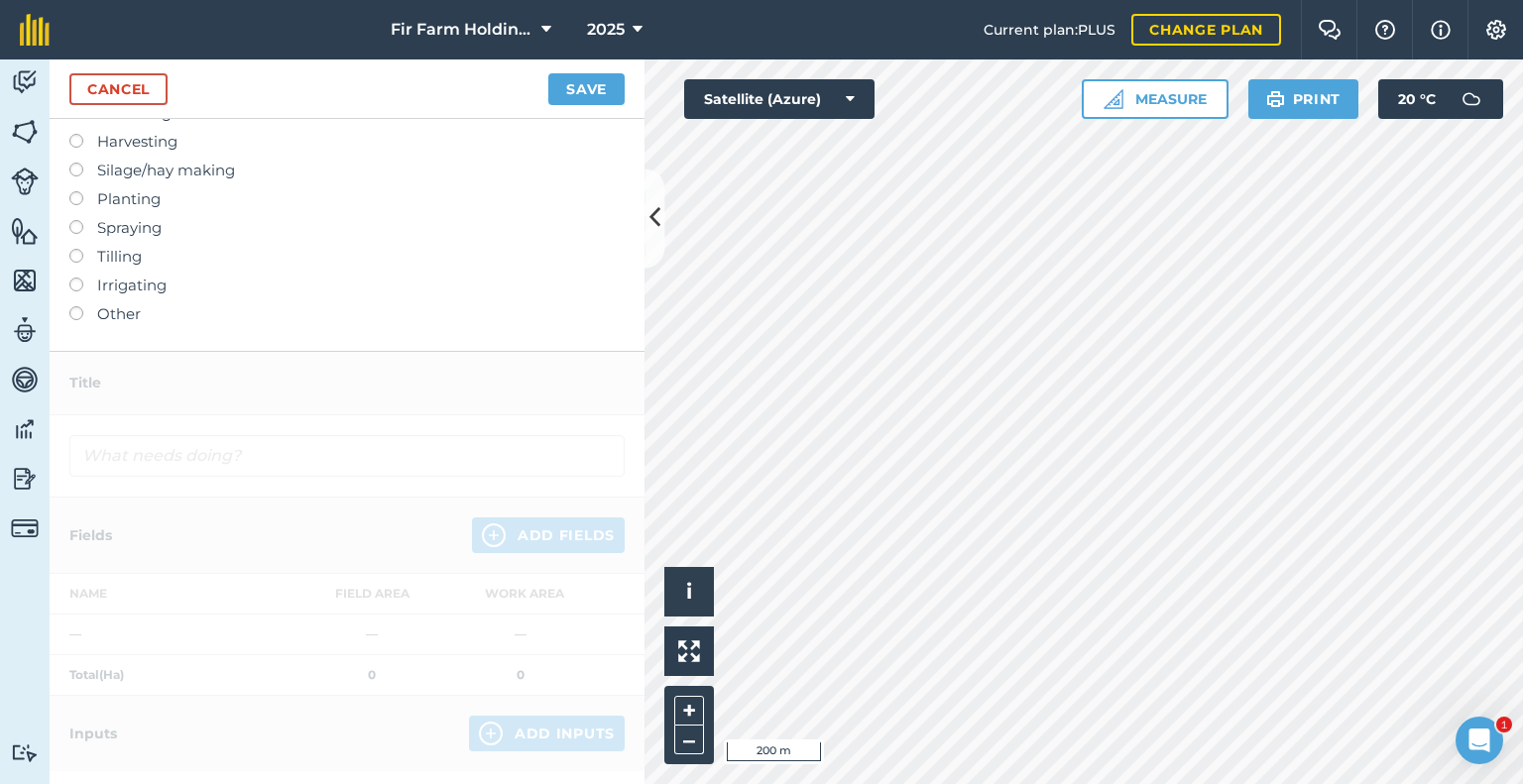 click at bounding box center [83, 306] 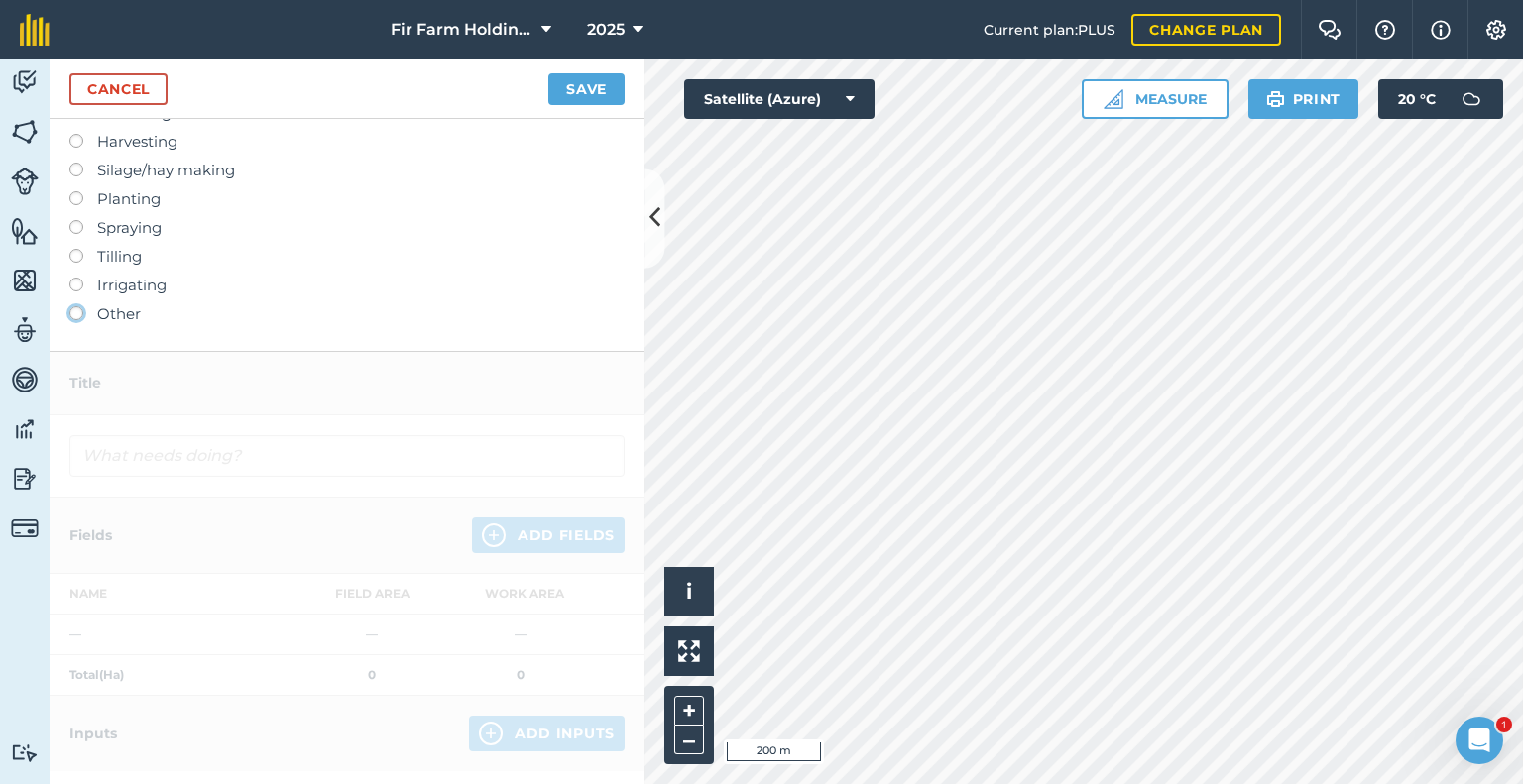 click on "Other" at bounding box center (-9859, 411) 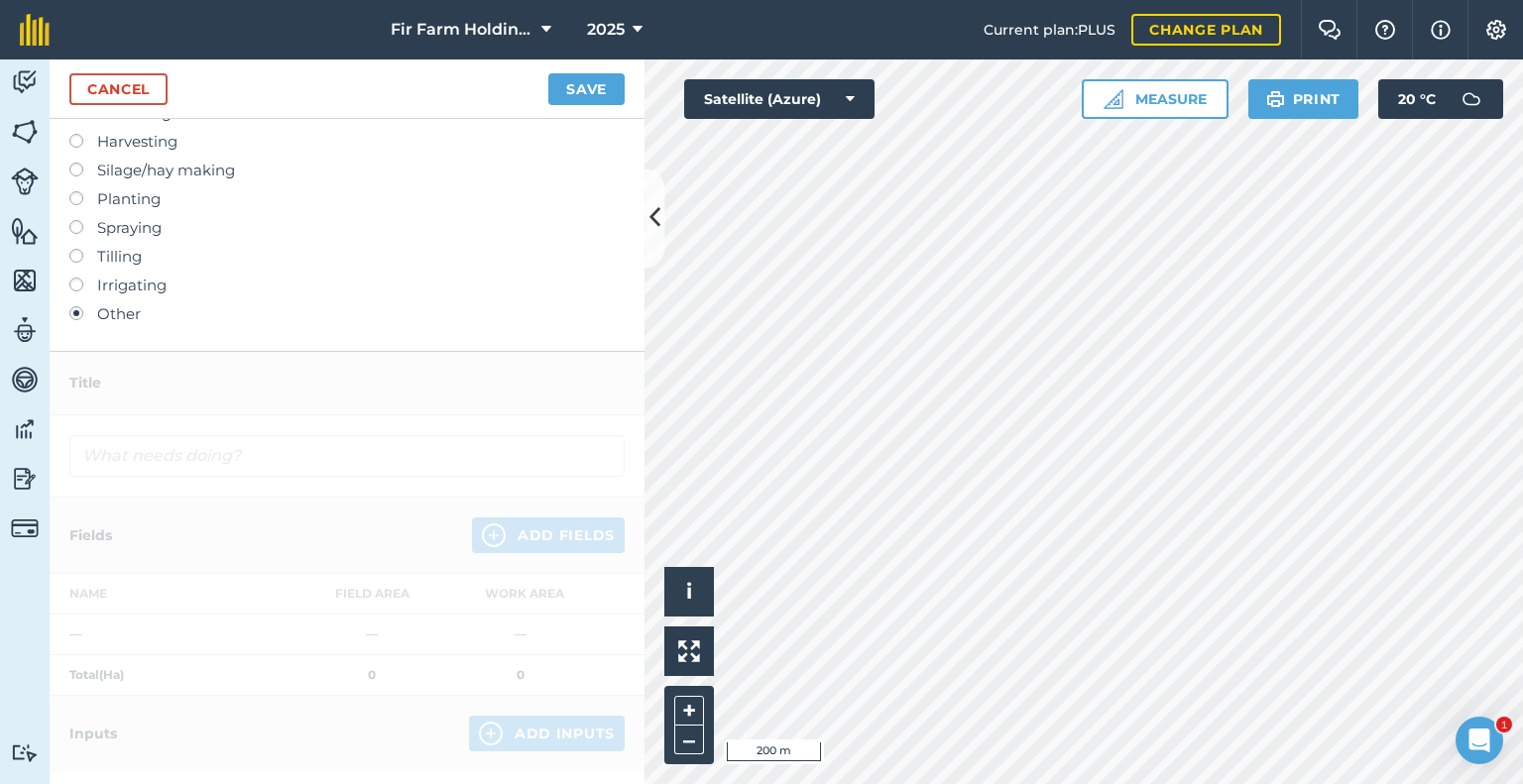 scroll, scrollTop: 0, scrollLeft: 0, axis: both 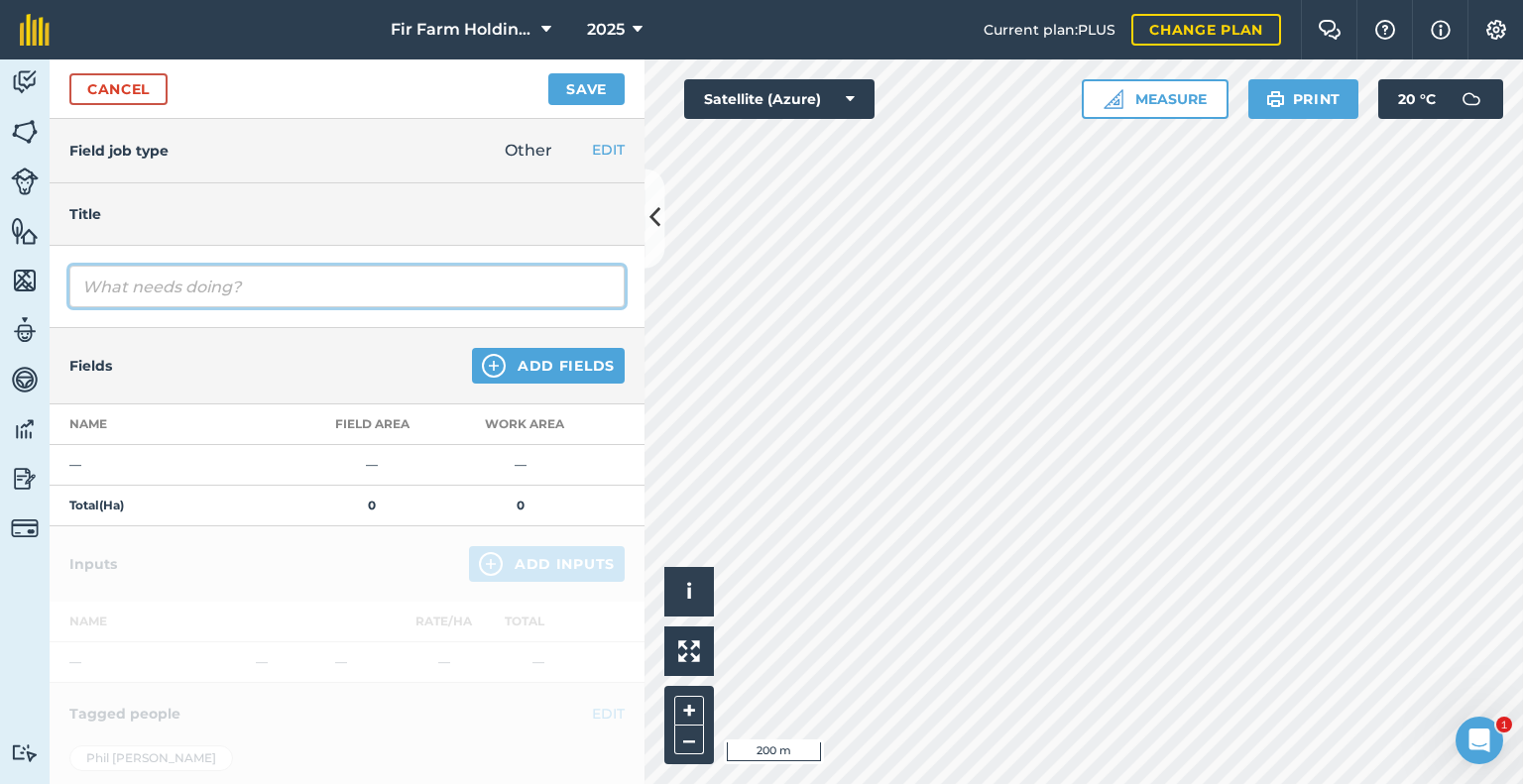 click at bounding box center [347, 286] 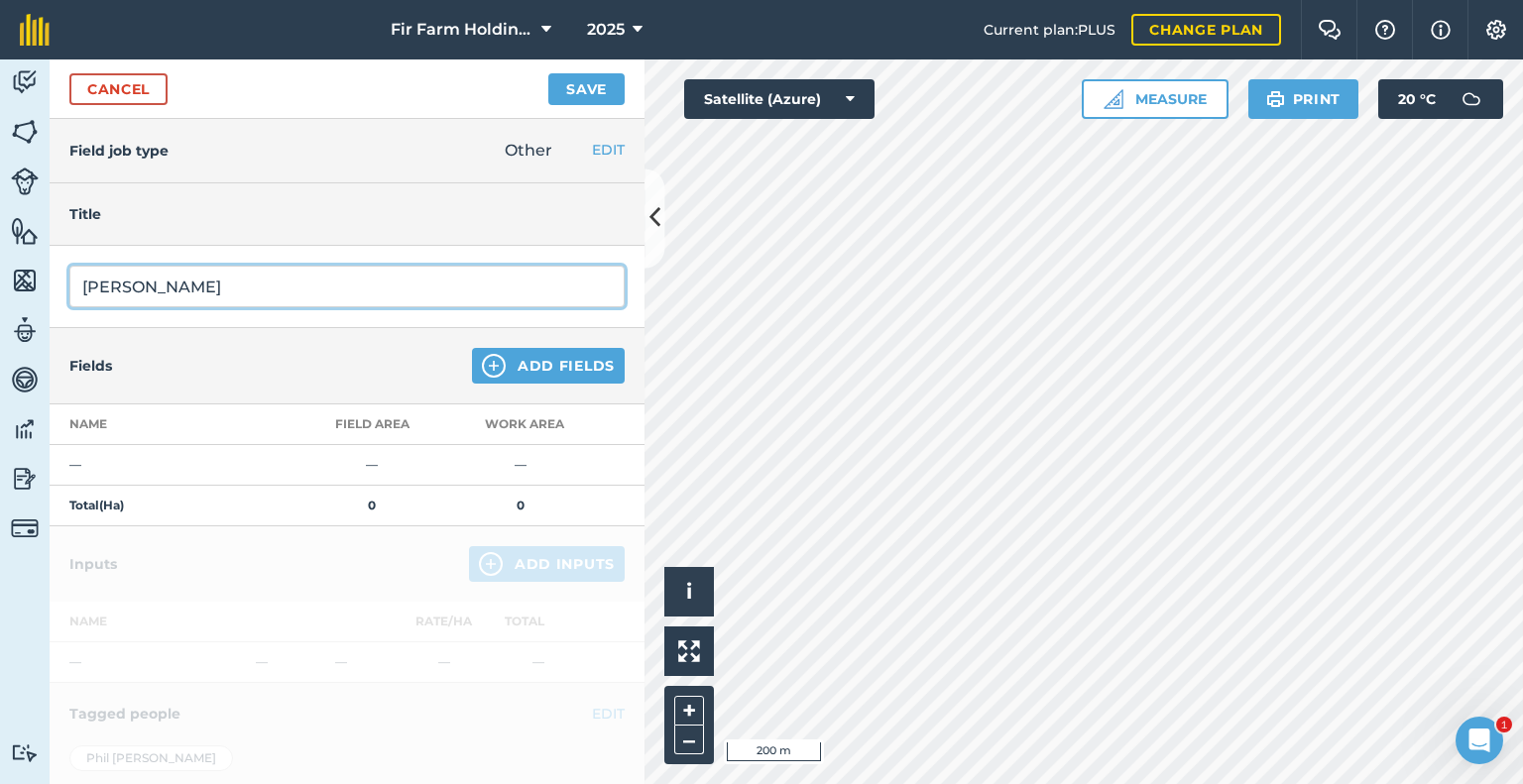 type on "[PERSON_NAME]" 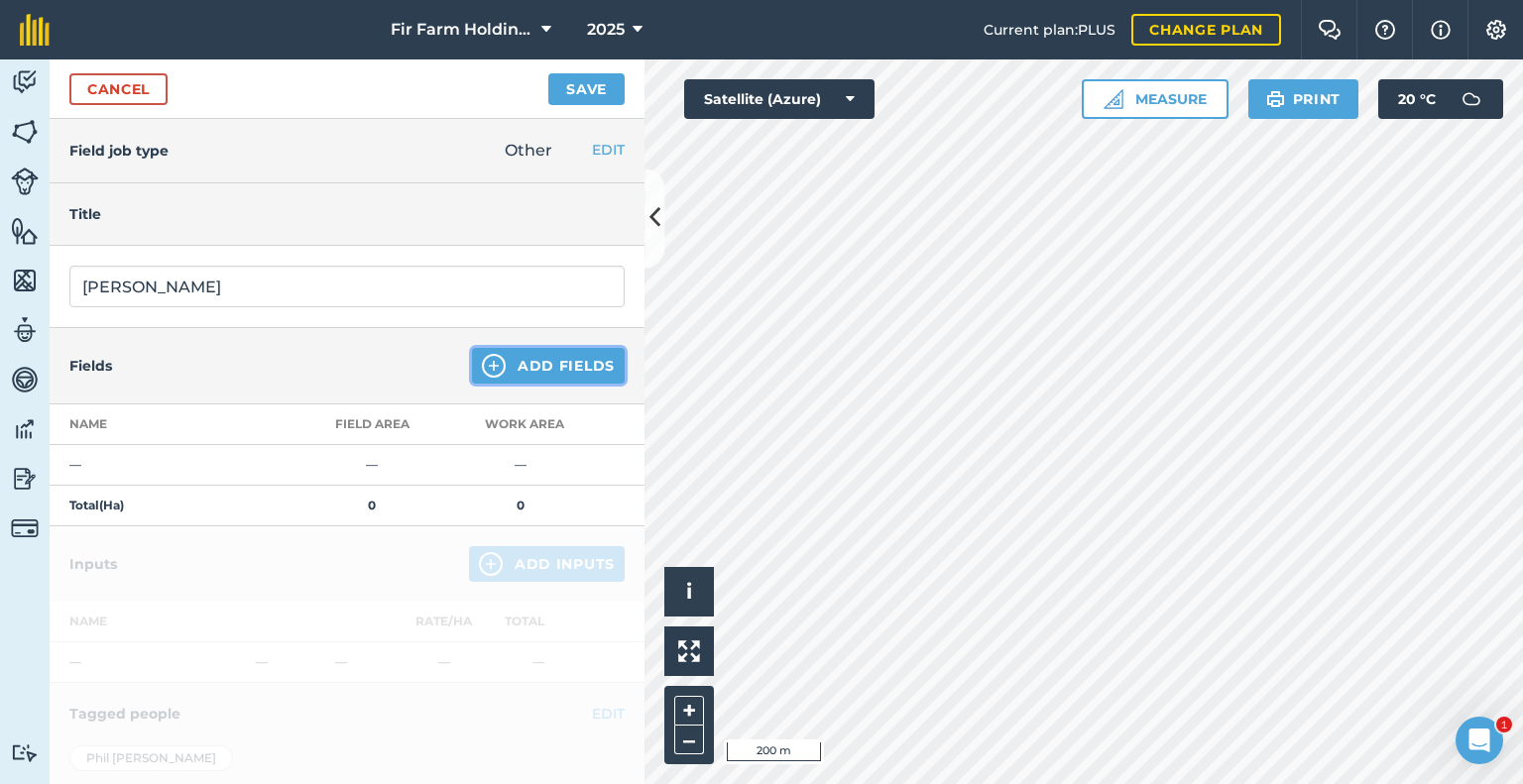 click on "Add Fields" at bounding box center (548, 366) 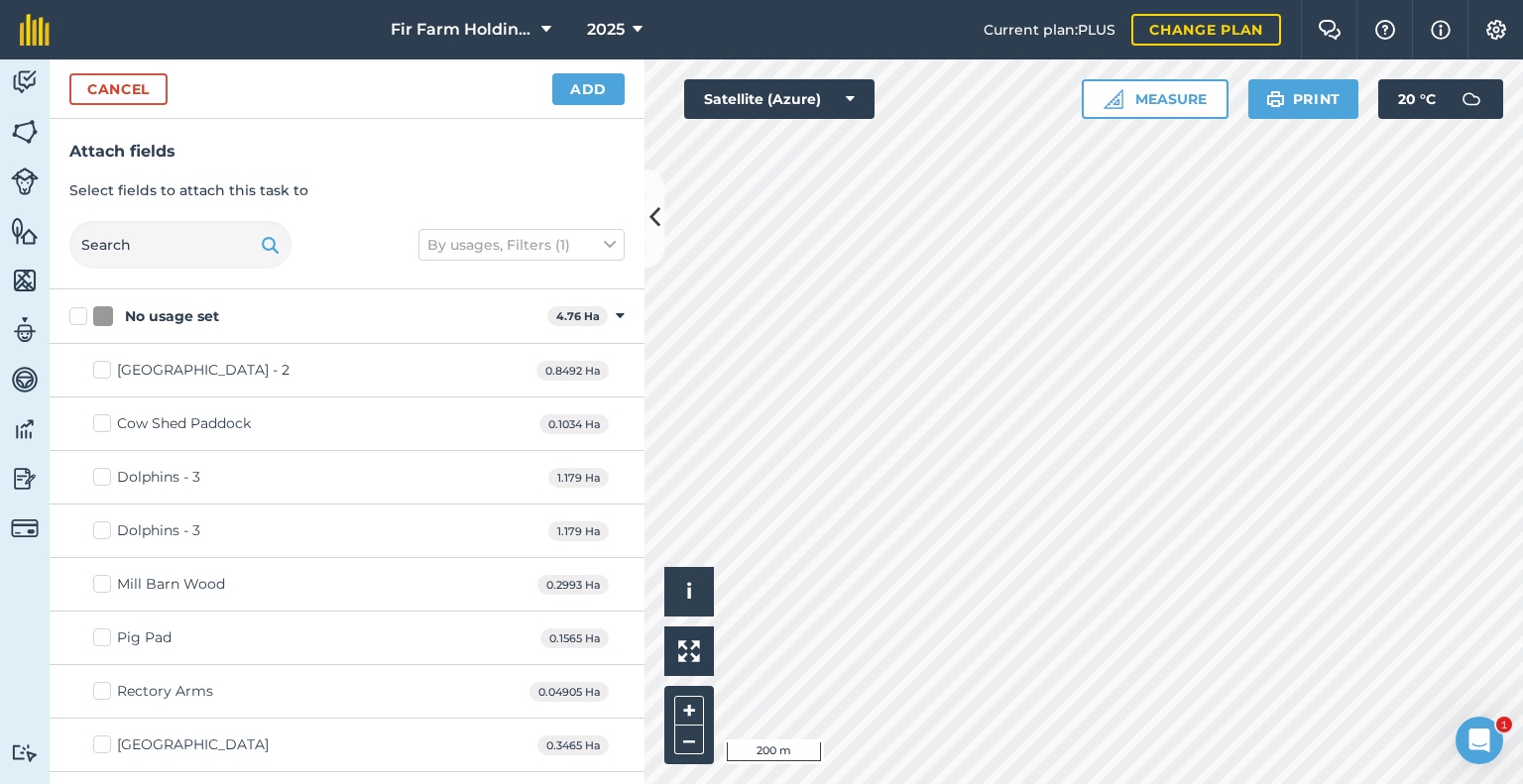 checkbox on "true" 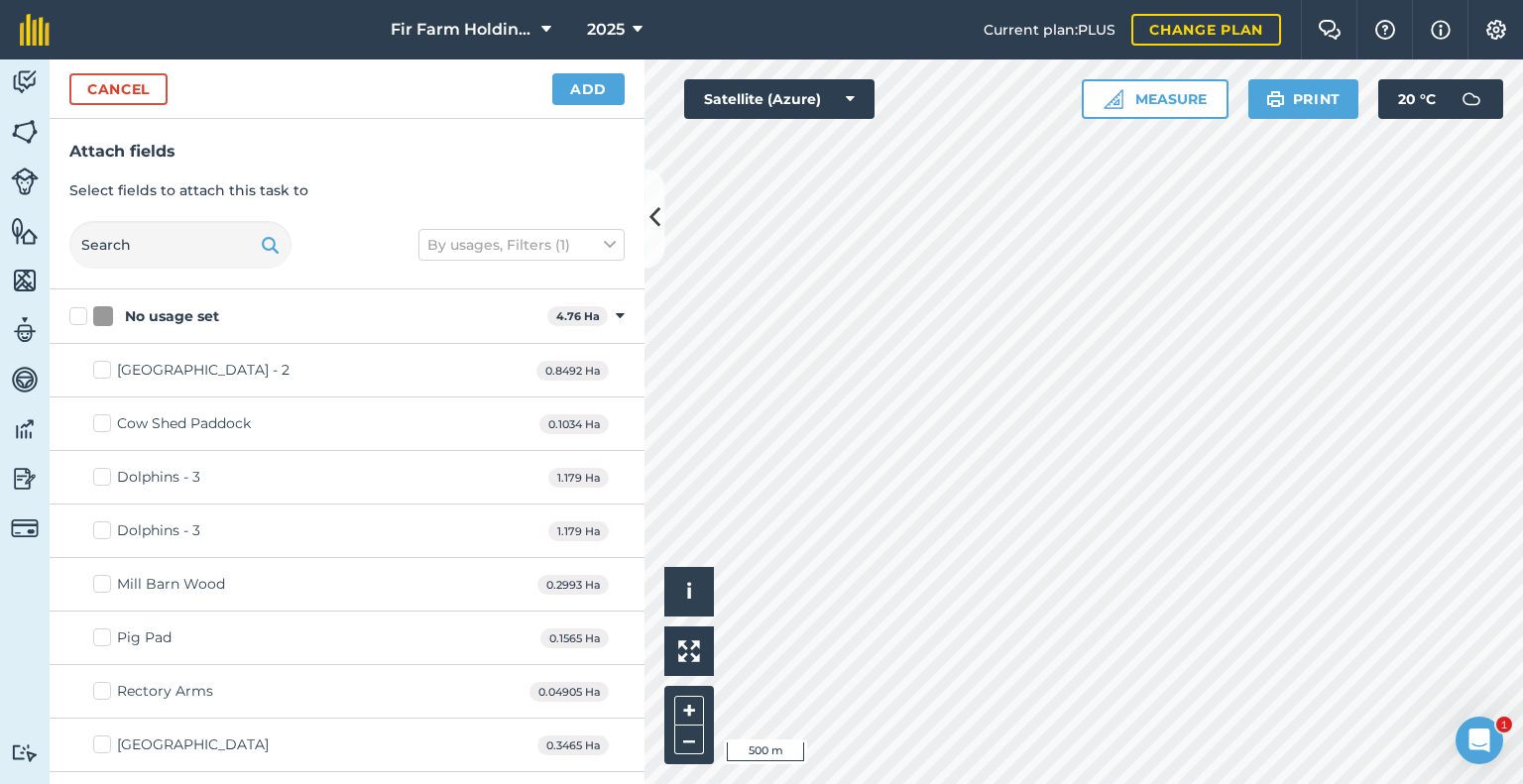 click on "Fir Farm Holdings Limited 2025 Current plan :  PLUS   Change plan Farm Chat Help Info Settings Fir Farm Holdings Limited  -  2025 Reproduced with the permission of  Microsoft Printed on  [DATE] Field usages No usage set BARLEY BARLEY - Undersown CLOVER CNUM3 Cover Crop FORAGE: MIXED - 2 Year Ley Game Cover Game Cover GRASS - Permanent Pasture Hay Meadow OATS WHEAT Wheat & Beans Wheat & Phacelia Woodland Feature types Man Hole Muck Heap Single tree planting  Woodland Activity Fields Livestock Features Maps Team Vehicles Data Reporting Billing Tutorials Tutorials Cancel Add Attach fields Select fields to attach this task to By usages, Filters (1) No usage set 4.76   Ha Toggle showing  No usage set  fields Aston Quarry Ground - 2 0.8492   Ha Cow Shed Paddock 0.1034   Ha Dolphins - 3 1.179   Ha Dolphins - 3 1.179   Ha Mill Barn Wood 0.2993   Ha Pig Pad 0.1565   Ha Rectory Arms 0.04905   [GEOGRAPHIC_DATA] 0.3465   Ha Water Tank 0.1374   [PERSON_NAME] 0.4609   [PERSON_NAME] 31.2   Ha Toggle showing  3.2" at bounding box center [762, 392] 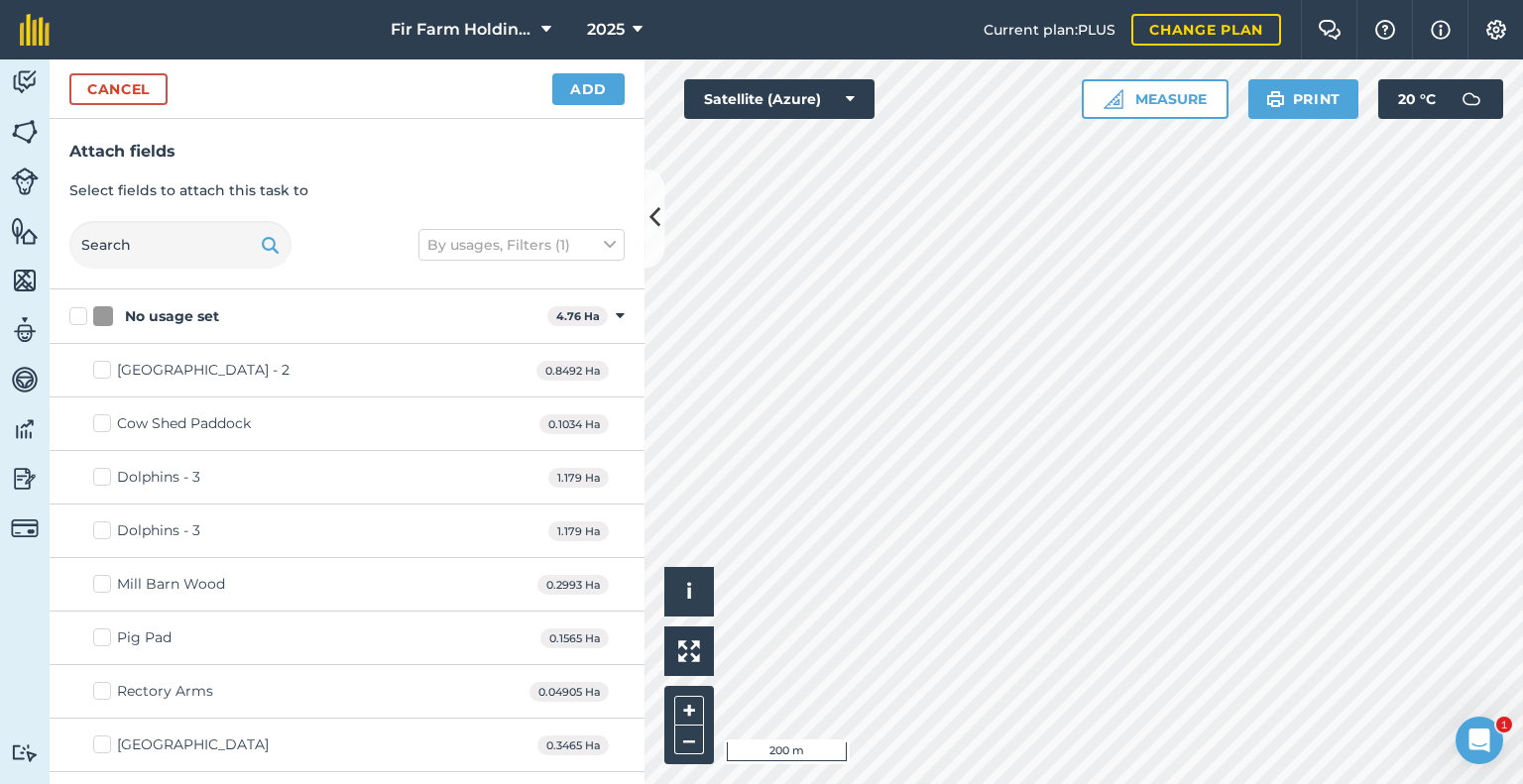 checkbox on "true" 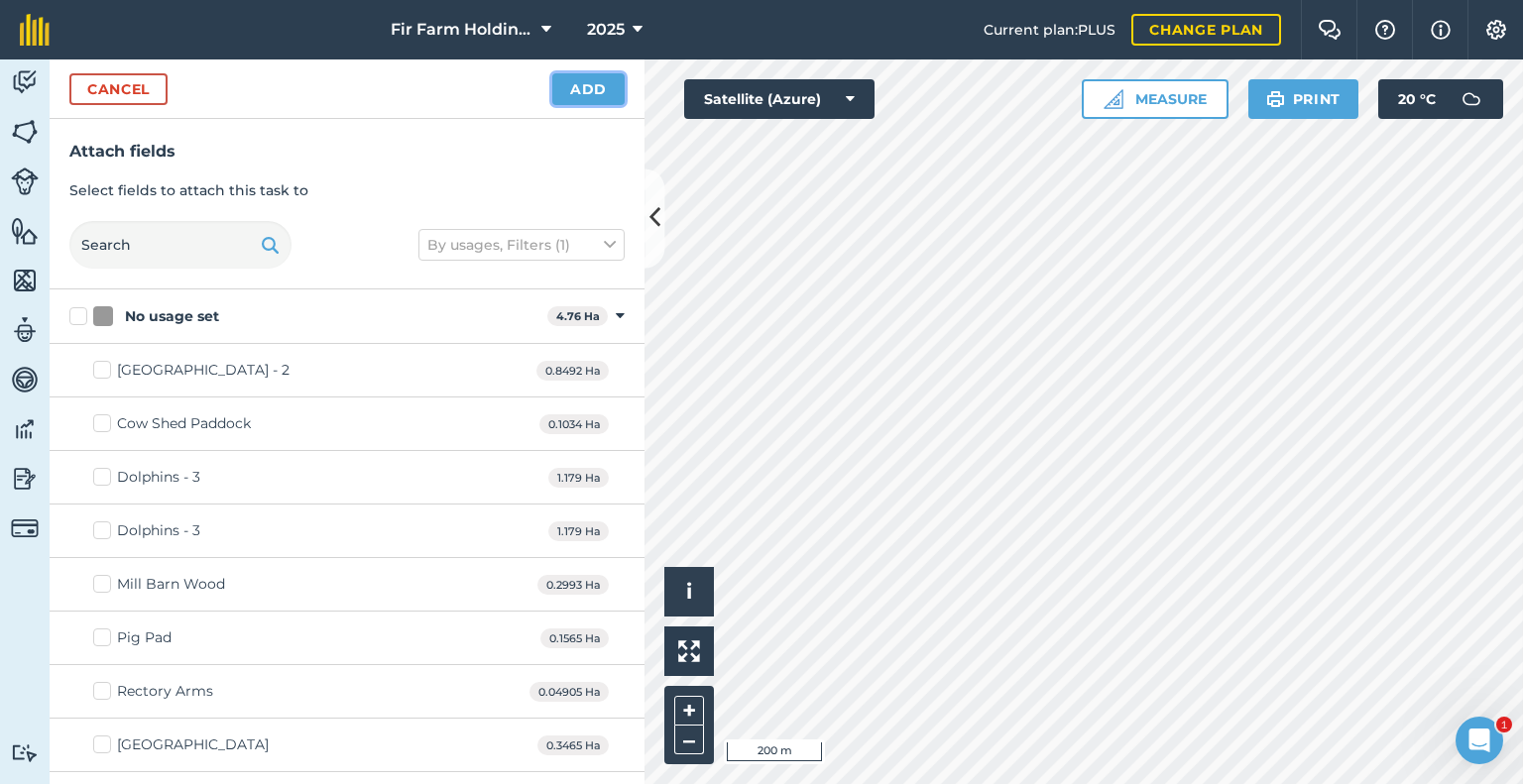 click on "Add" at bounding box center (588, 89) 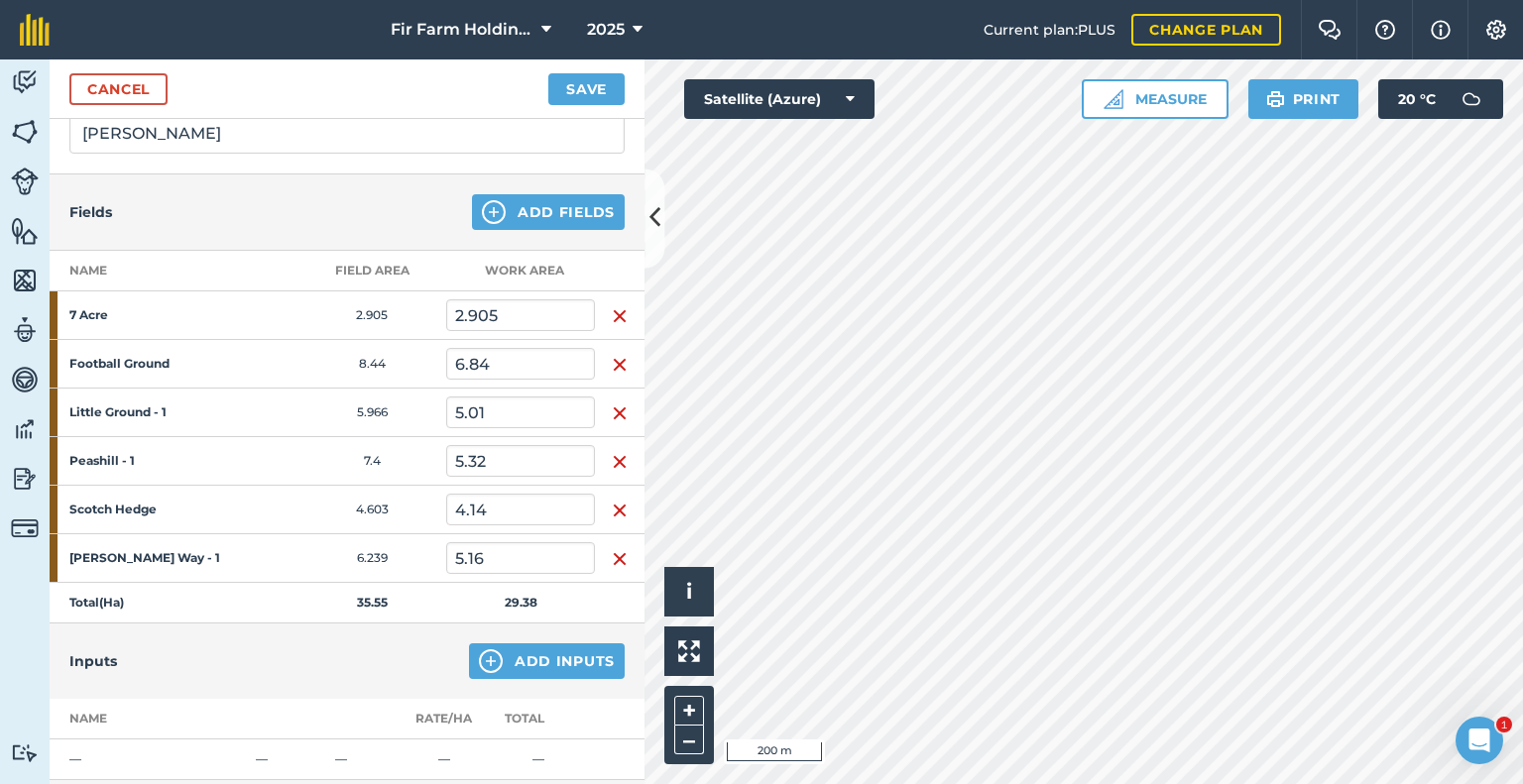 scroll, scrollTop: 198, scrollLeft: 0, axis: vertical 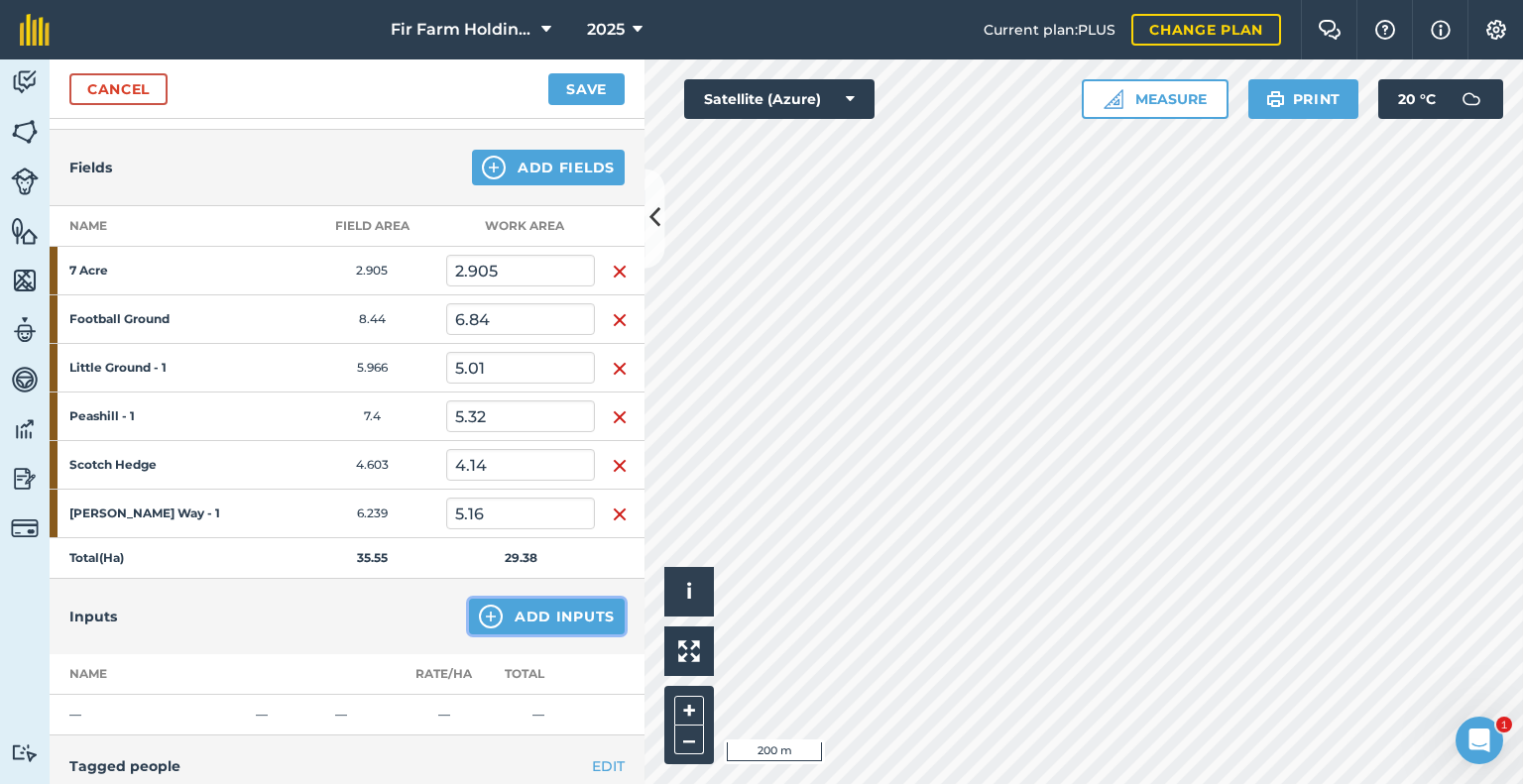 click on "Add Inputs" at bounding box center (546, 616) 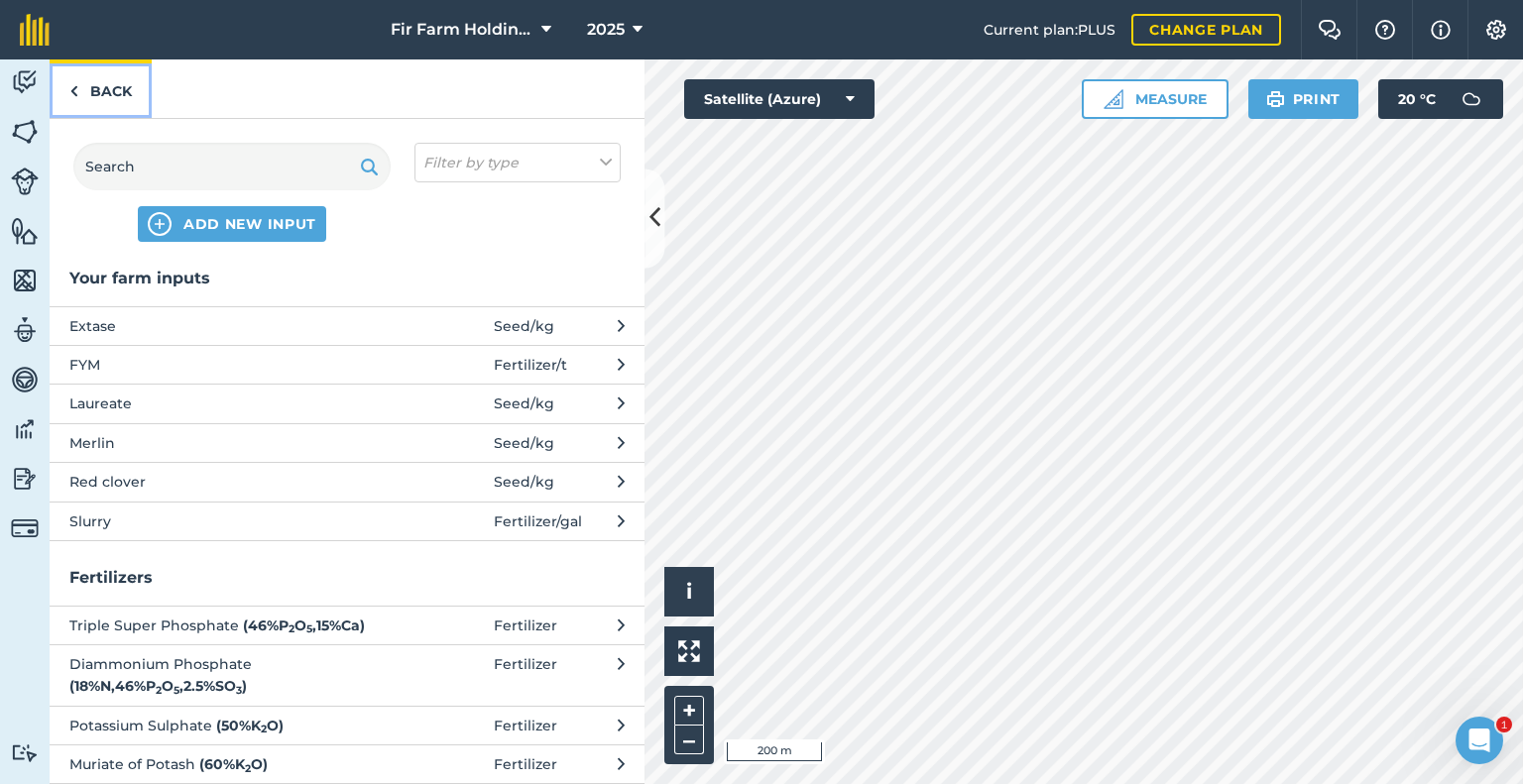 click on "Back" at bounding box center [100, 88] 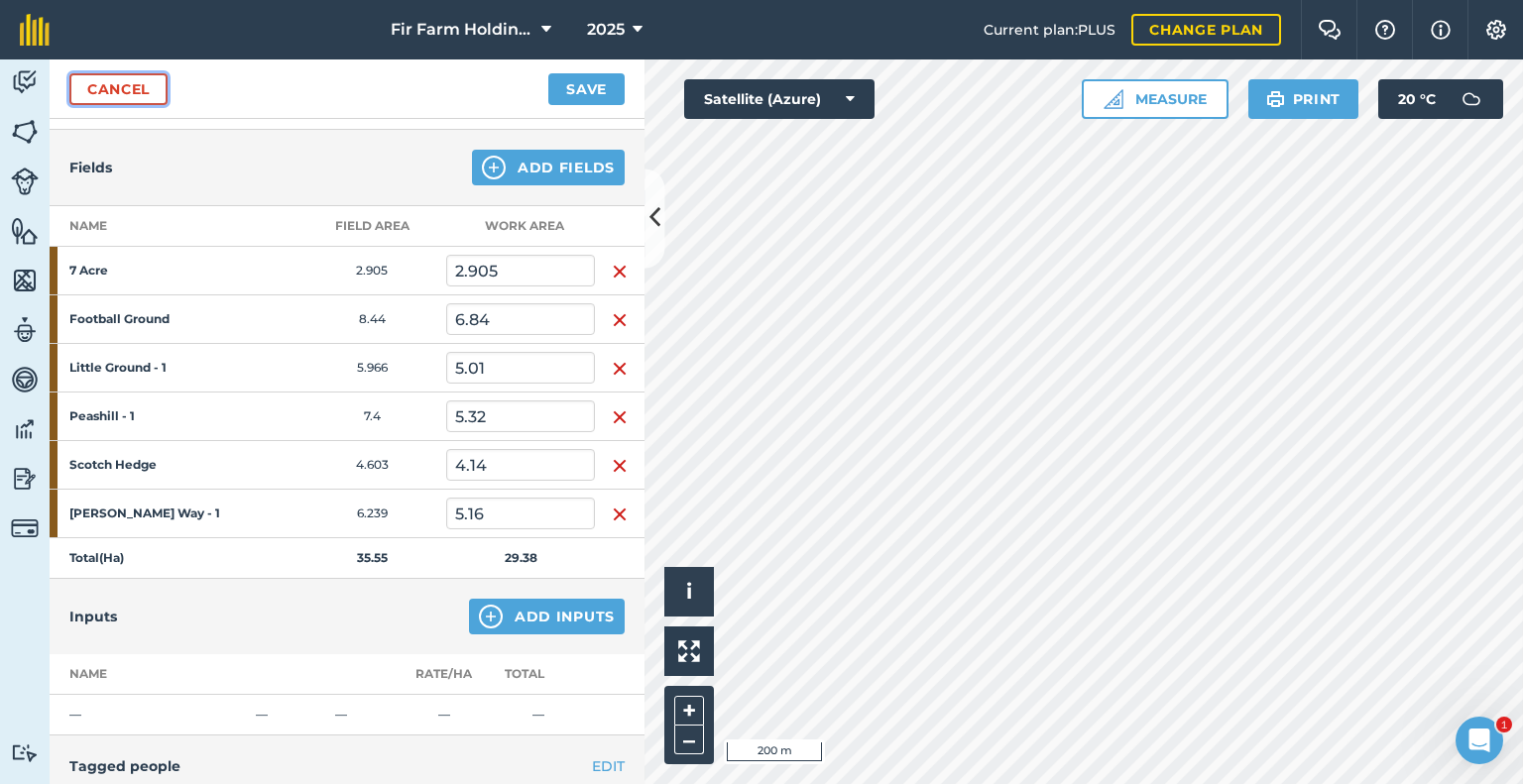 click on "Cancel" at bounding box center [118, 89] 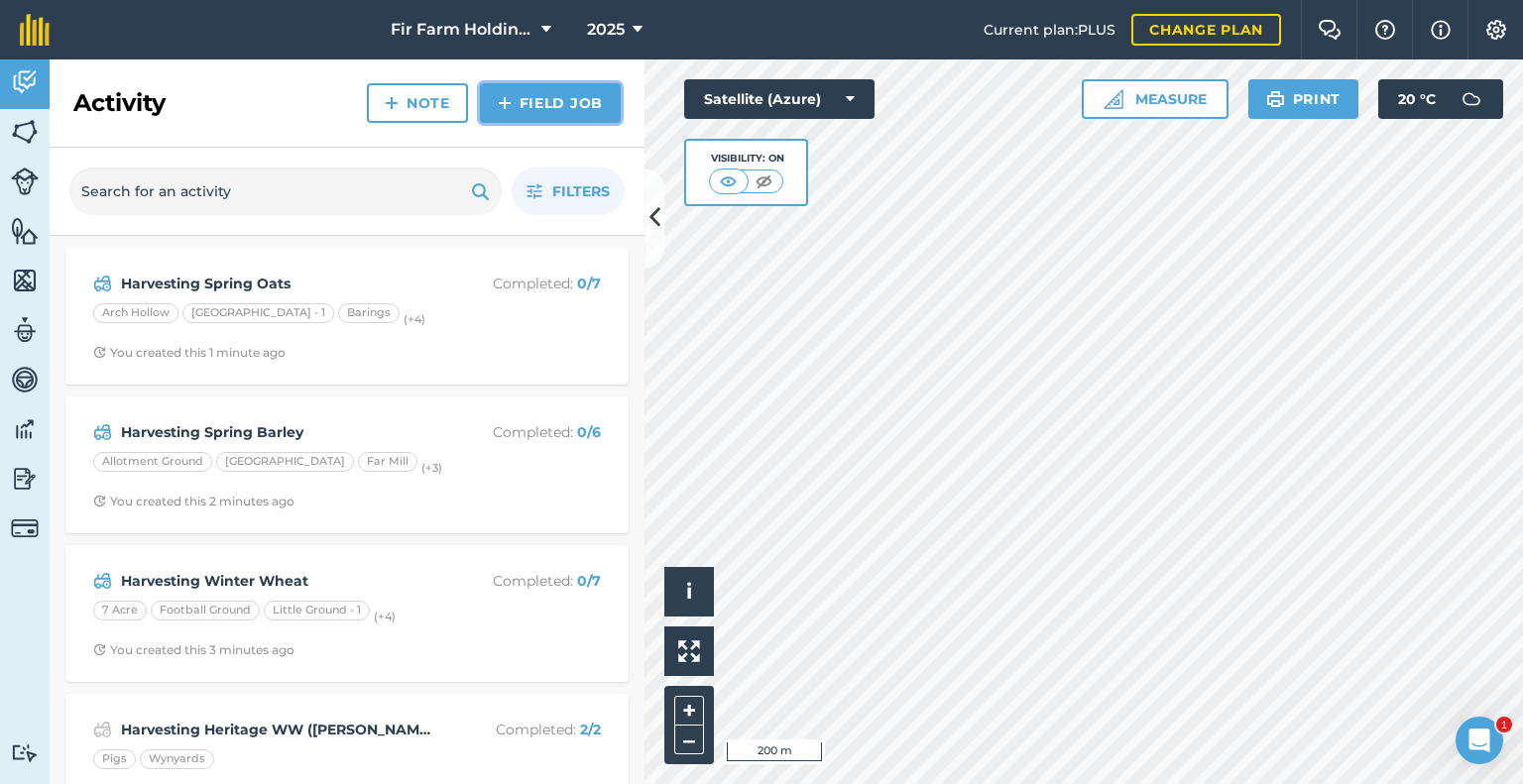 click on "Field Job" at bounding box center (550, 103) 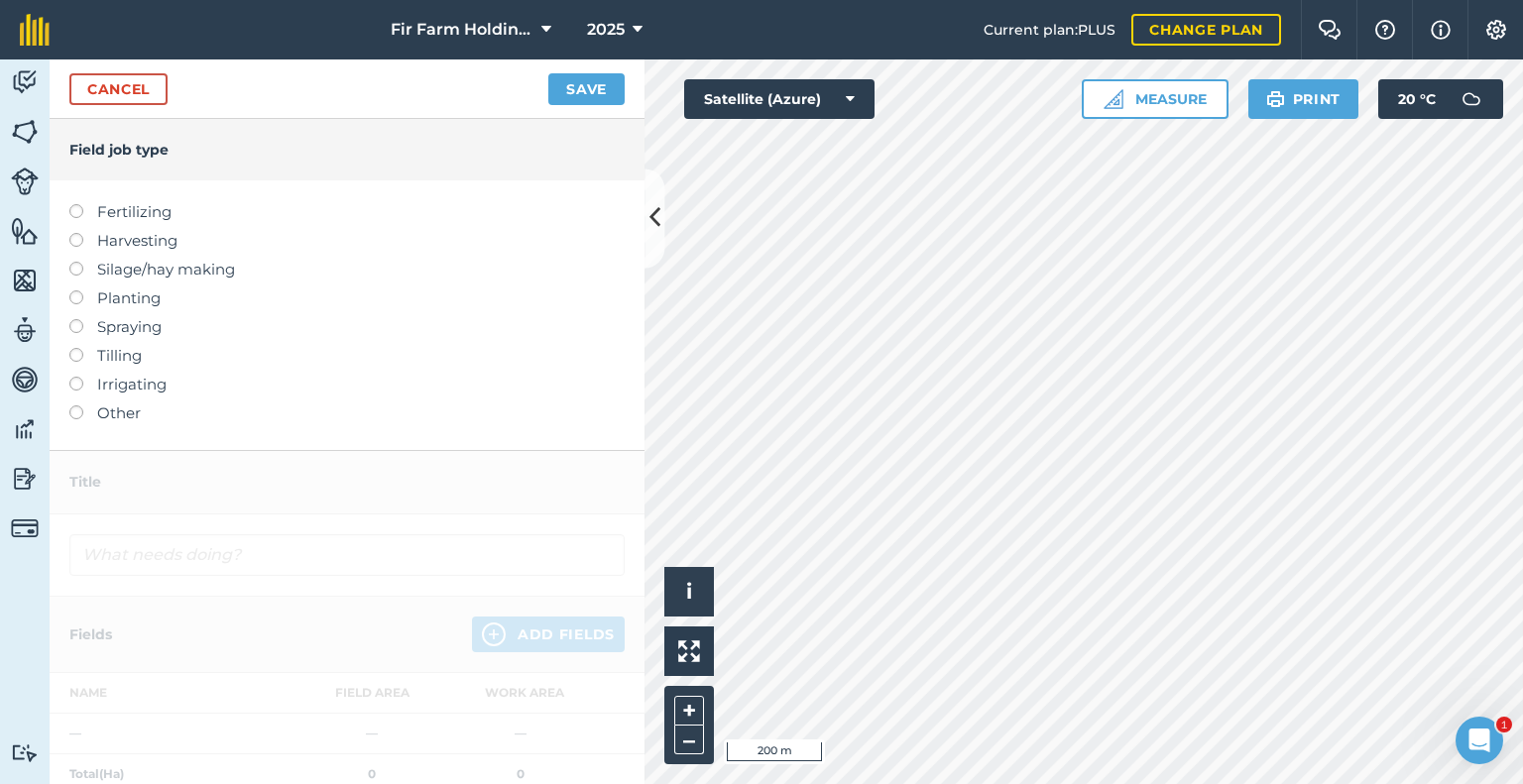 click on "Harvesting" at bounding box center (347, 241) 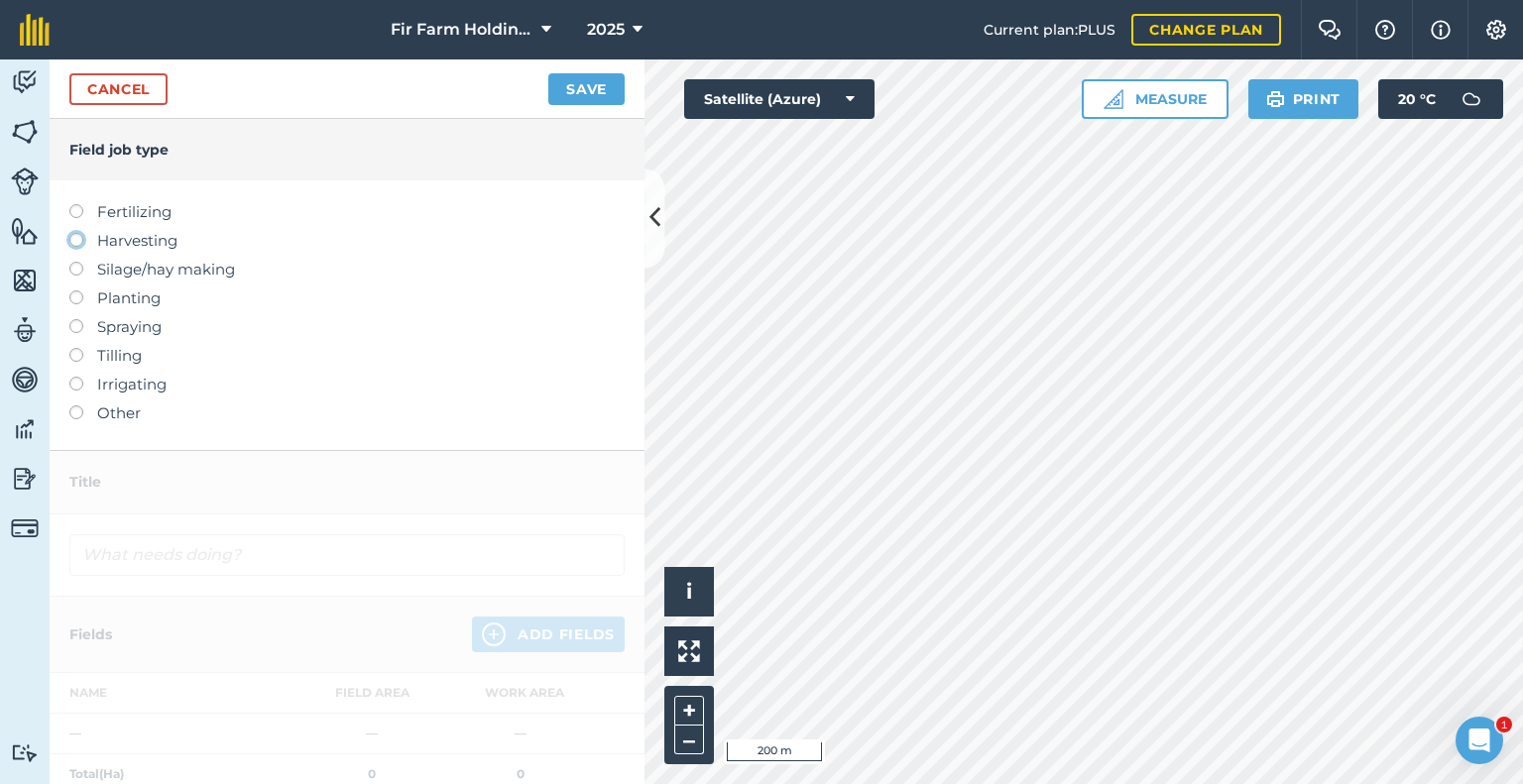 click on "Harvesting" at bounding box center (-9859, 239) 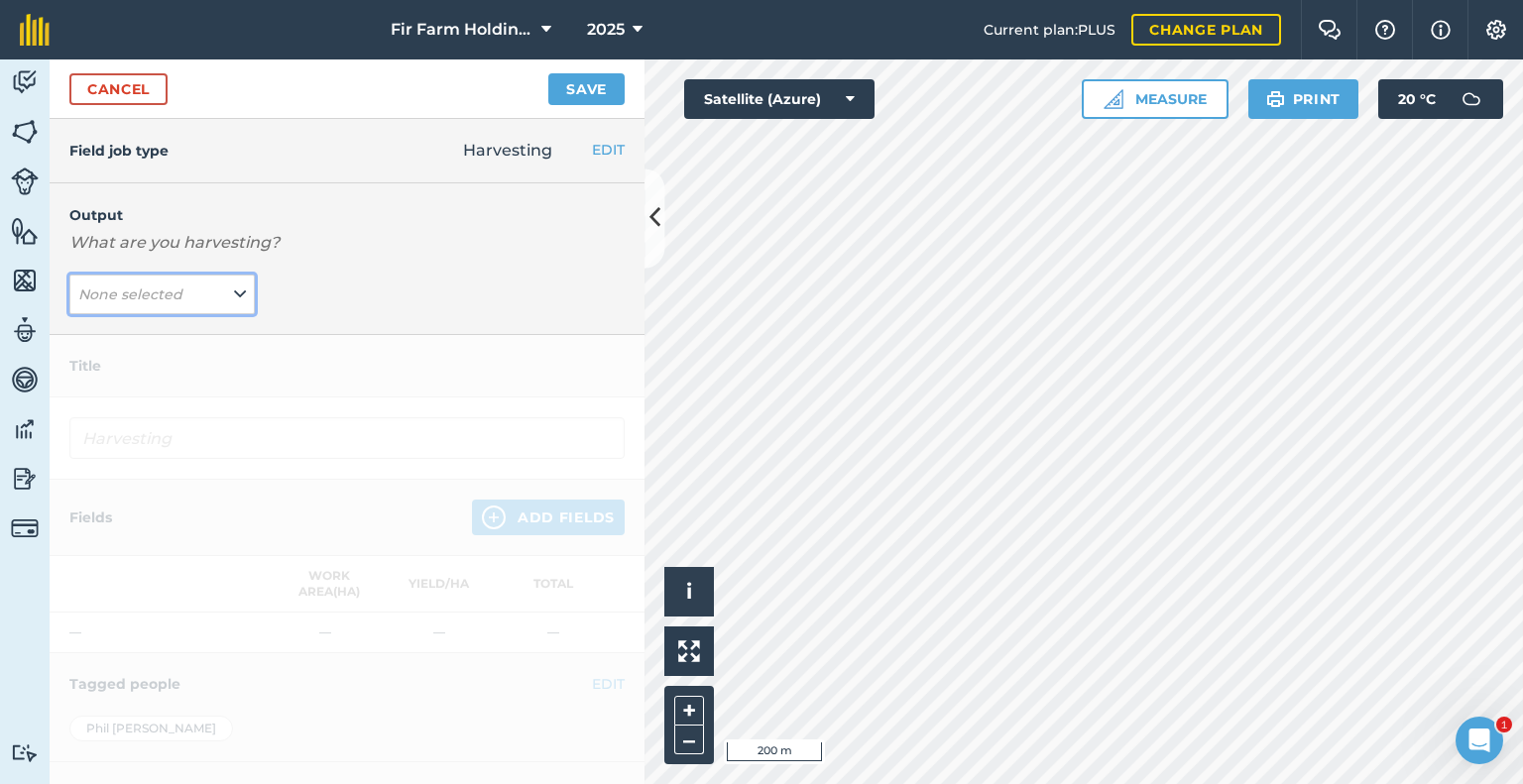 click at bounding box center (240, 294) 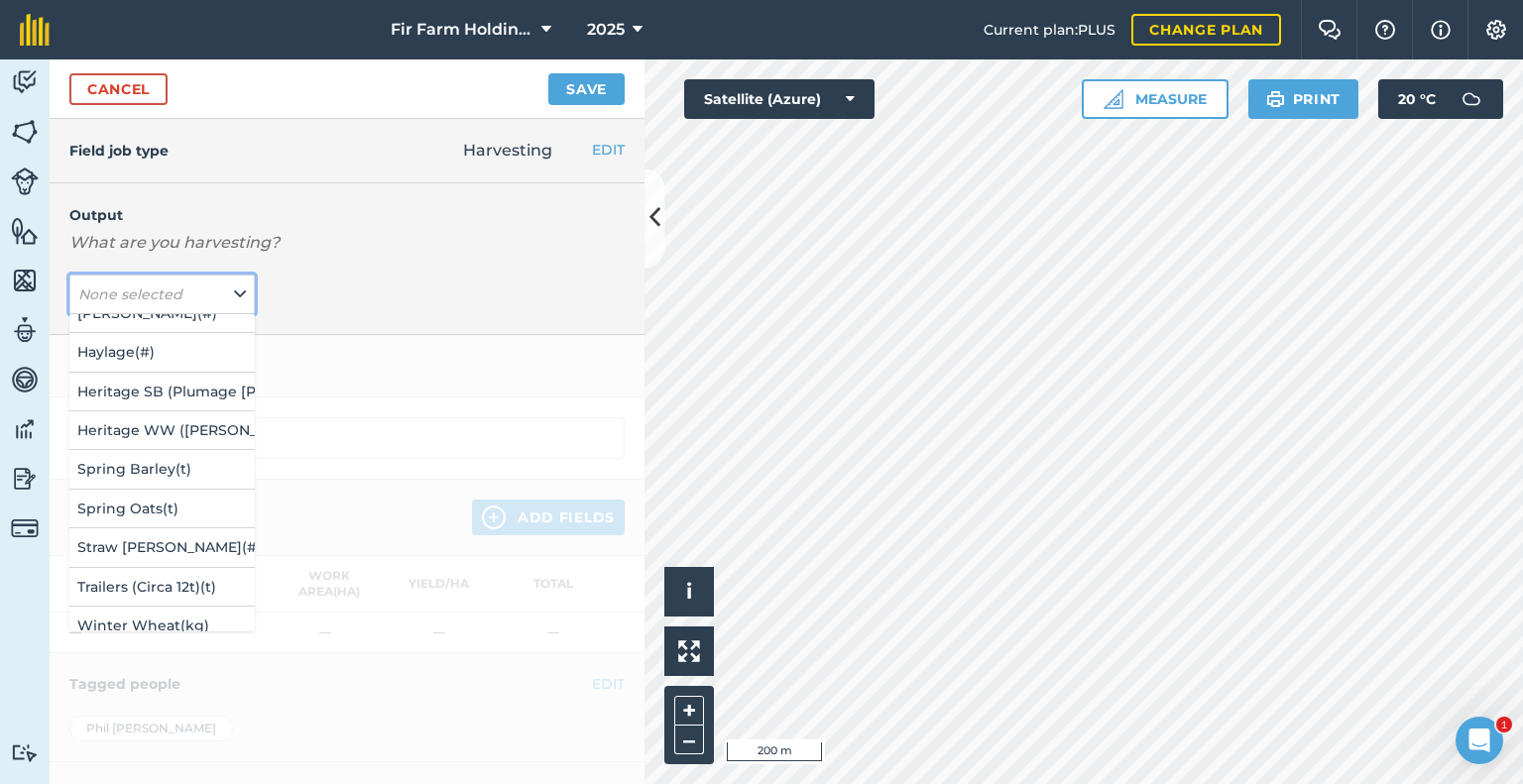 scroll, scrollTop: 198, scrollLeft: 0, axis: vertical 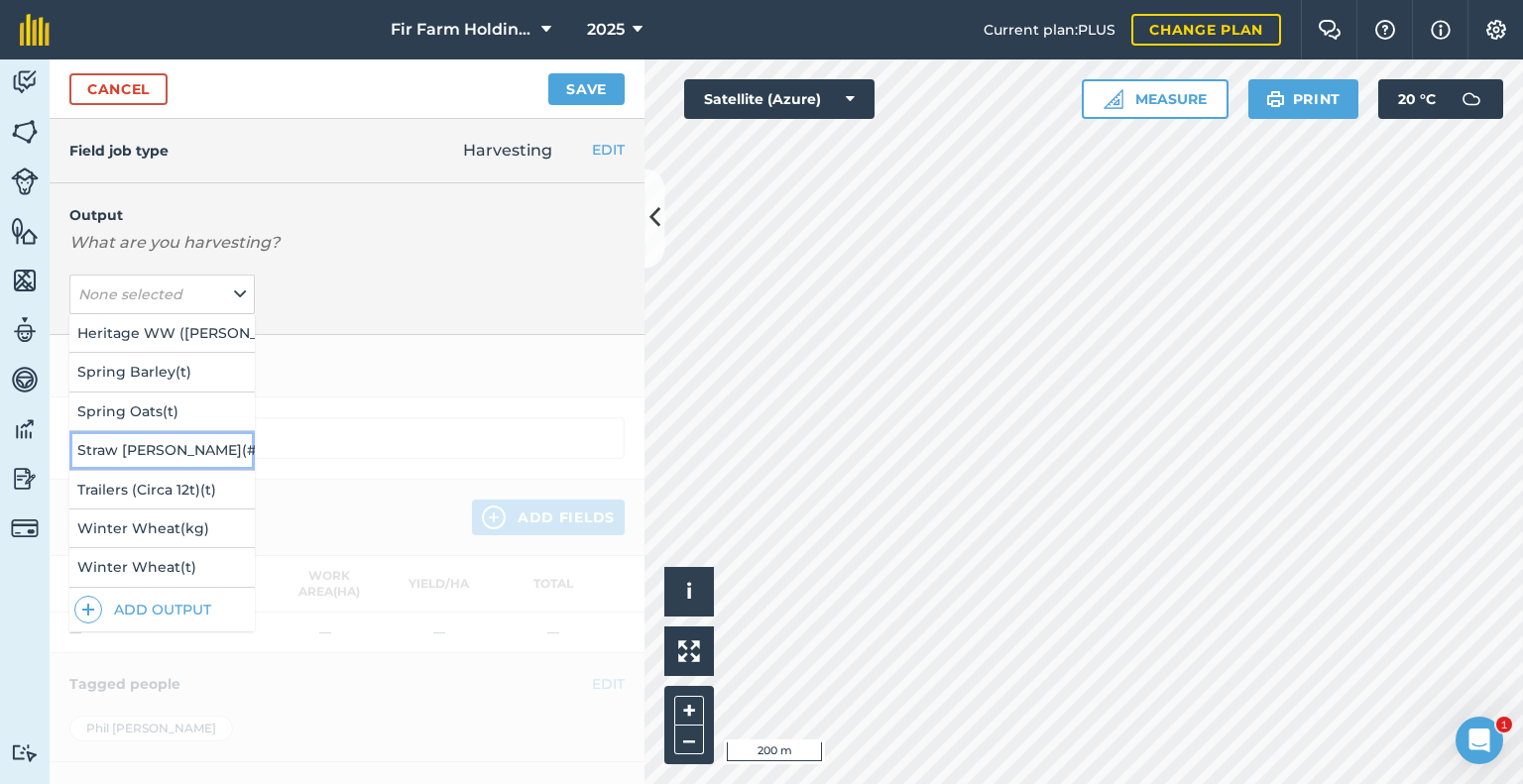 click on "Straw [PERSON_NAME]  ( # )" at bounding box center [162, 450] 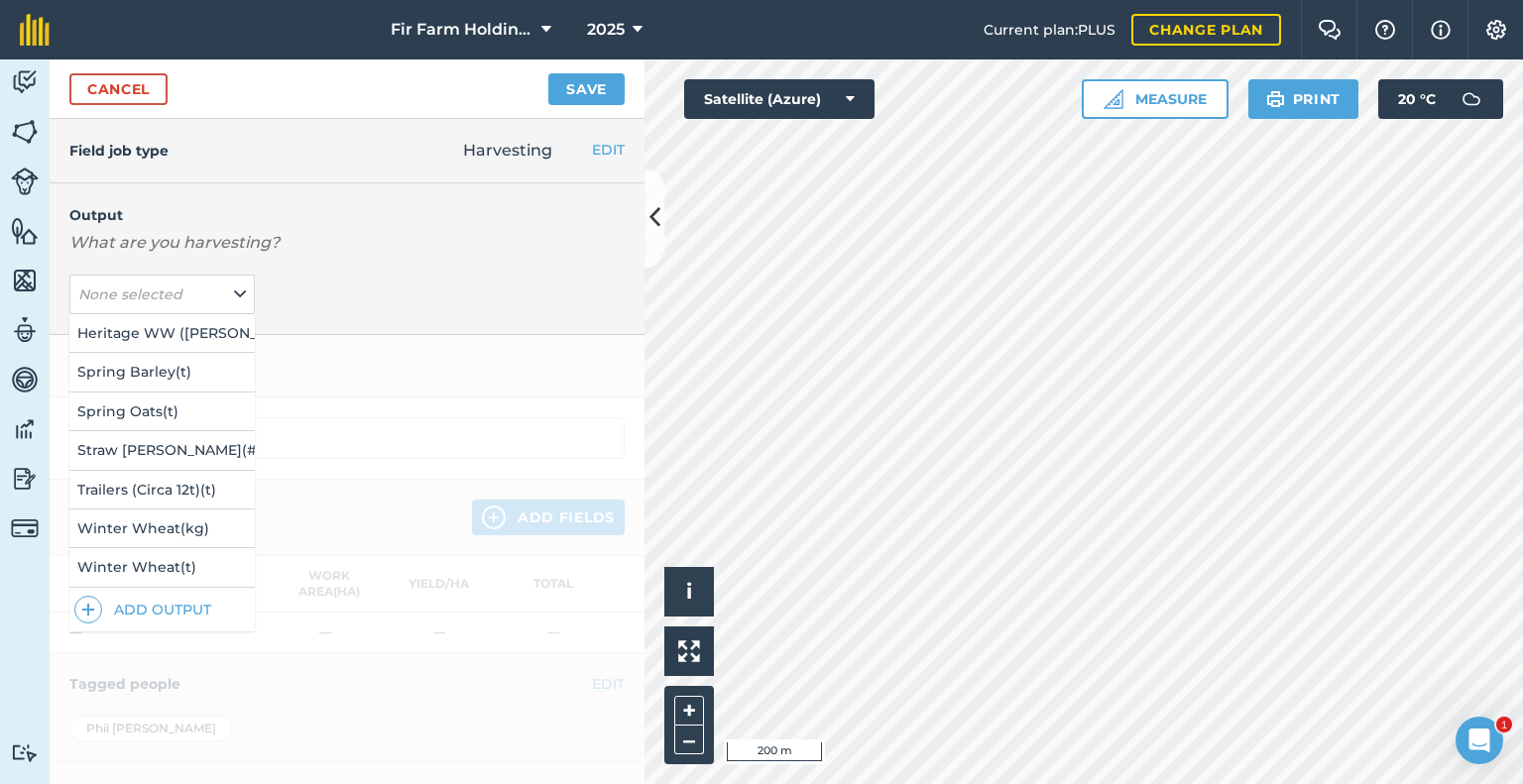 type on "Harvesting Straw [PERSON_NAME]" 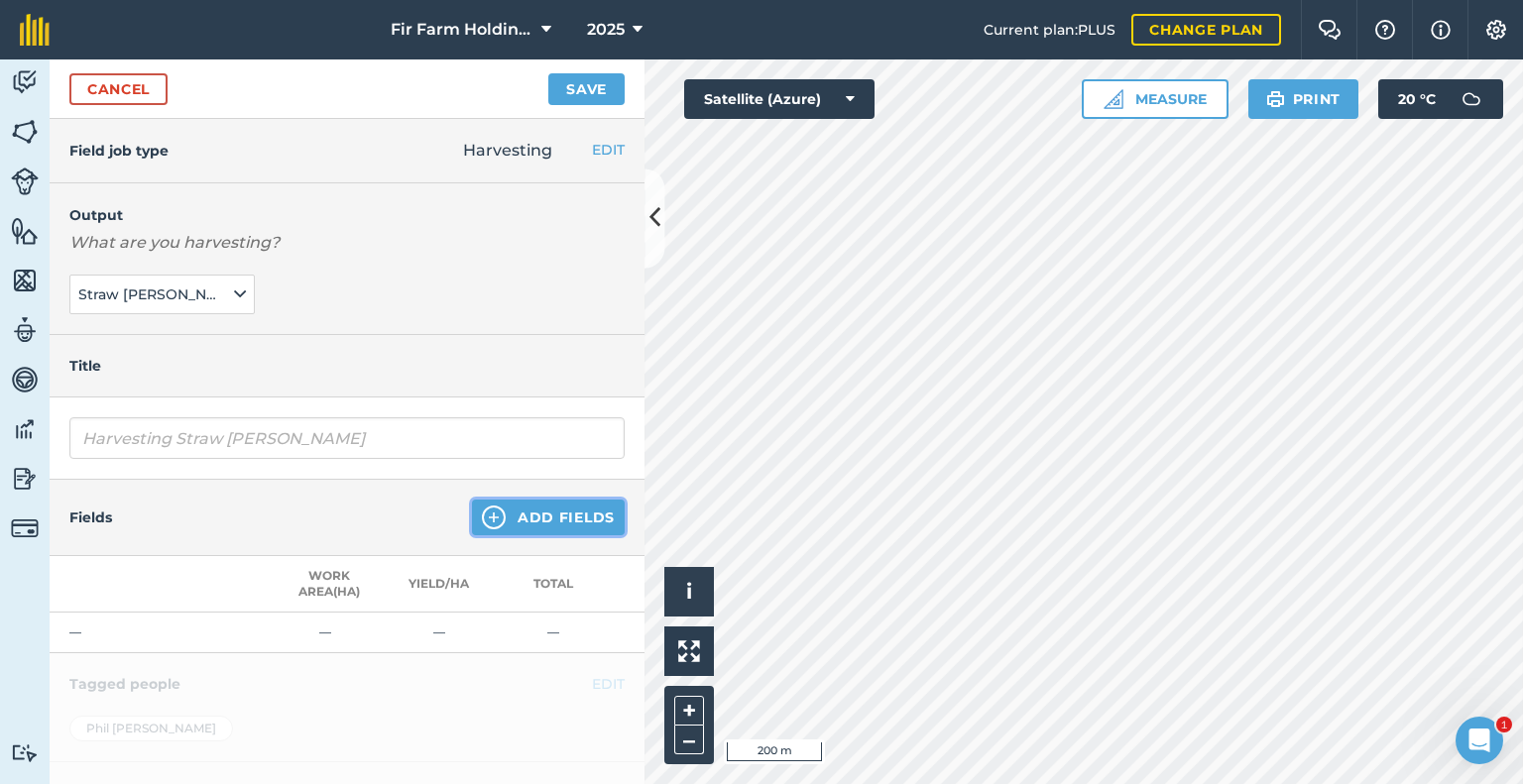 click on "Add Fields" at bounding box center (548, 517) 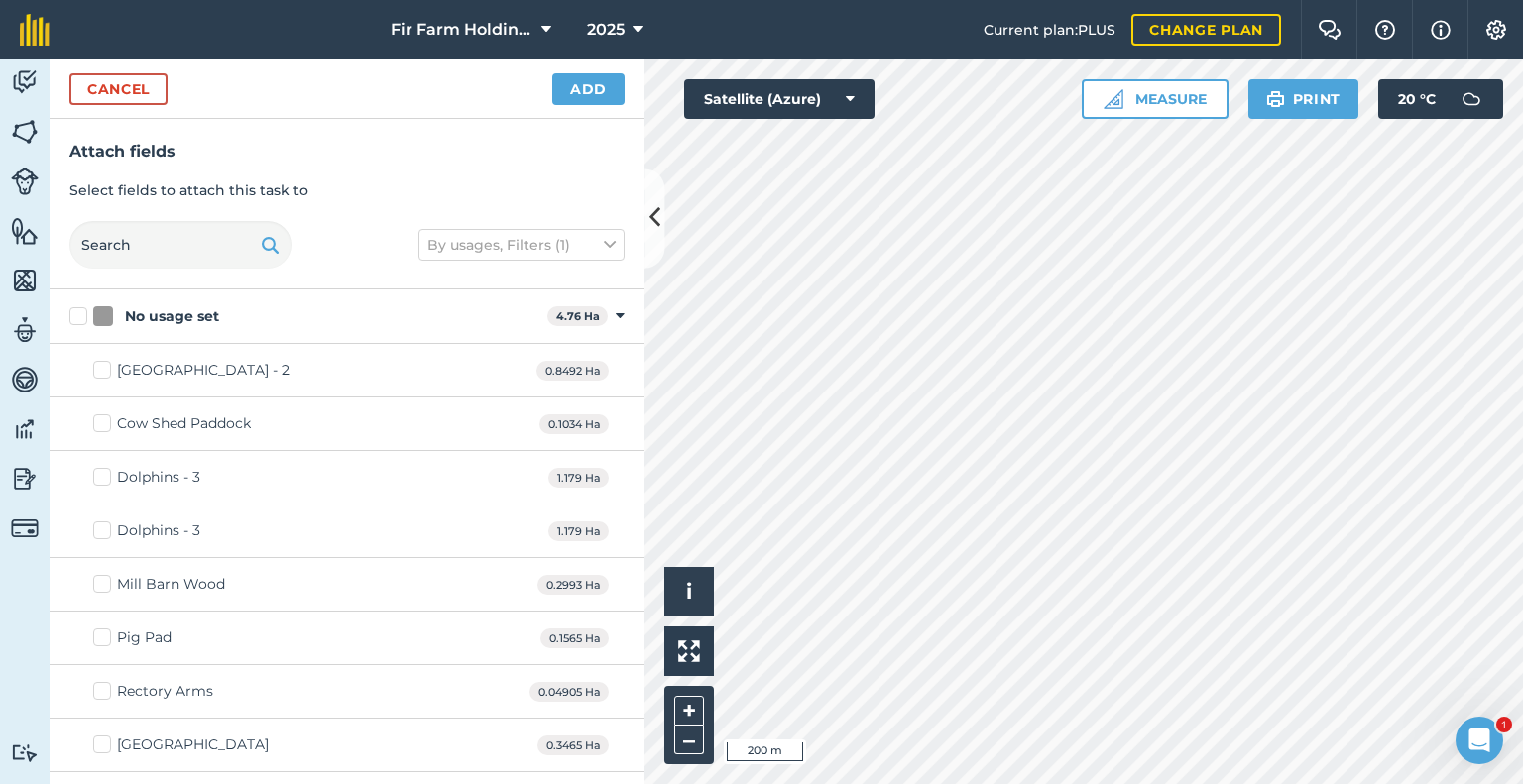 checkbox on "true" 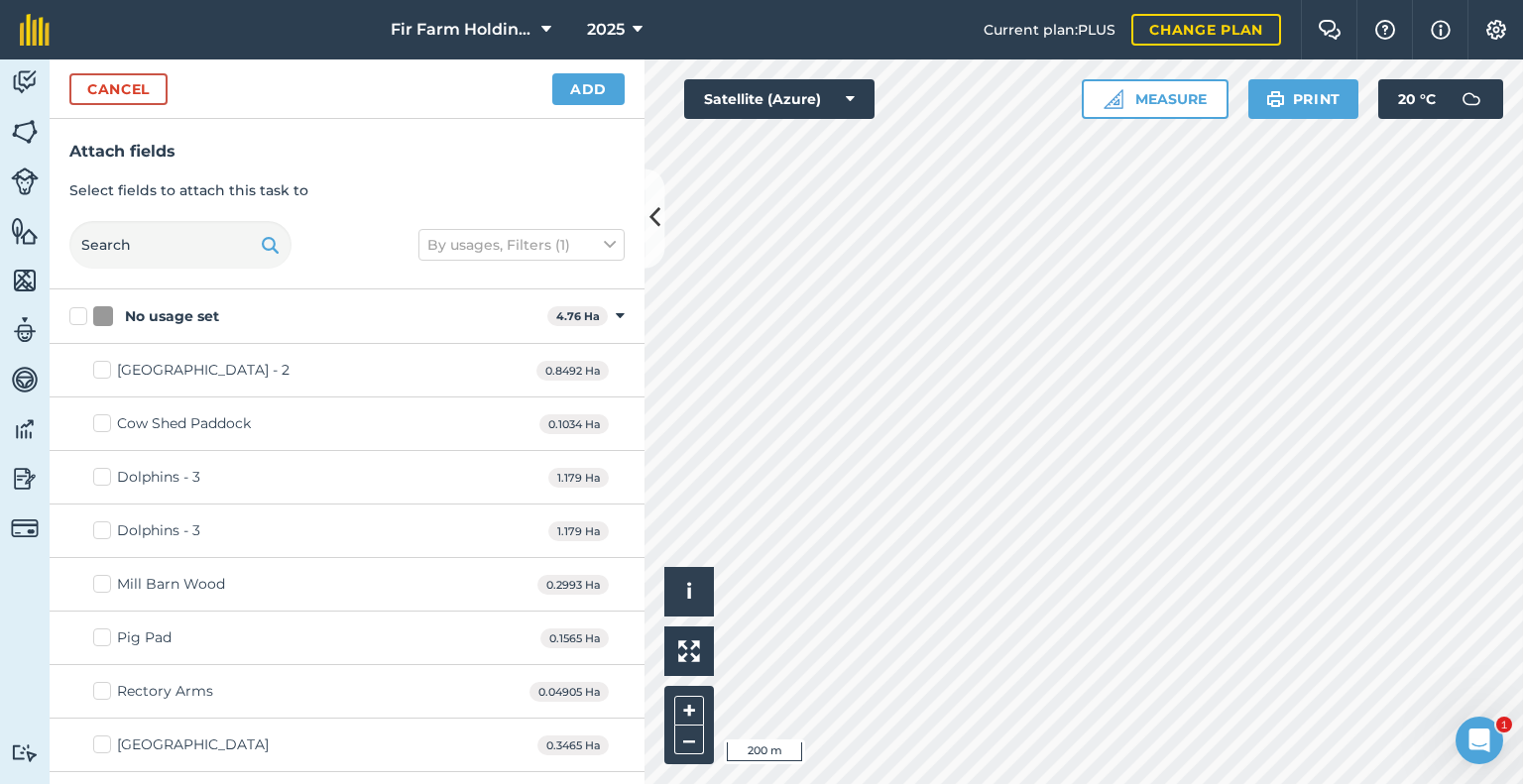 checkbox on "true" 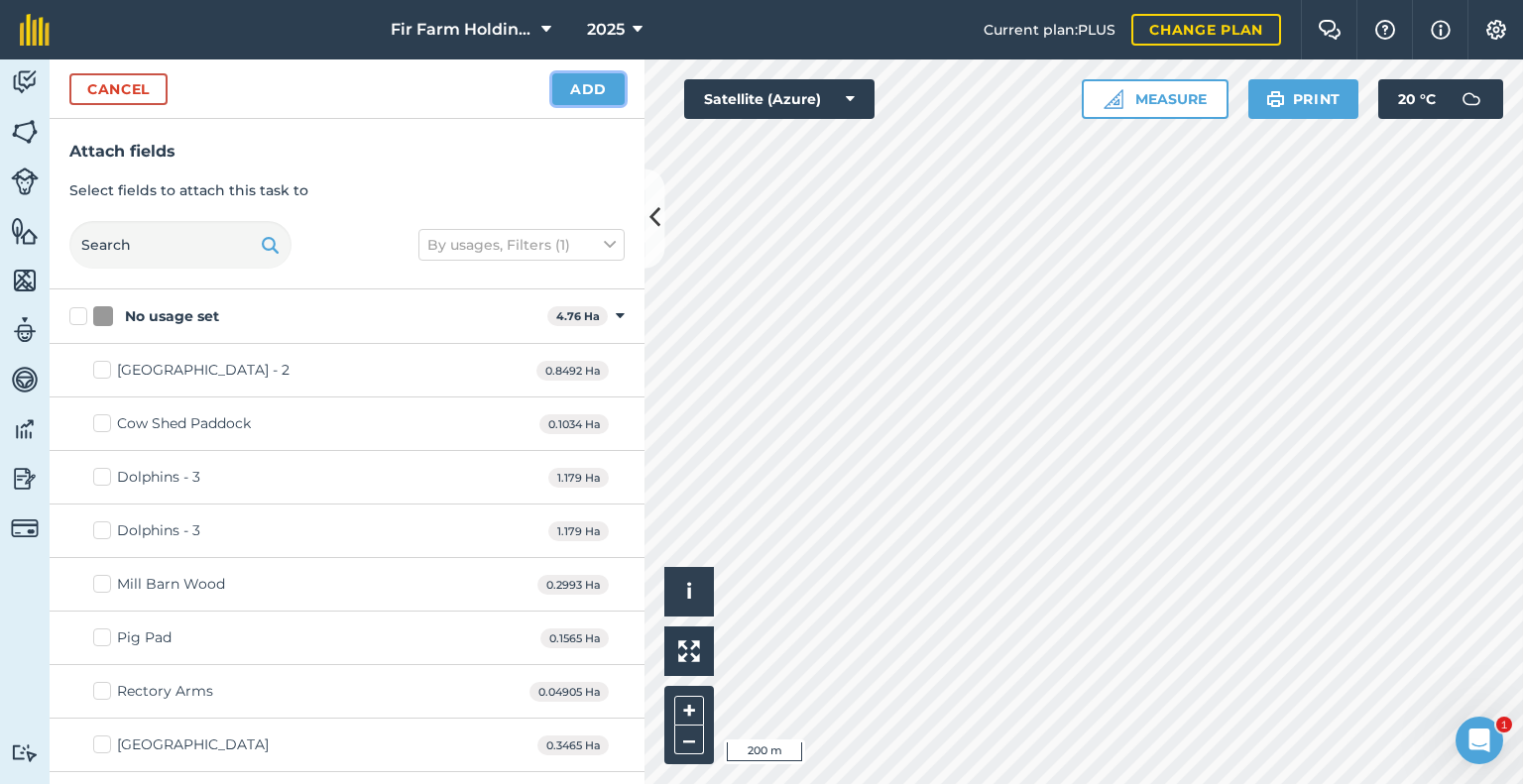 click on "Add" at bounding box center [588, 89] 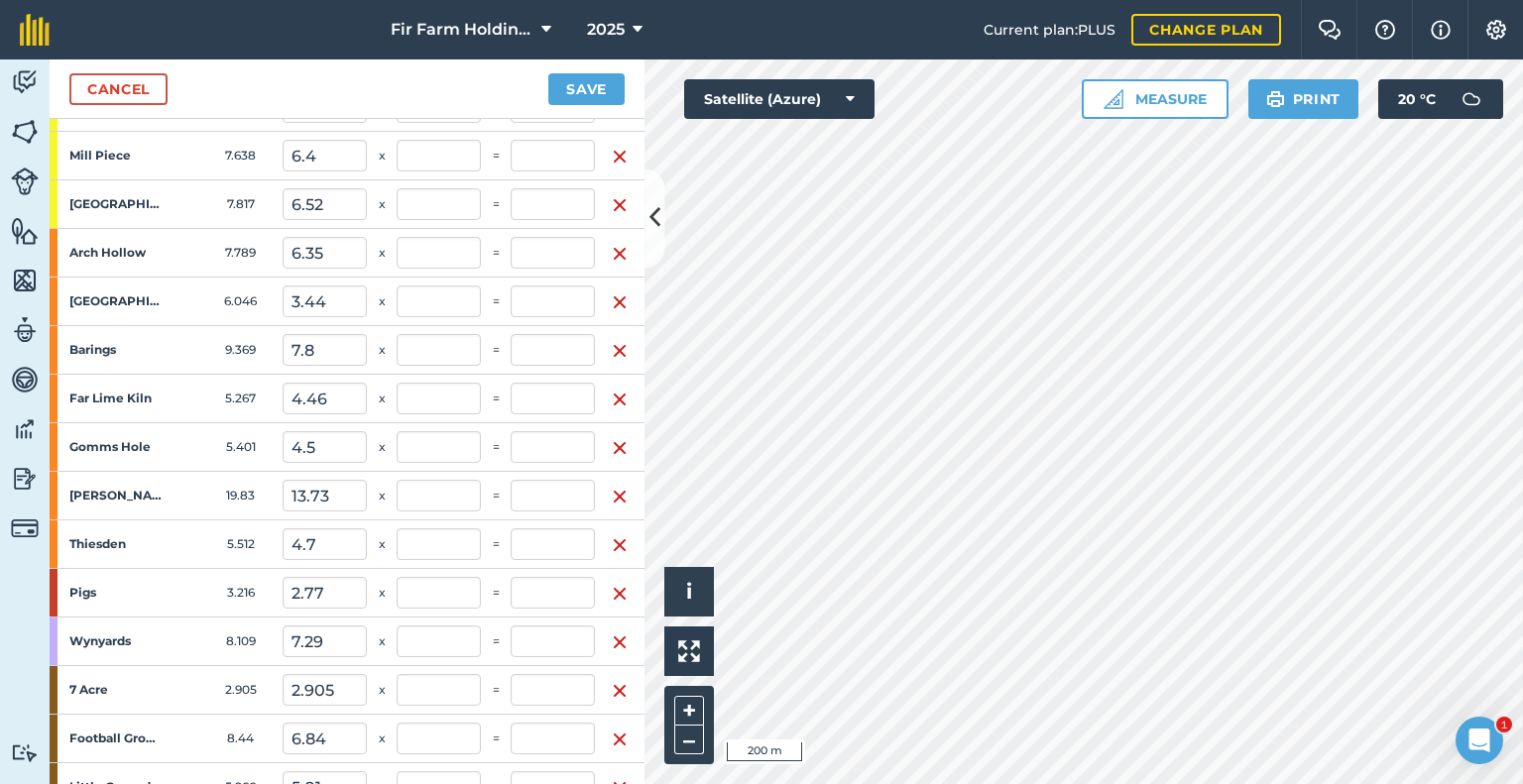 scroll, scrollTop: 694, scrollLeft: 0, axis: vertical 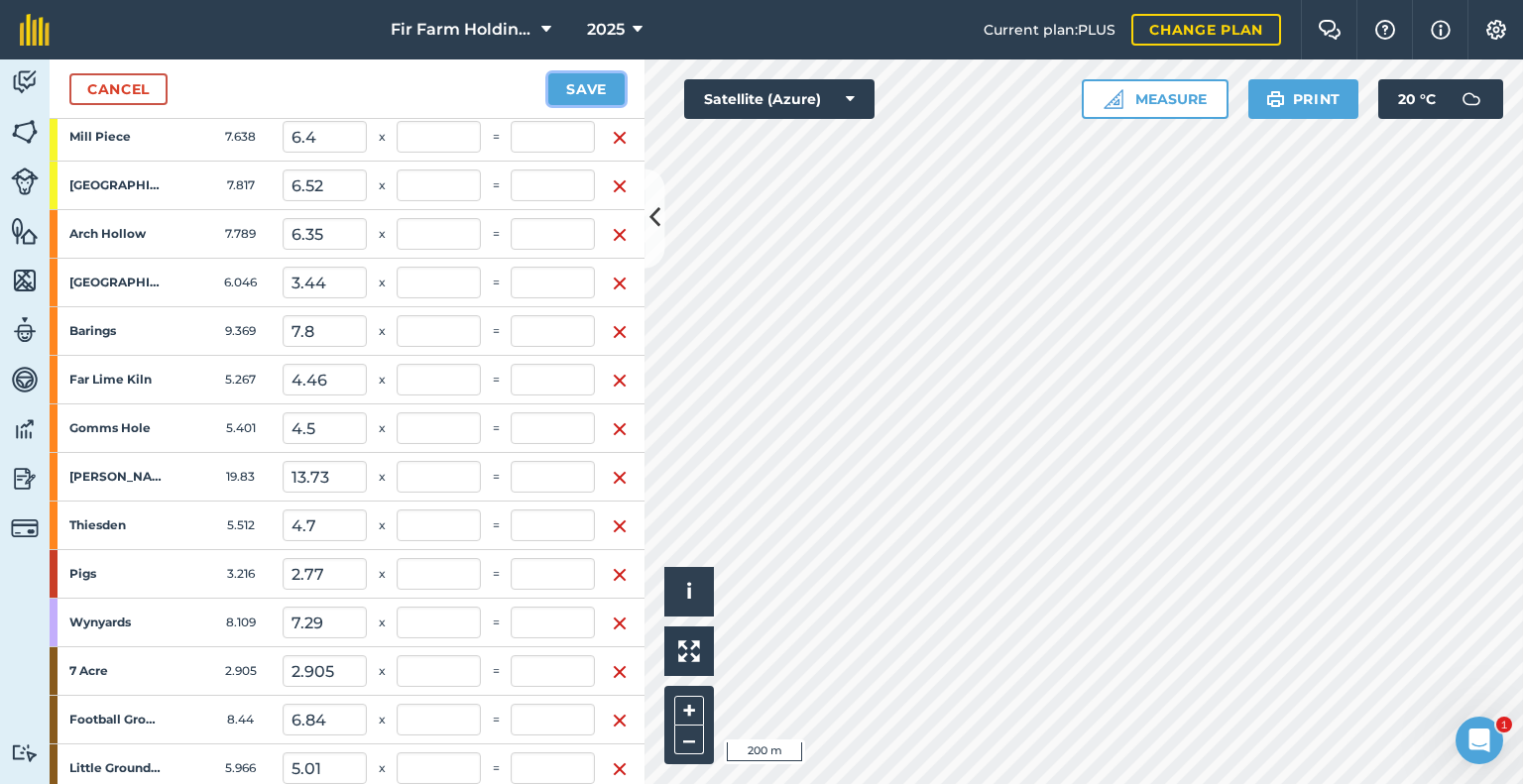 click on "Save" at bounding box center [586, 89] 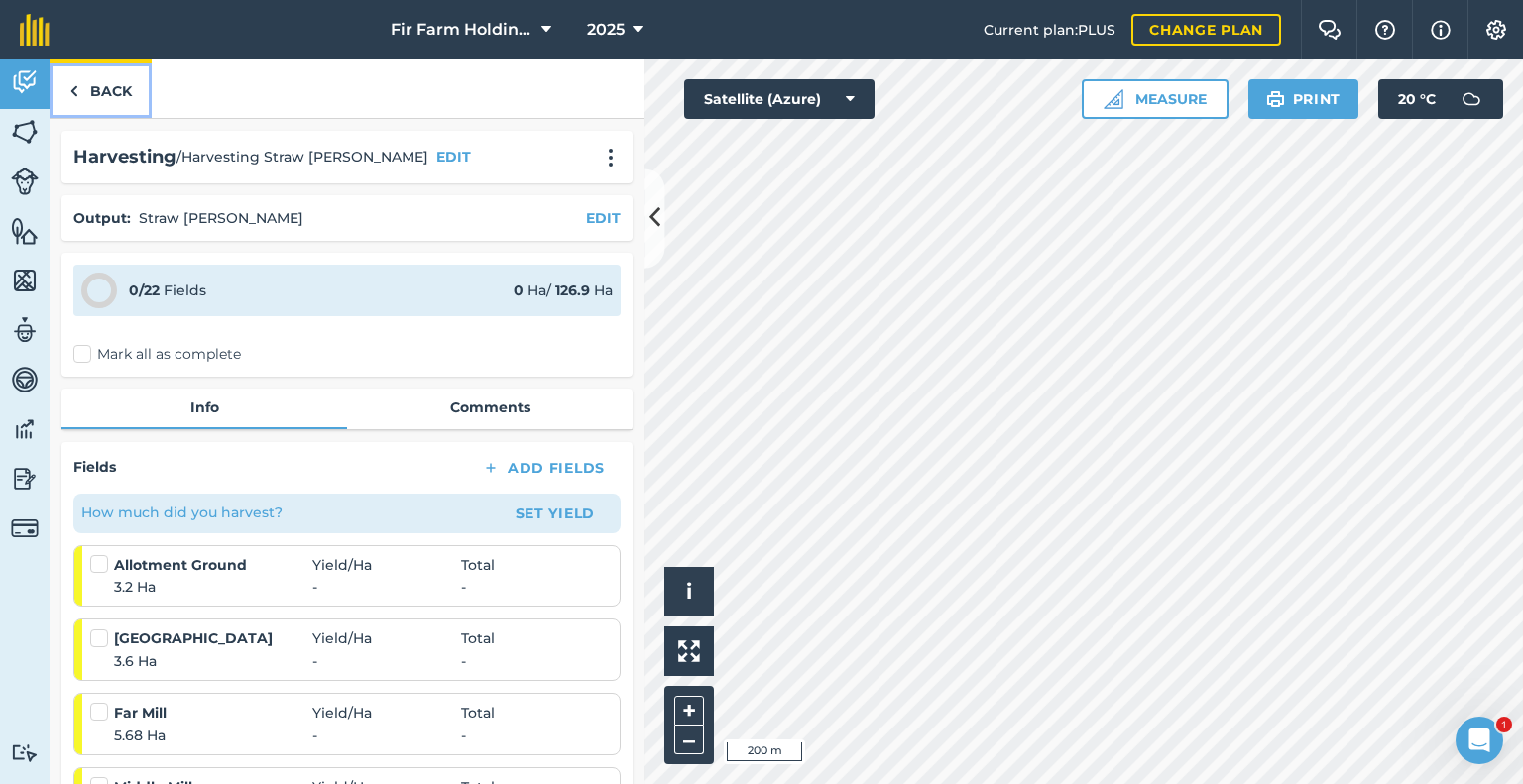 click on "Back" at bounding box center [100, 88] 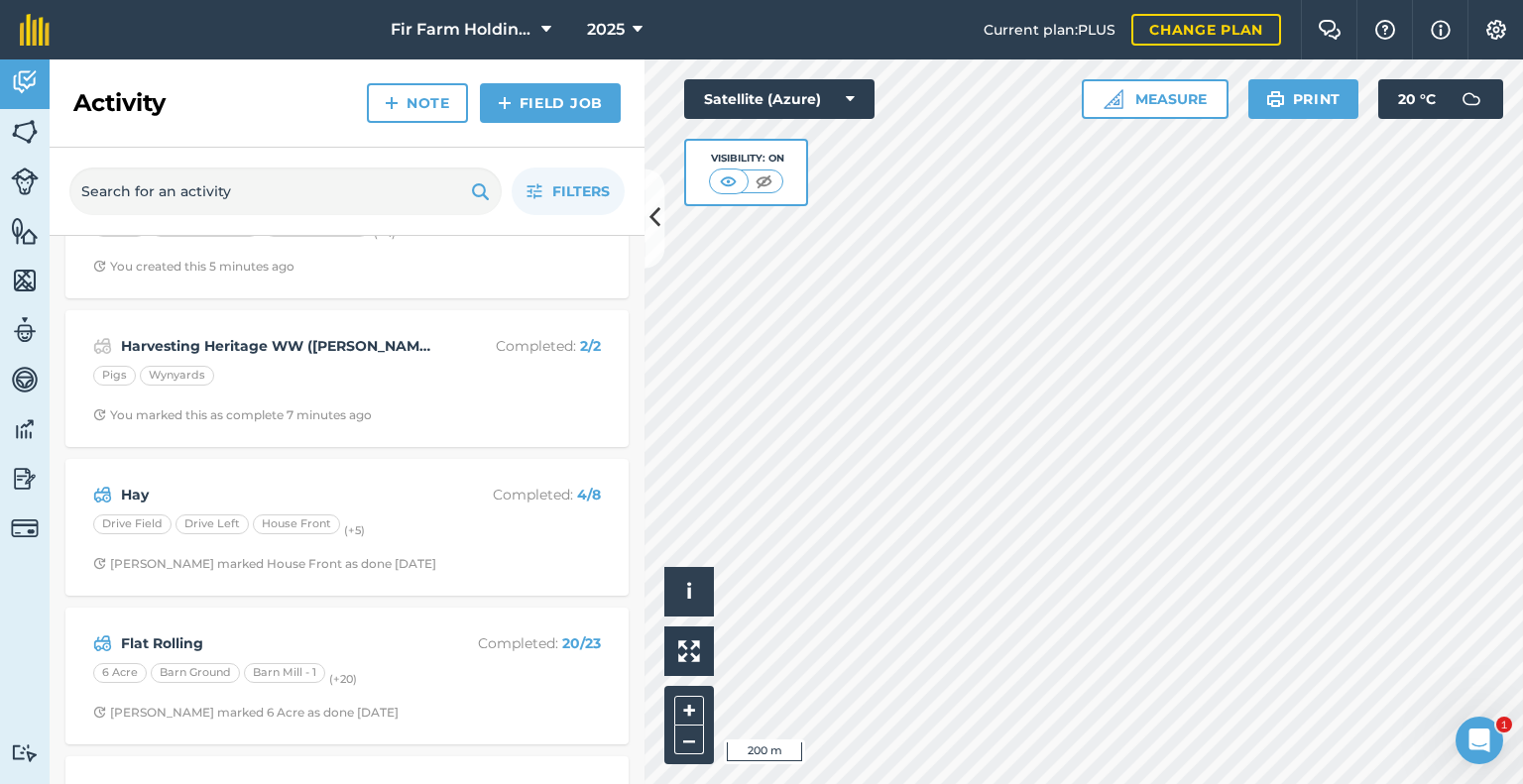 scroll, scrollTop: 595, scrollLeft: 0, axis: vertical 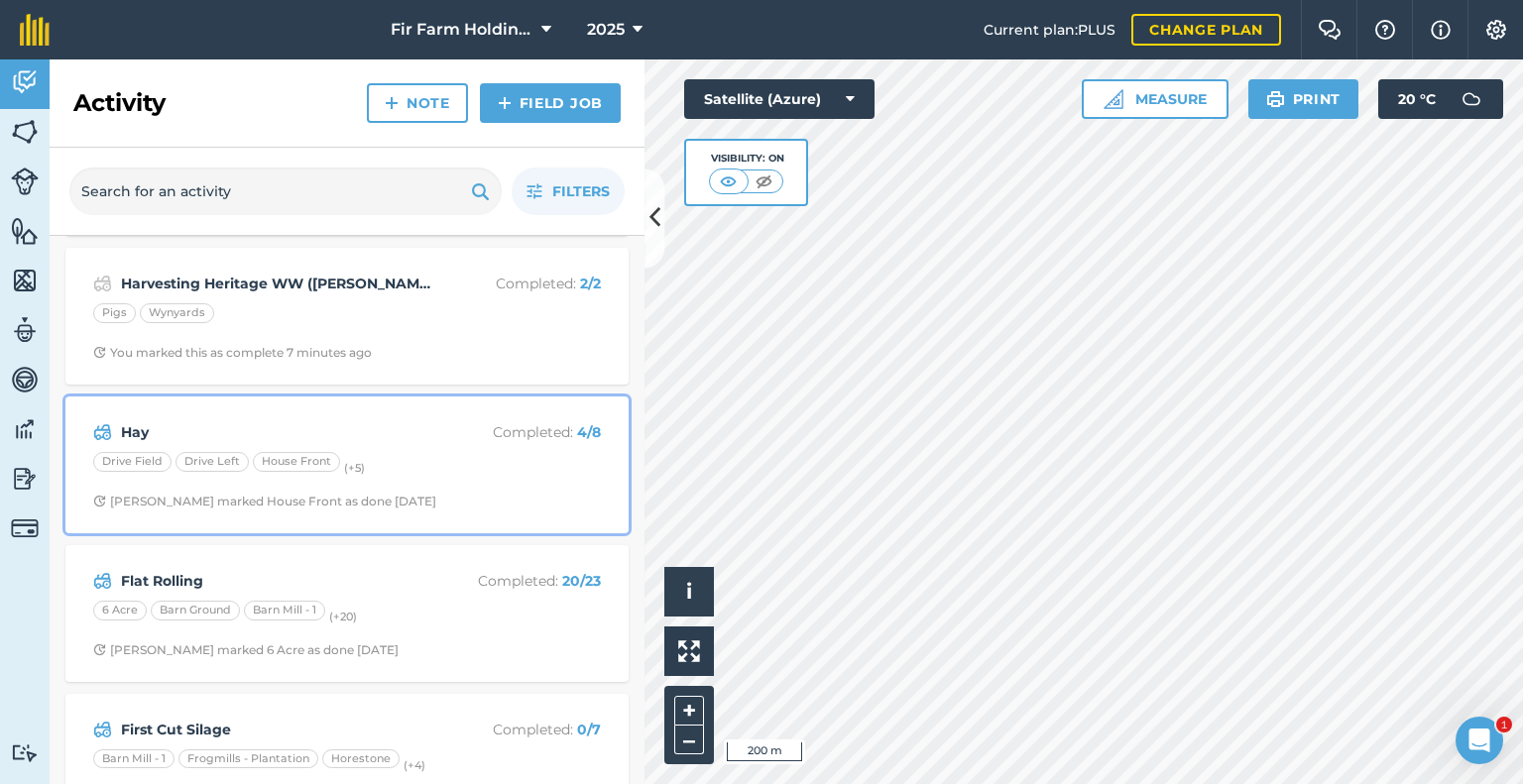 click on "Hay" at bounding box center (278, 432) 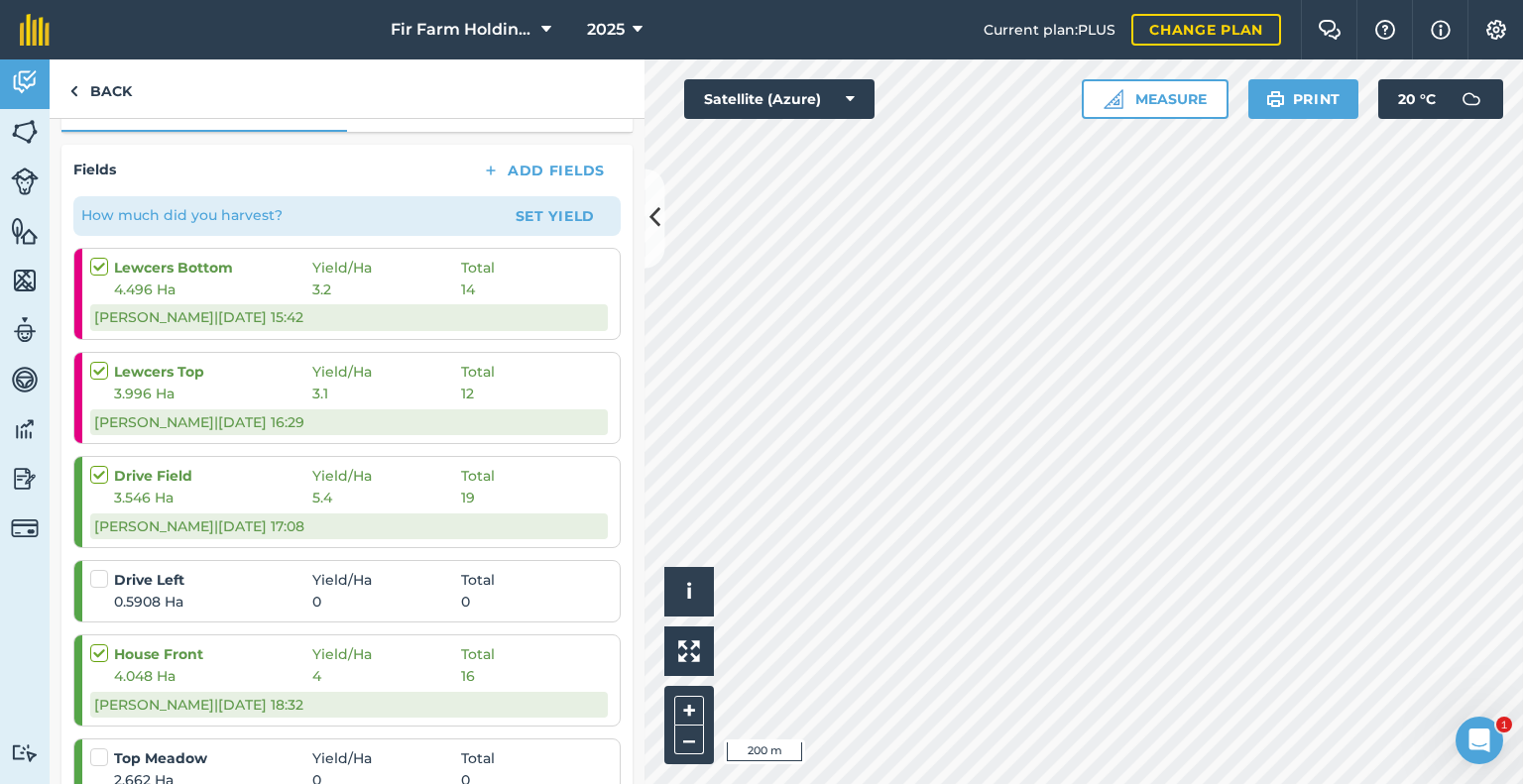 scroll, scrollTop: 396, scrollLeft: 0, axis: vertical 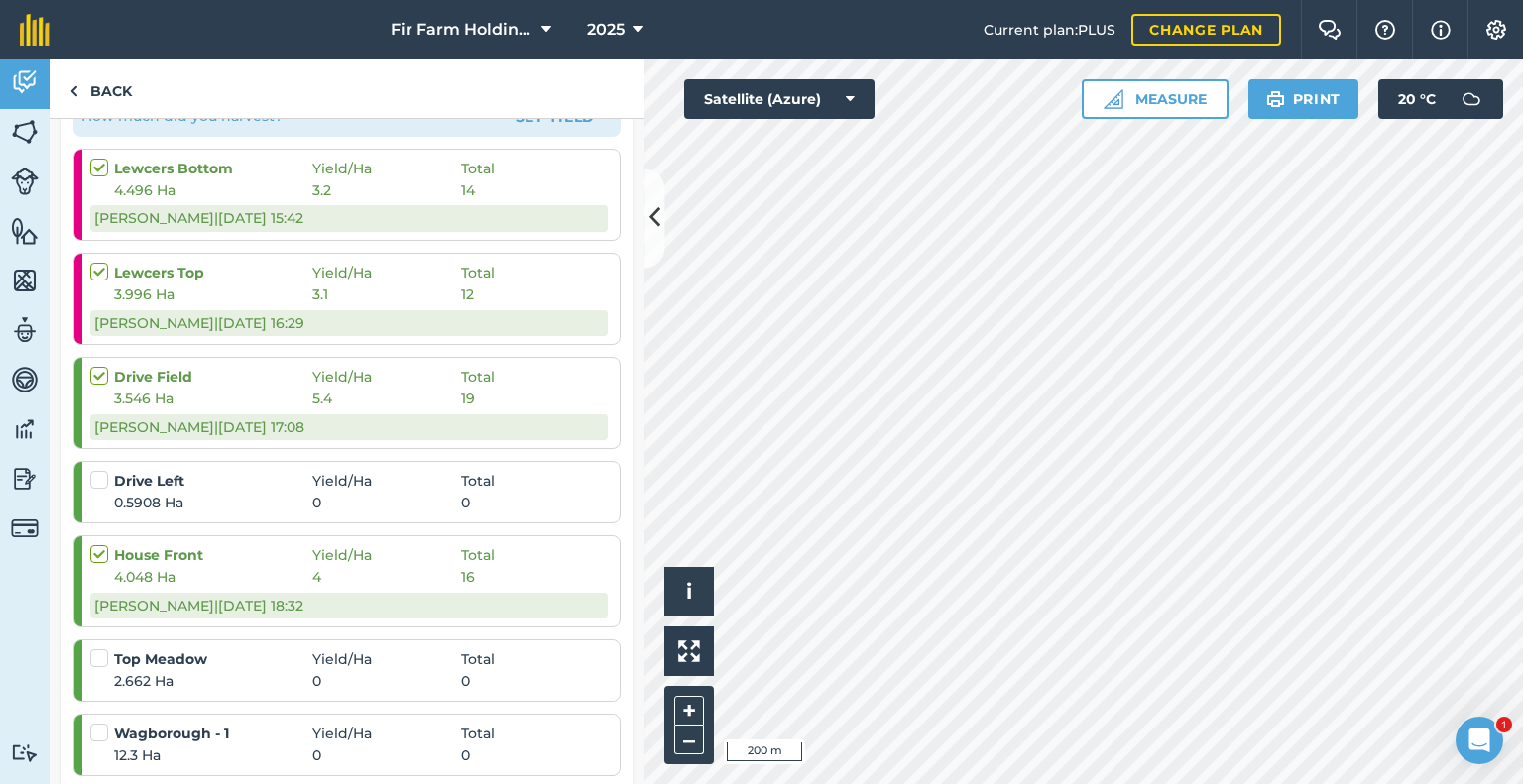 click at bounding box center (102, 470) 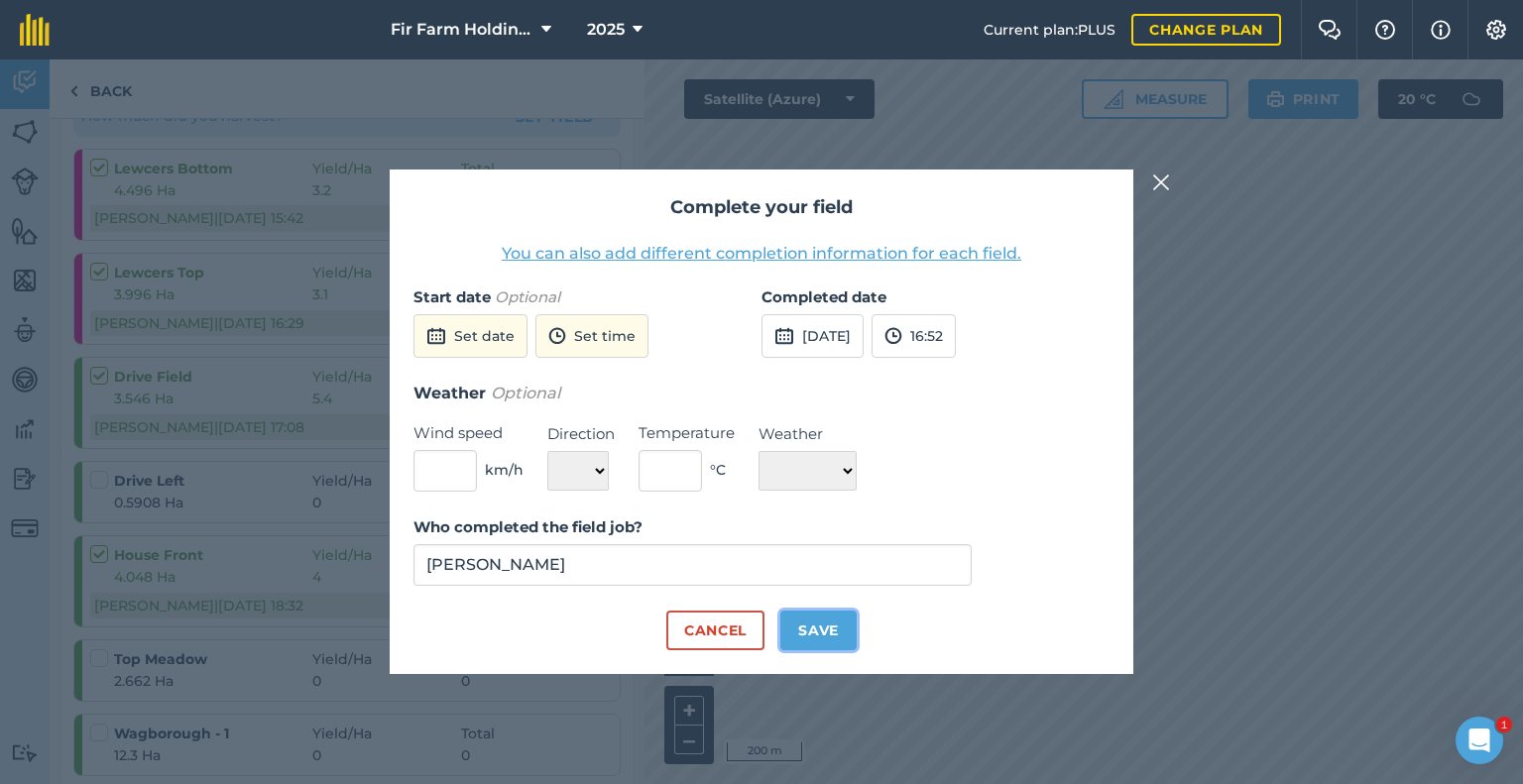 click on "Save" at bounding box center (818, 630) 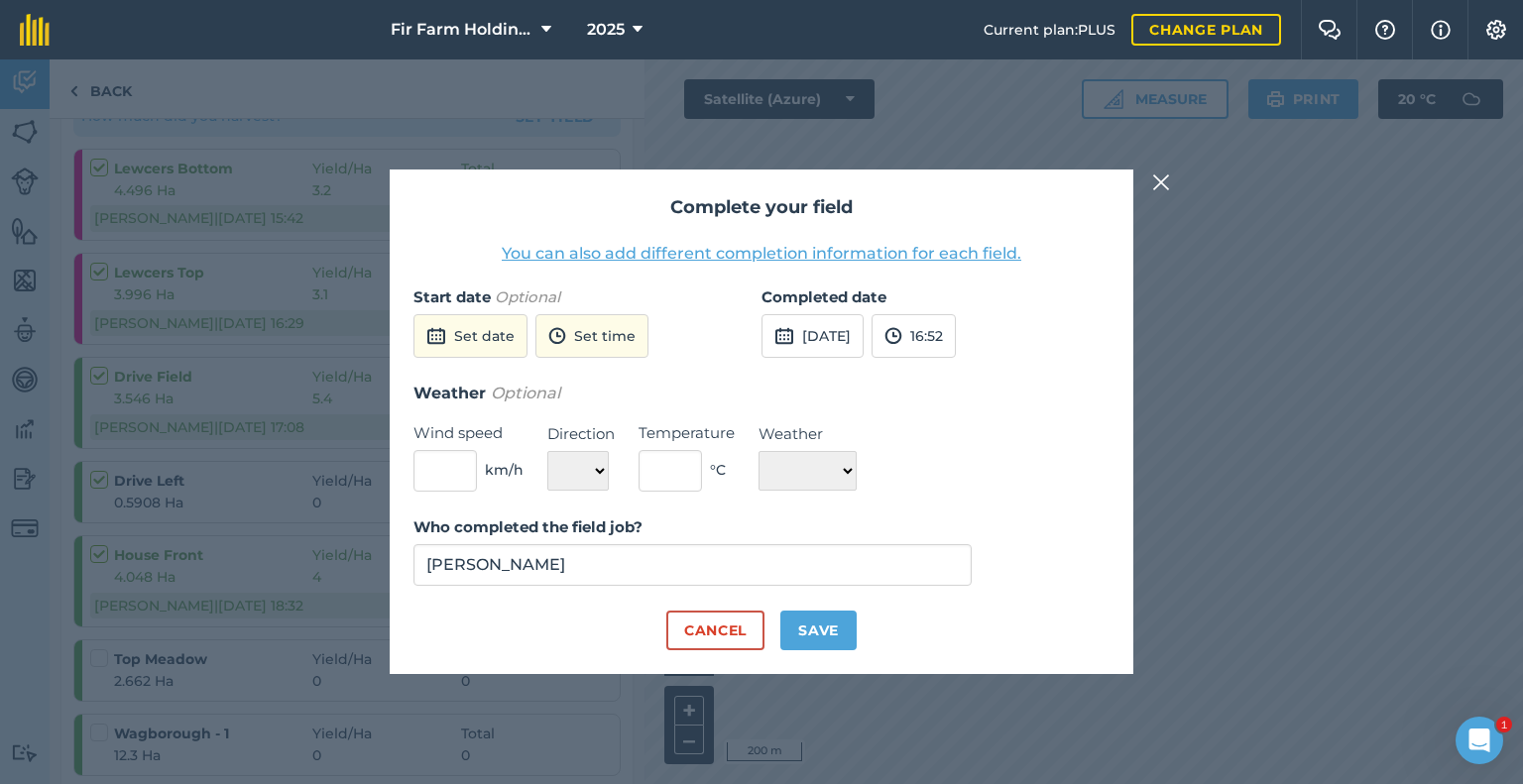 checkbox on "true" 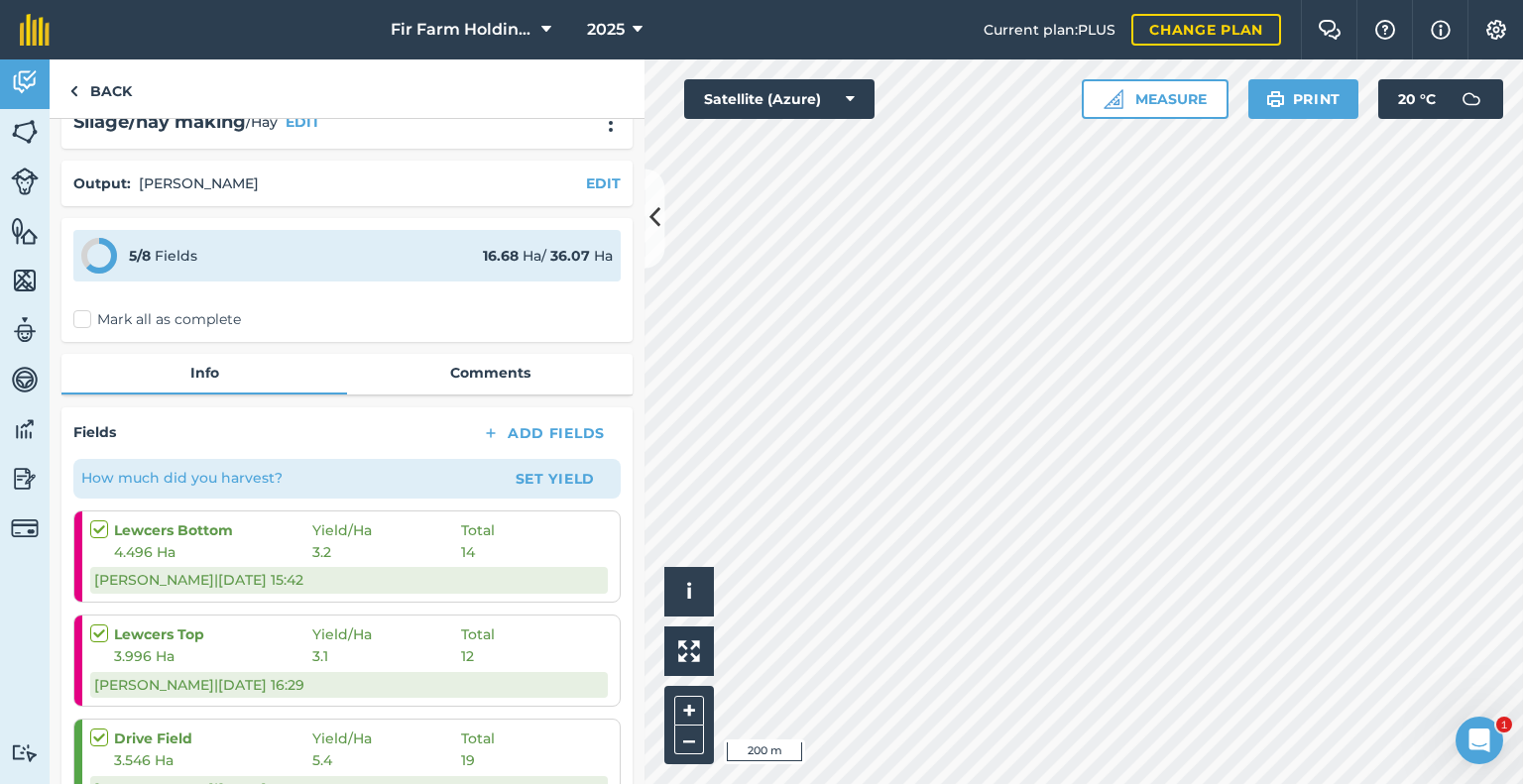 scroll, scrollTop: 0, scrollLeft: 0, axis: both 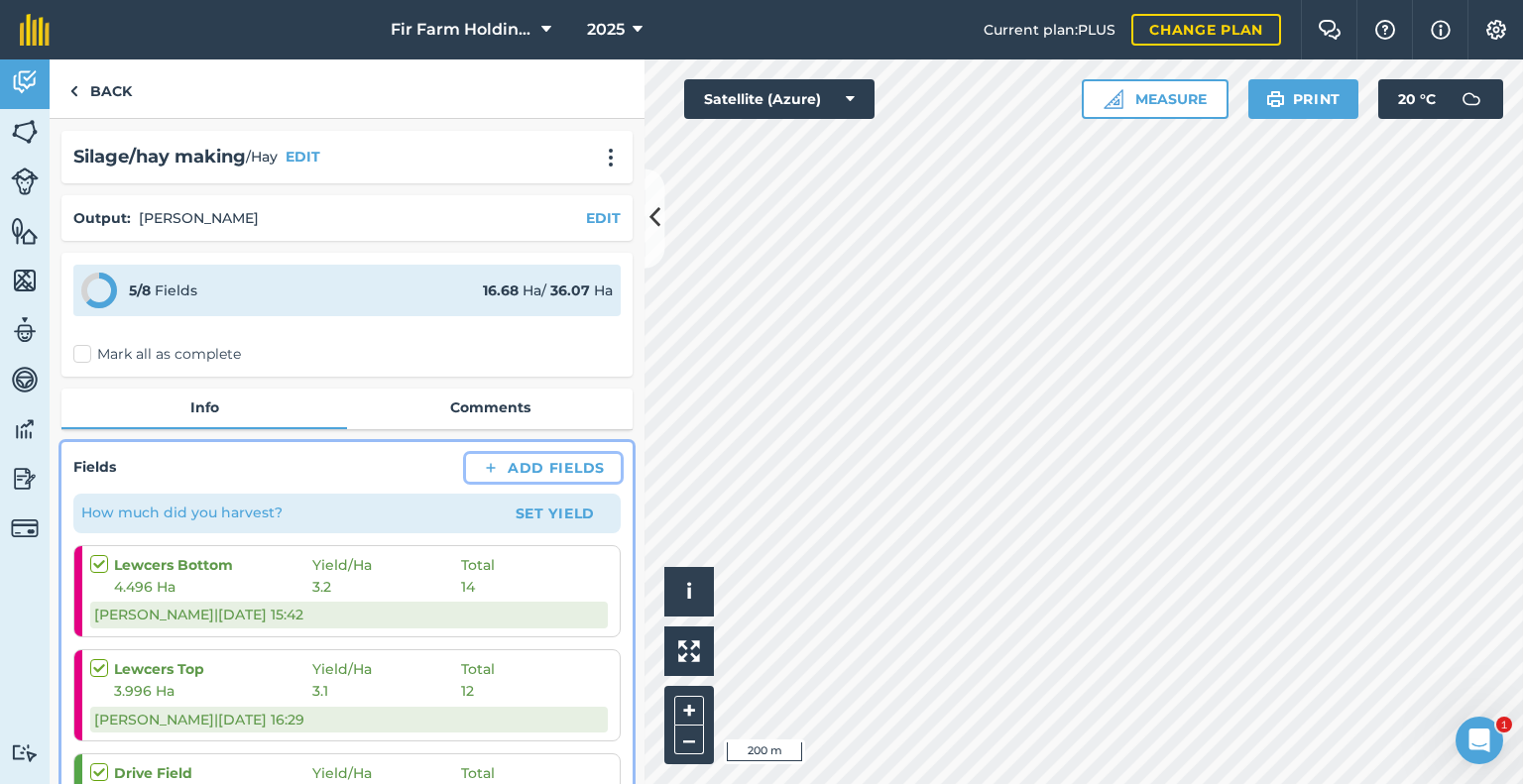click on "Add Fields" at bounding box center [543, 468] 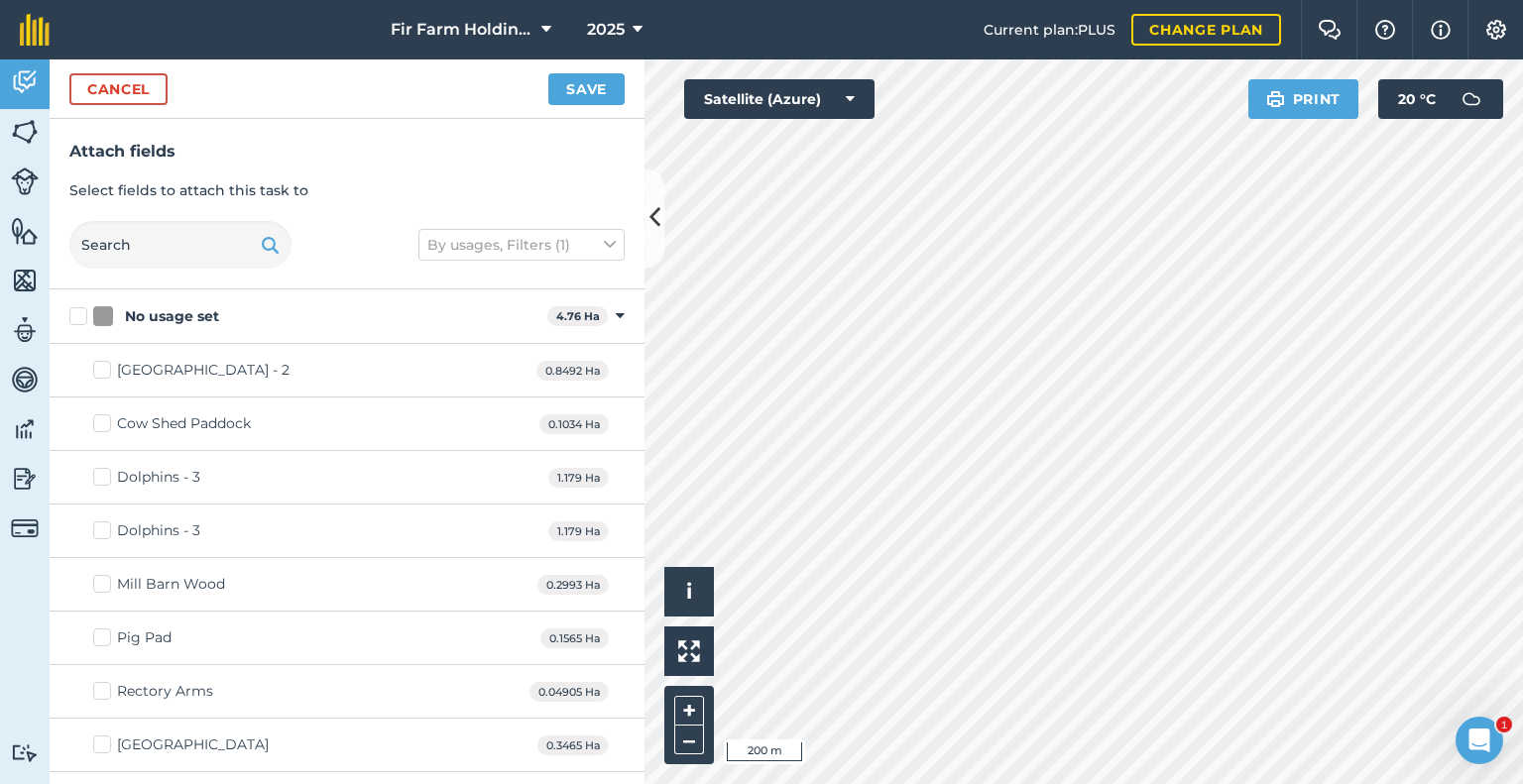 checkbox on "false" 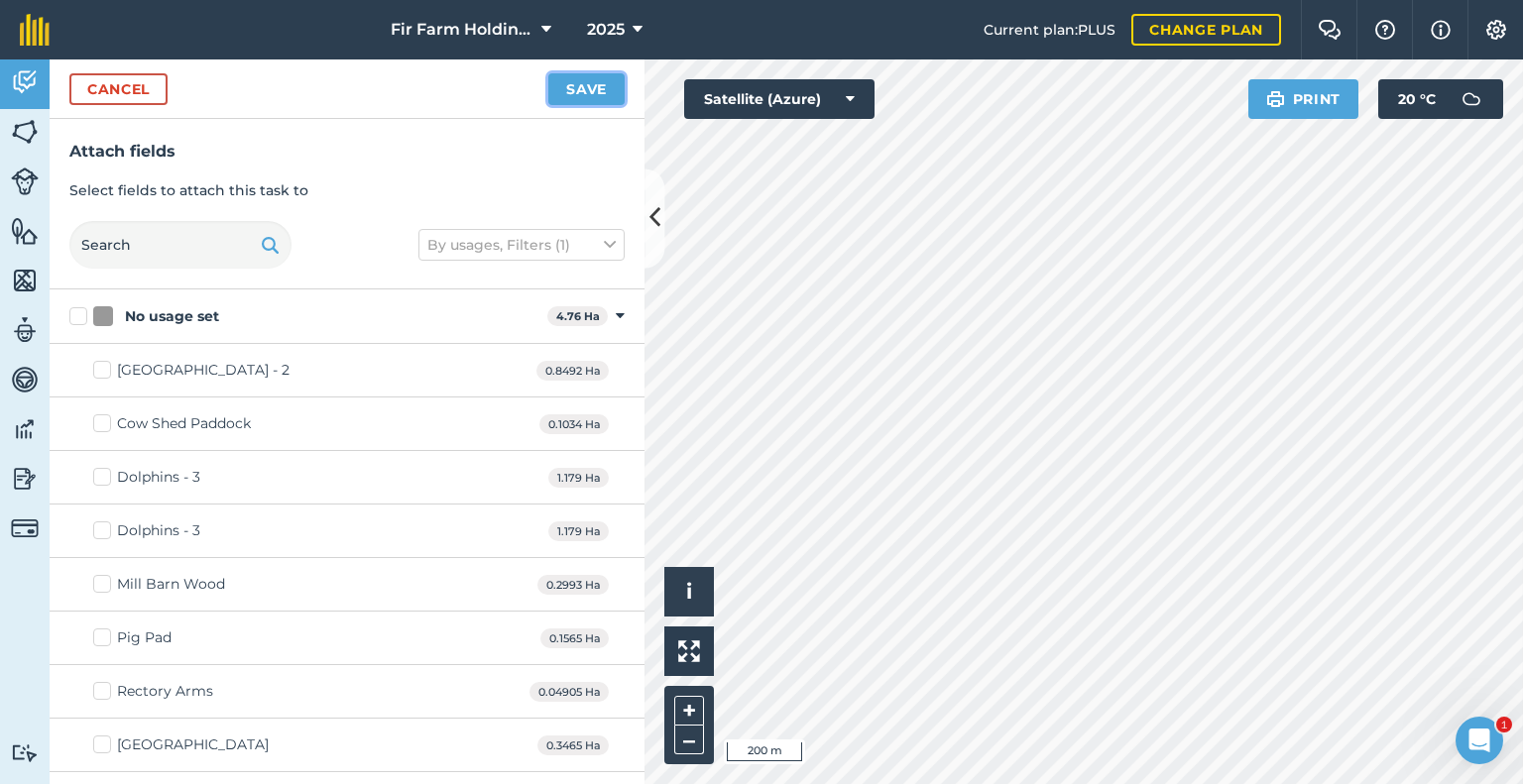 click on "Save" at bounding box center [586, 89] 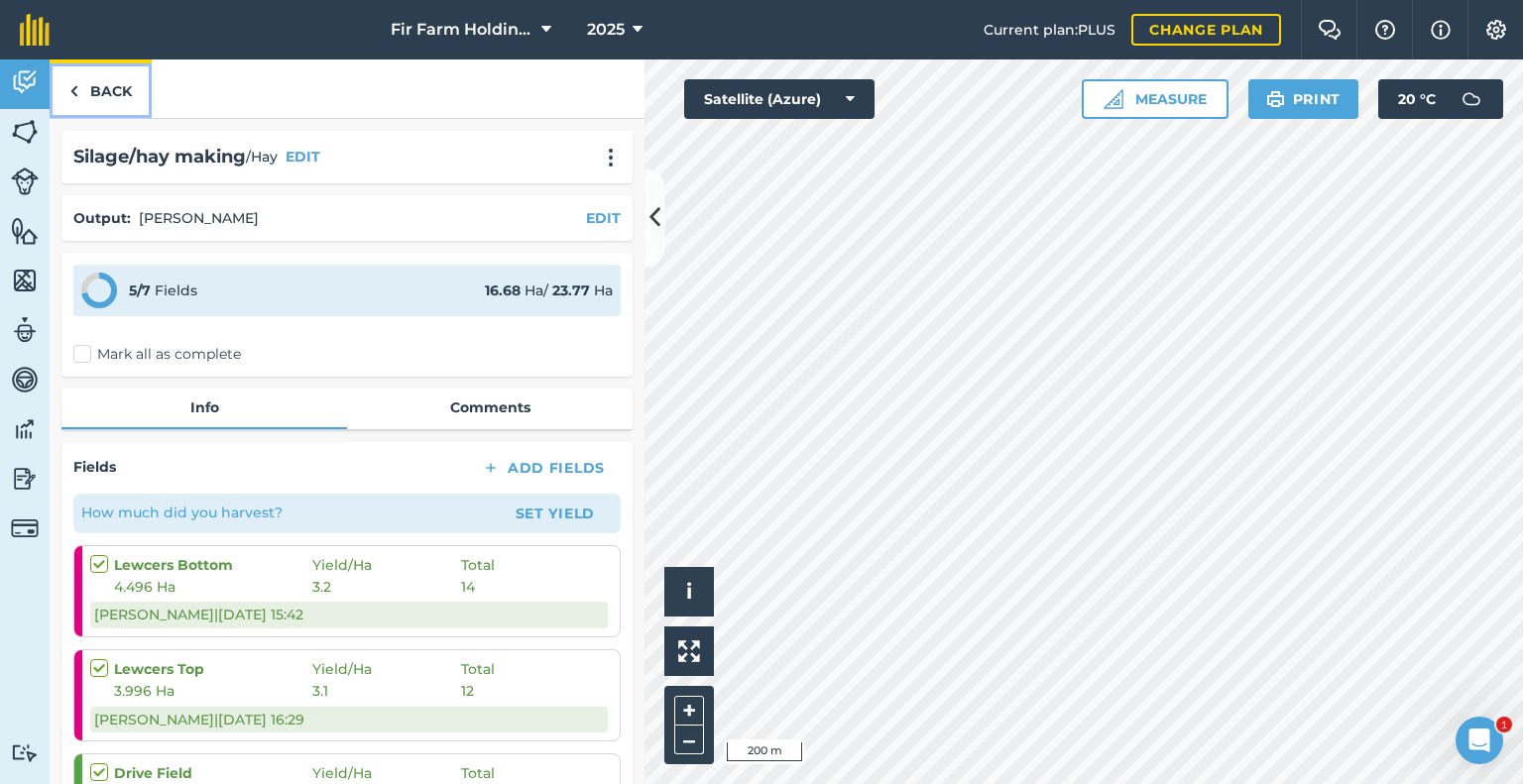 click on "Back" at bounding box center [100, 88] 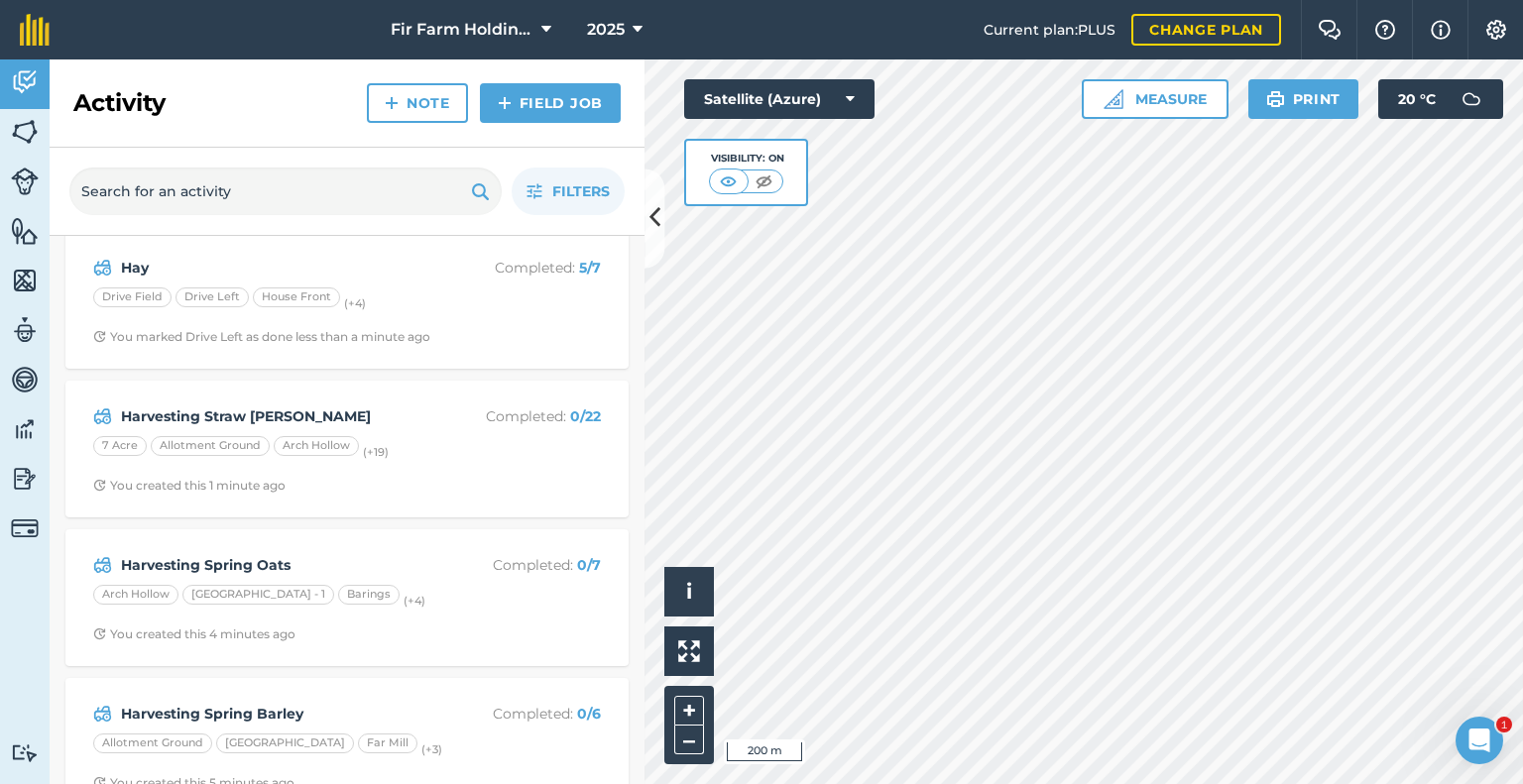 scroll, scrollTop: 0, scrollLeft: 0, axis: both 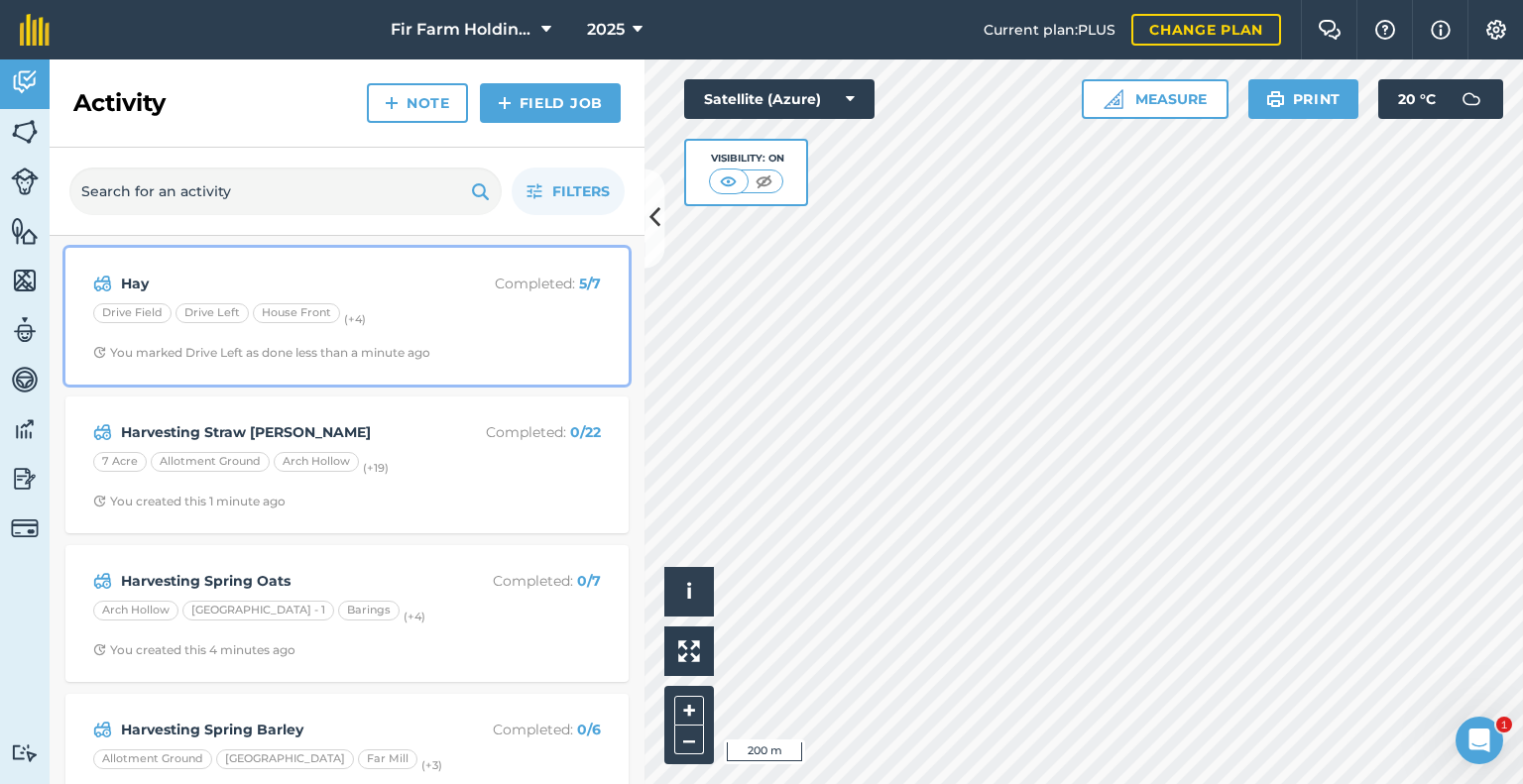 click on "You marked Drive Left as done less than a minute ago" at bounding box center (262, 353) 